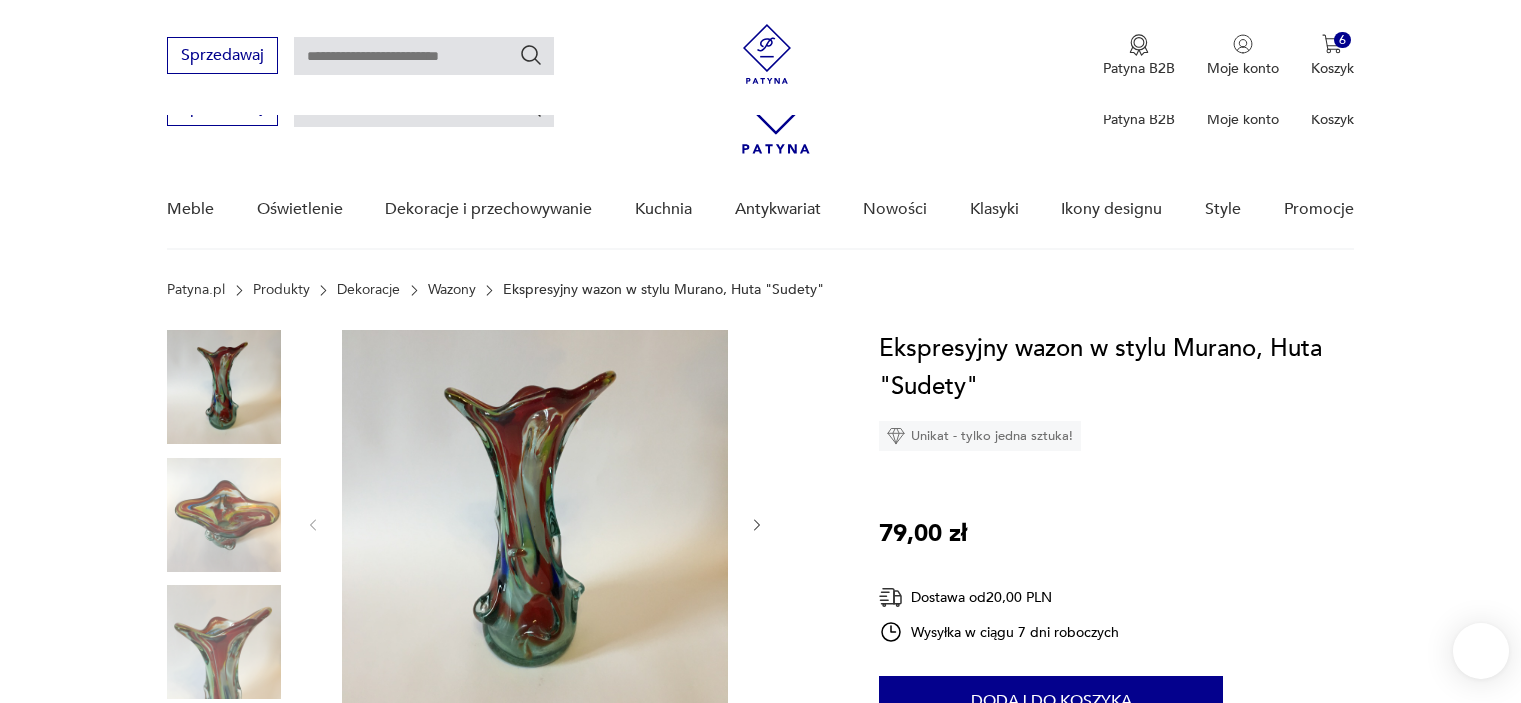 scroll, scrollTop: 200, scrollLeft: 0, axis: vertical 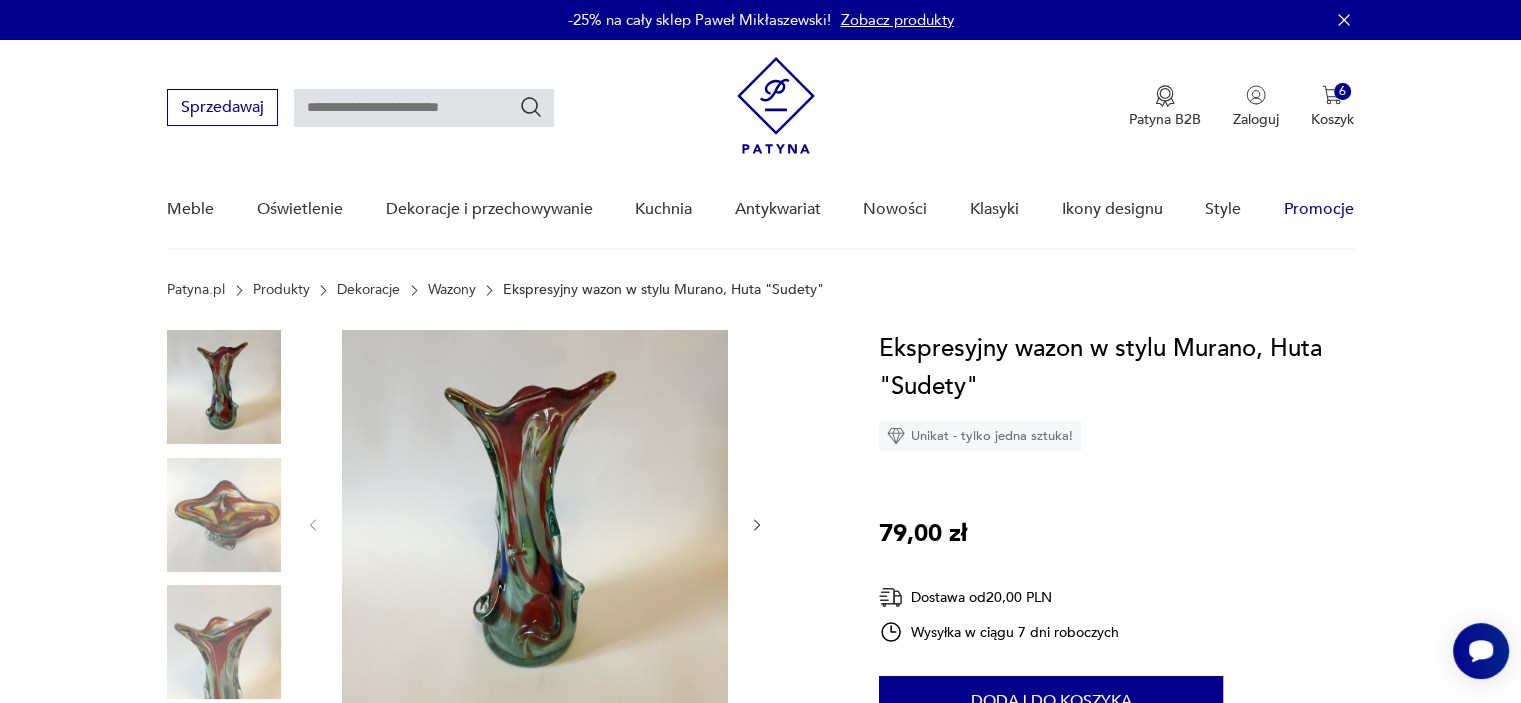 click on "Promocje" at bounding box center [1319, 209] 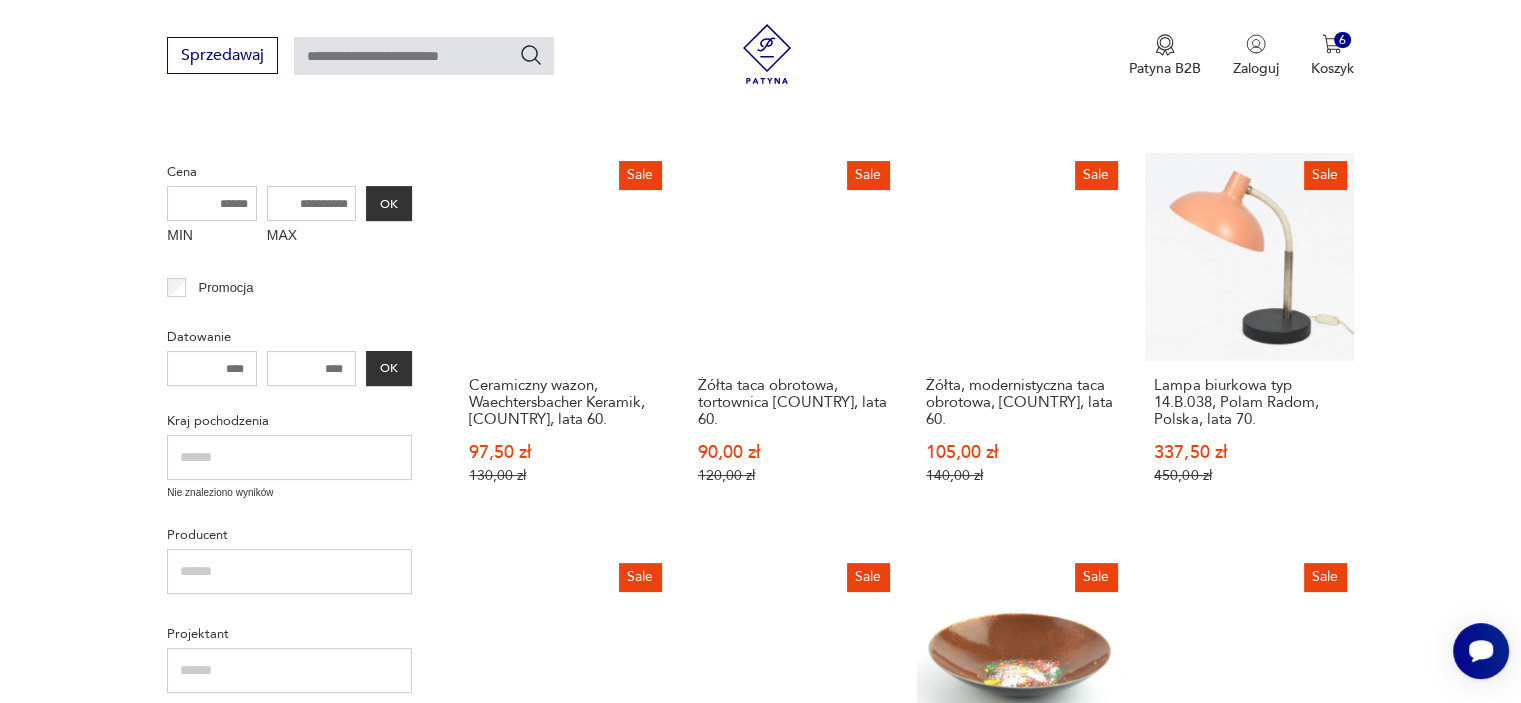 scroll, scrollTop: 289, scrollLeft: 0, axis: vertical 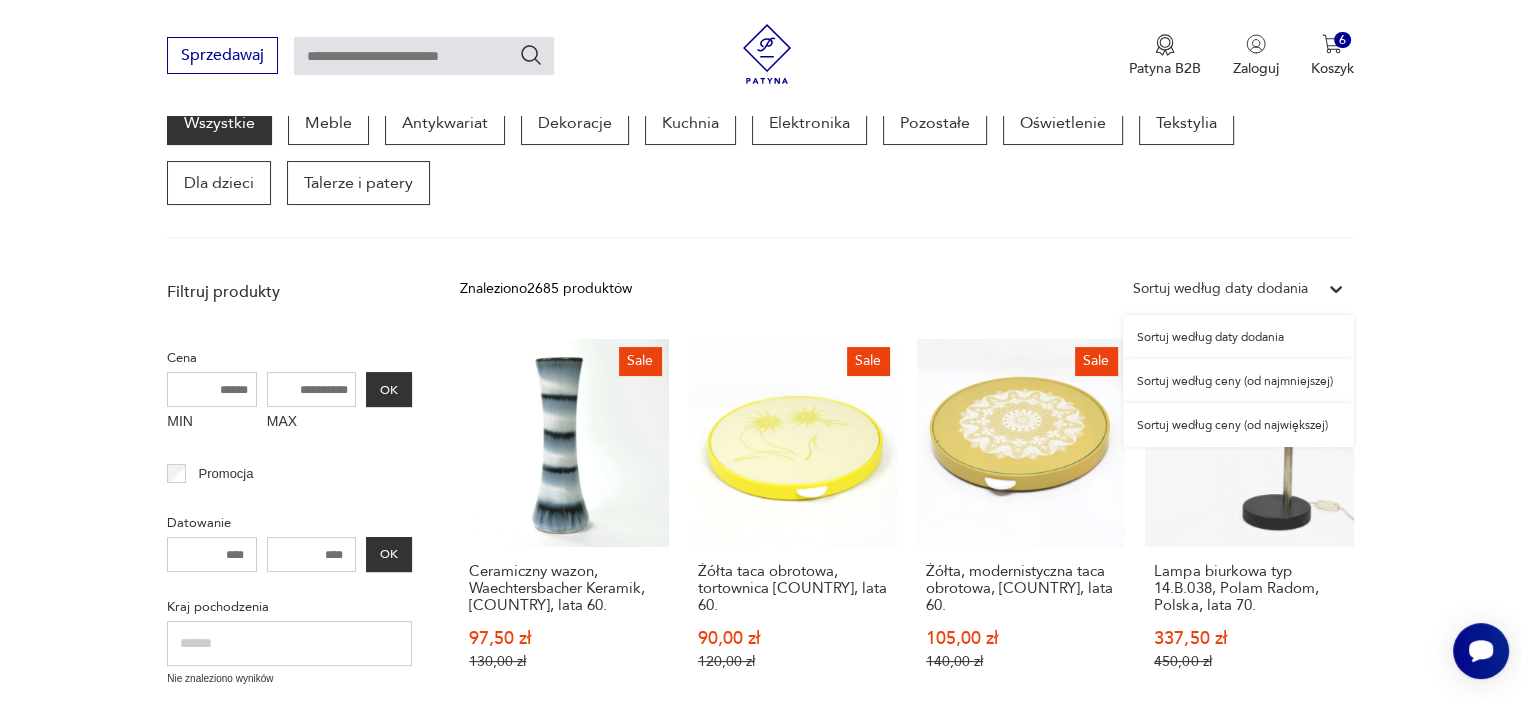 click on "Sortuj według daty dodania" at bounding box center [1220, 289] 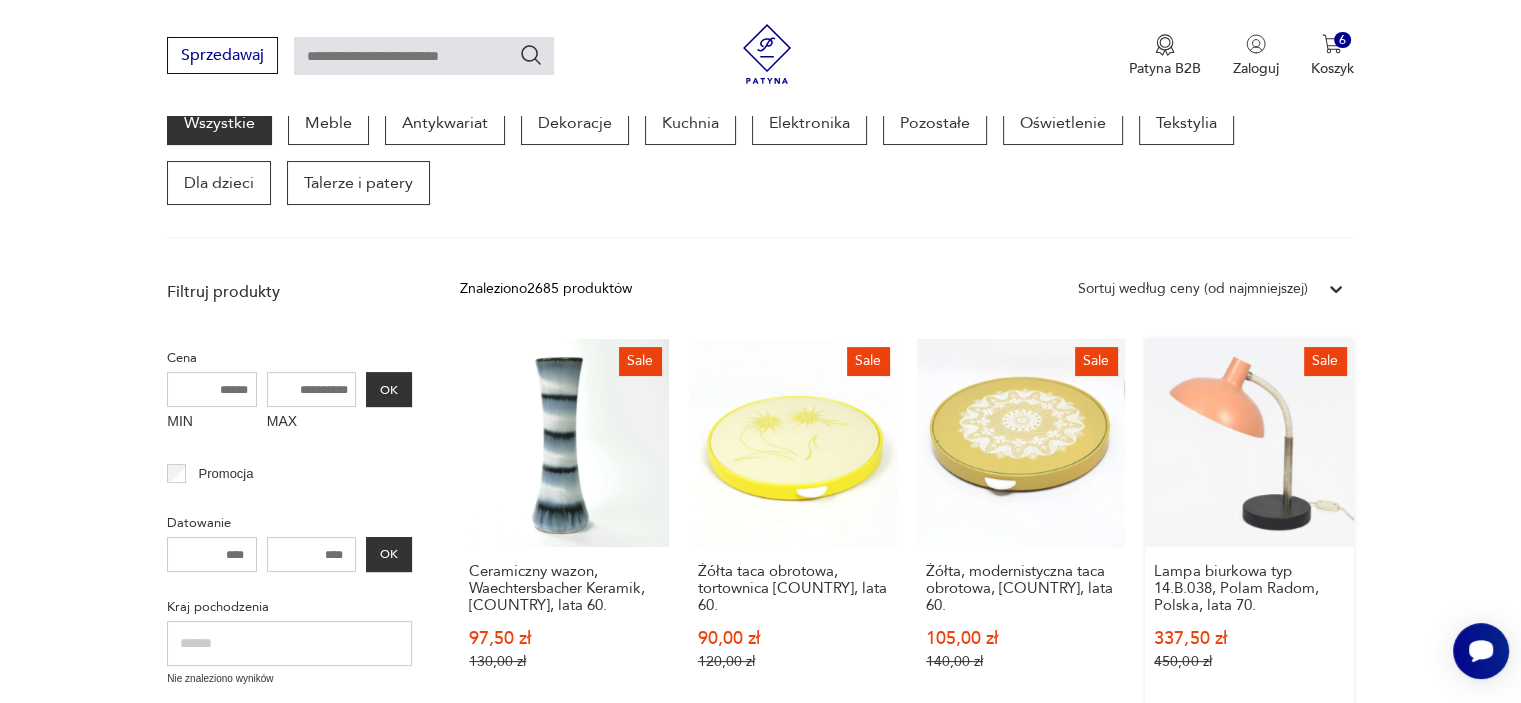 scroll, scrollTop: 258, scrollLeft: 0, axis: vertical 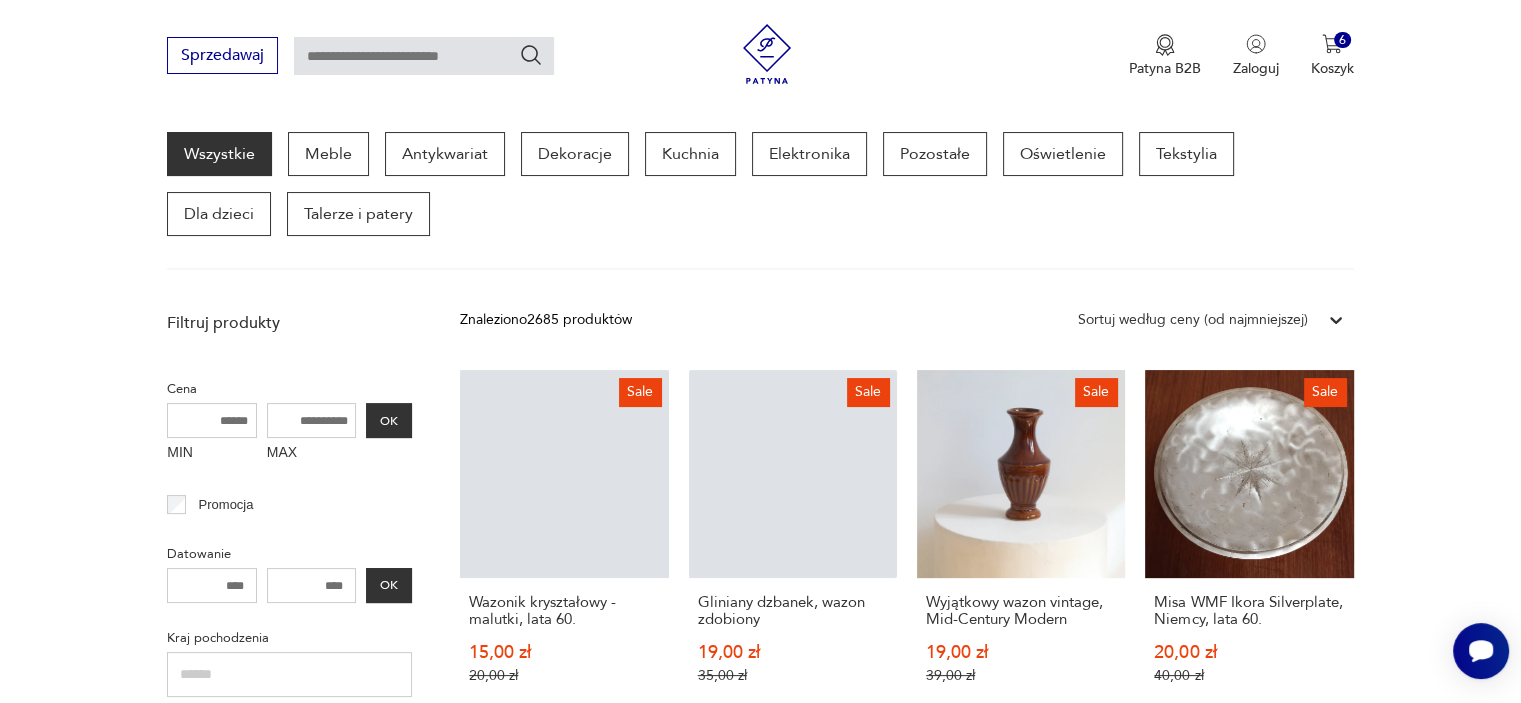 click on "Filtruj produkty Cena MIN MAX OK Promocja Datowanie OK Kraj pochodzenia Nie znaleziono wyników Producent Projektant Klasyk Tag art deco Bauhaus Bavaria black friday Cepelia ceramika Chodzież Ćmielów Wyczyść filtry Znaleziono  2685   produktów Filtruj Sortuj według ceny (od najmniejszej) Sortuj według ceny (od najmniejszej) Sale Wazonik kryształowy - malutki, lata 60. 15,00 zł 20,00 zł Sale Gliniany dzbanek, wazon zdobiony 19,00 zł 35,00 zł Sale Wyjątkowy wazon vintage, Mid-Century Modern 19,00 zł 39,00 zł Sale Misa WMF Ikora Silverplate, Niemcy, lata 60. 20,00 zł 40,00 zł Sale Komplet czterech hiszpańskich świecznków vintage 20,00 zł 40,00 zł Sale Klasyk Taca Huta Szkła Ząbkowice - nr. kat. 2420 25,00 zł 40,00 zł Sale Szklana miodowa paterka 25,00 zł 30,00 zł Sale Filiżanka ze spodkiem fason Wien, Melitta, Niemcy, lata 70. 29,00 zł 40,00 zł Sale Unikalny wazon, dzbanek, Niemcy, DDR. Sygnowany 29,00 zł 49,00 zł Sale Świecznik / pojemnik teak 30,00 zł Sale" at bounding box center [760, 1208] 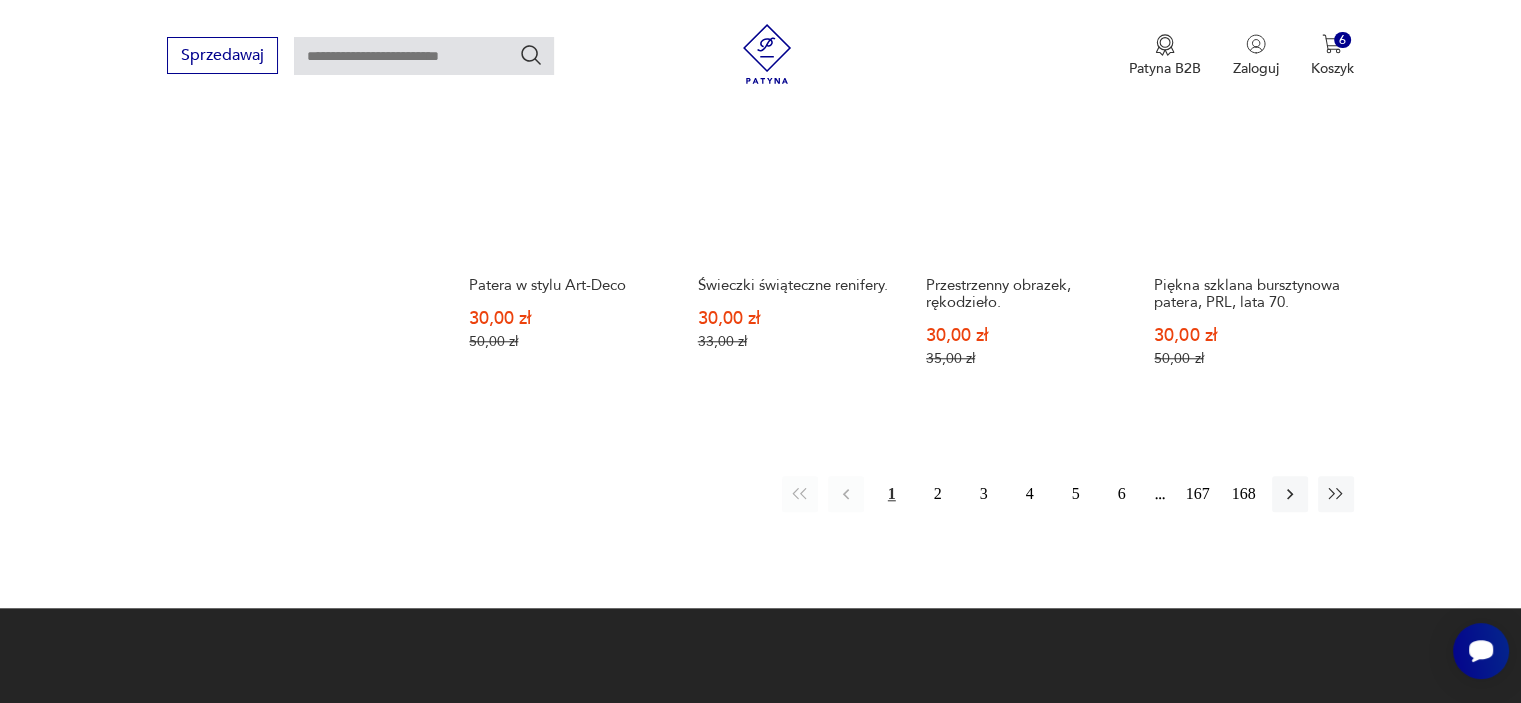 scroll, scrollTop: 1778, scrollLeft: 0, axis: vertical 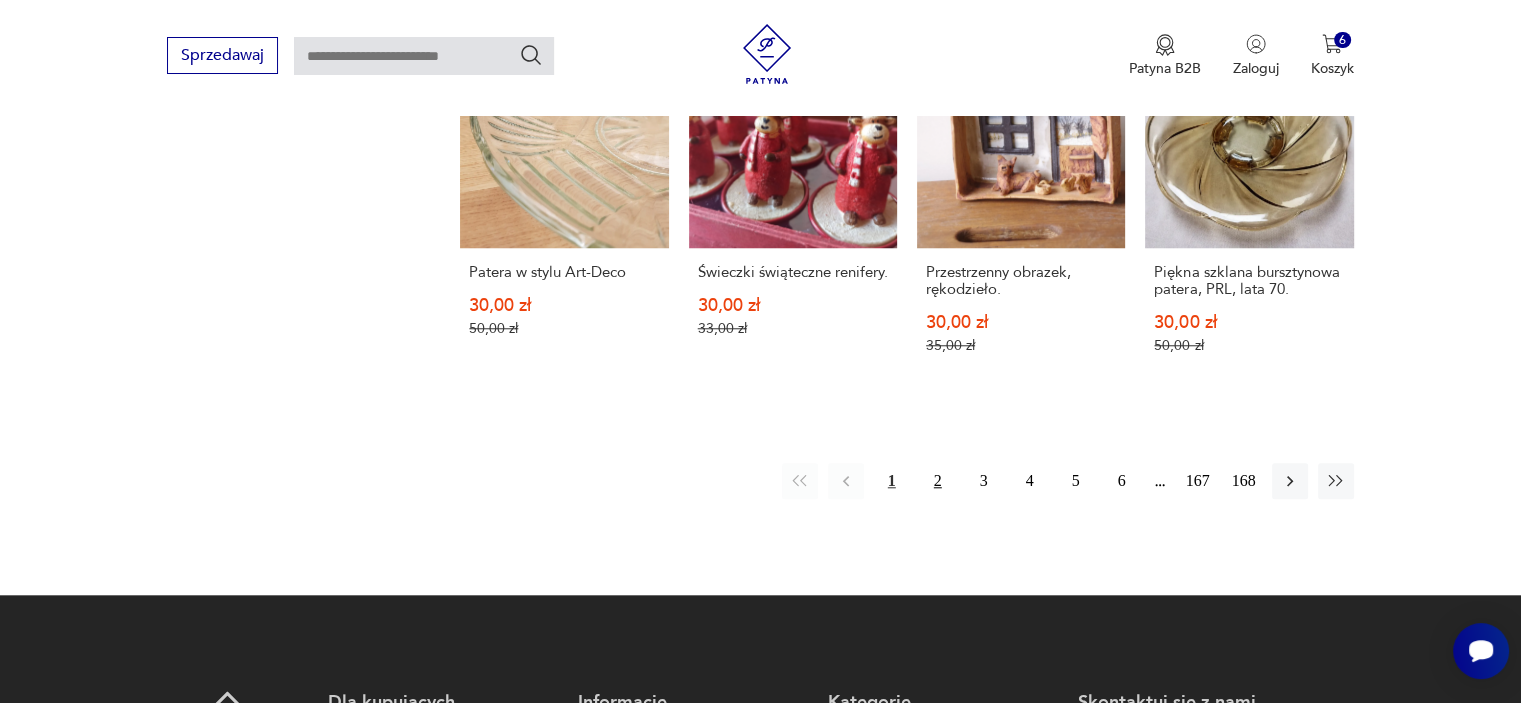 click on "2" at bounding box center [938, 481] 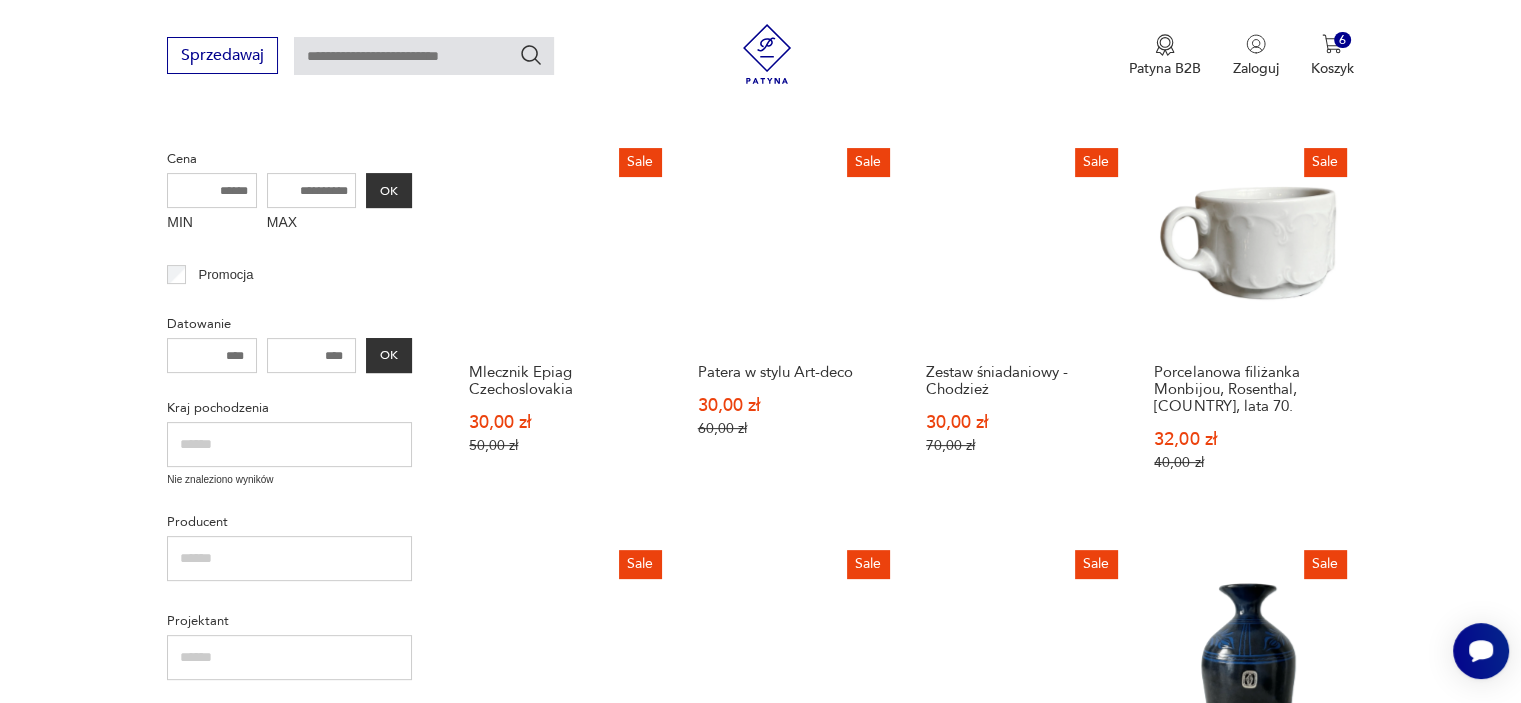 scroll, scrollTop: 498, scrollLeft: 0, axis: vertical 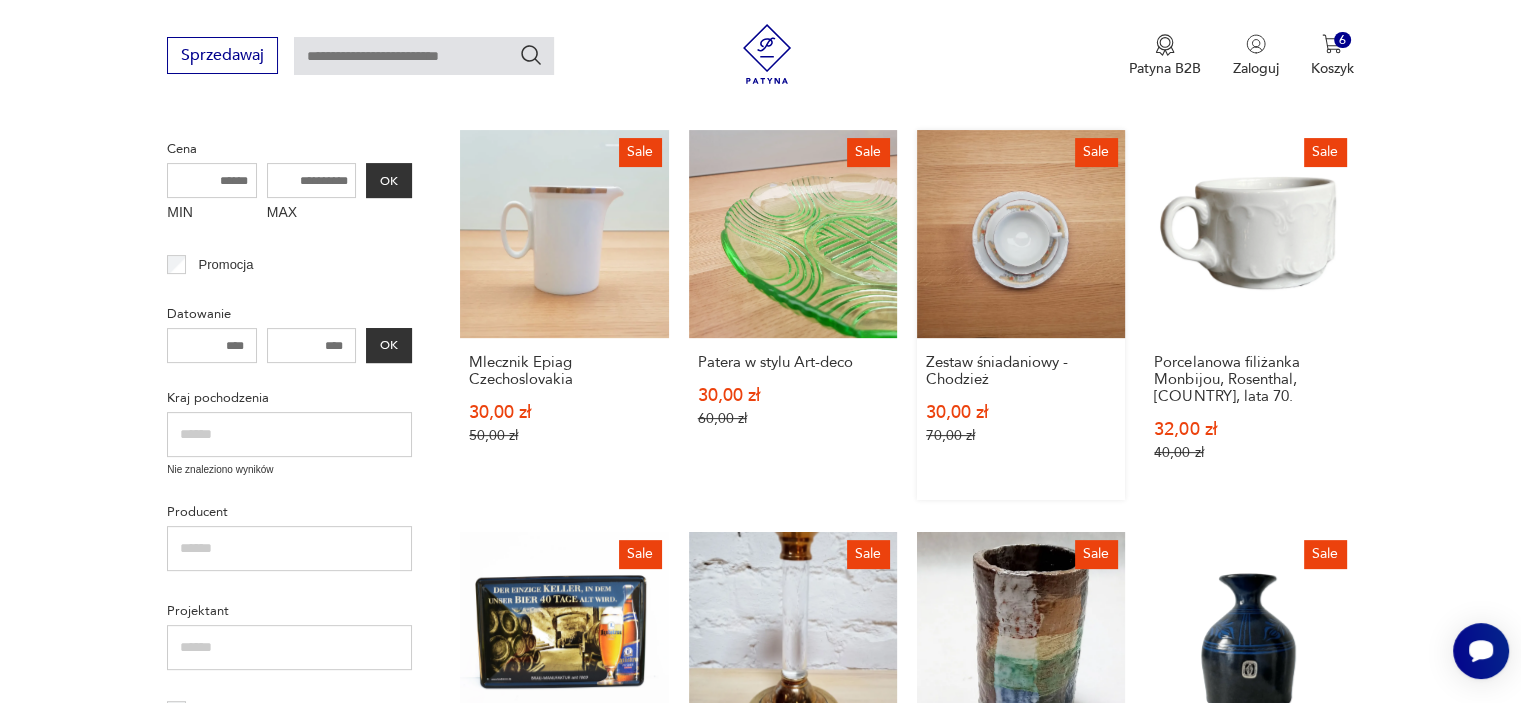 click on "Sale Zestaw śniadaniowy - Chodzież 30,00 zł 70,00 zł" at bounding box center [1021, 315] 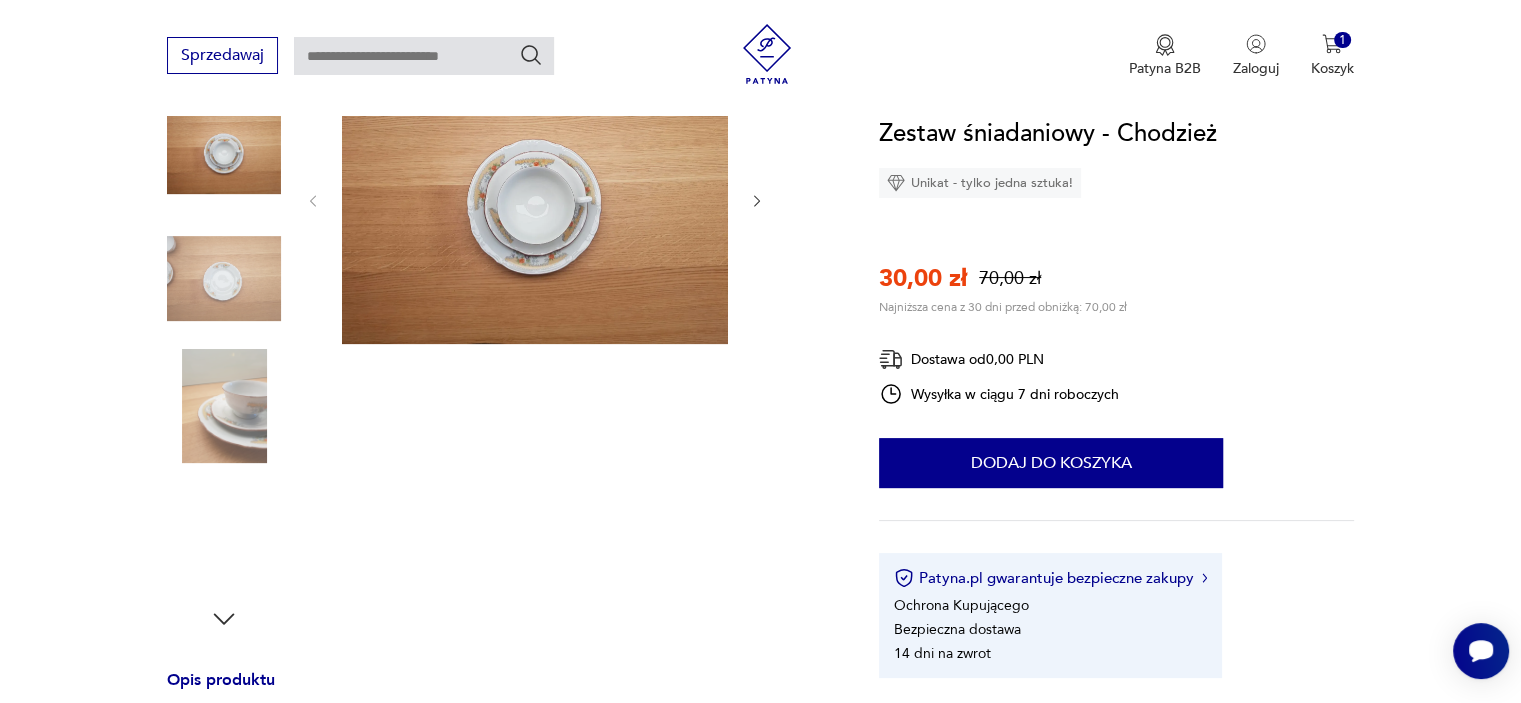 scroll, scrollTop: 280, scrollLeft: 0, axis: vertical 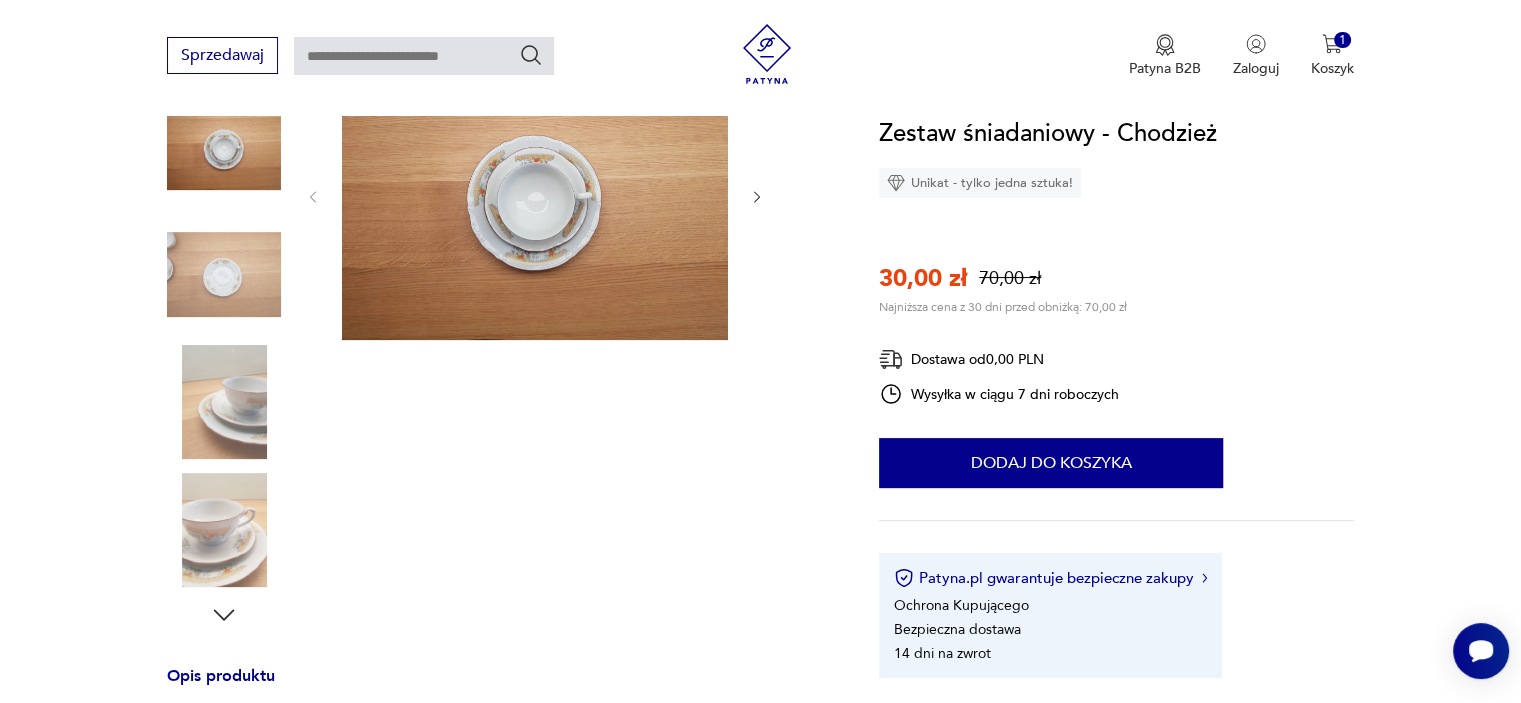 click at bounding box center (224, 530) 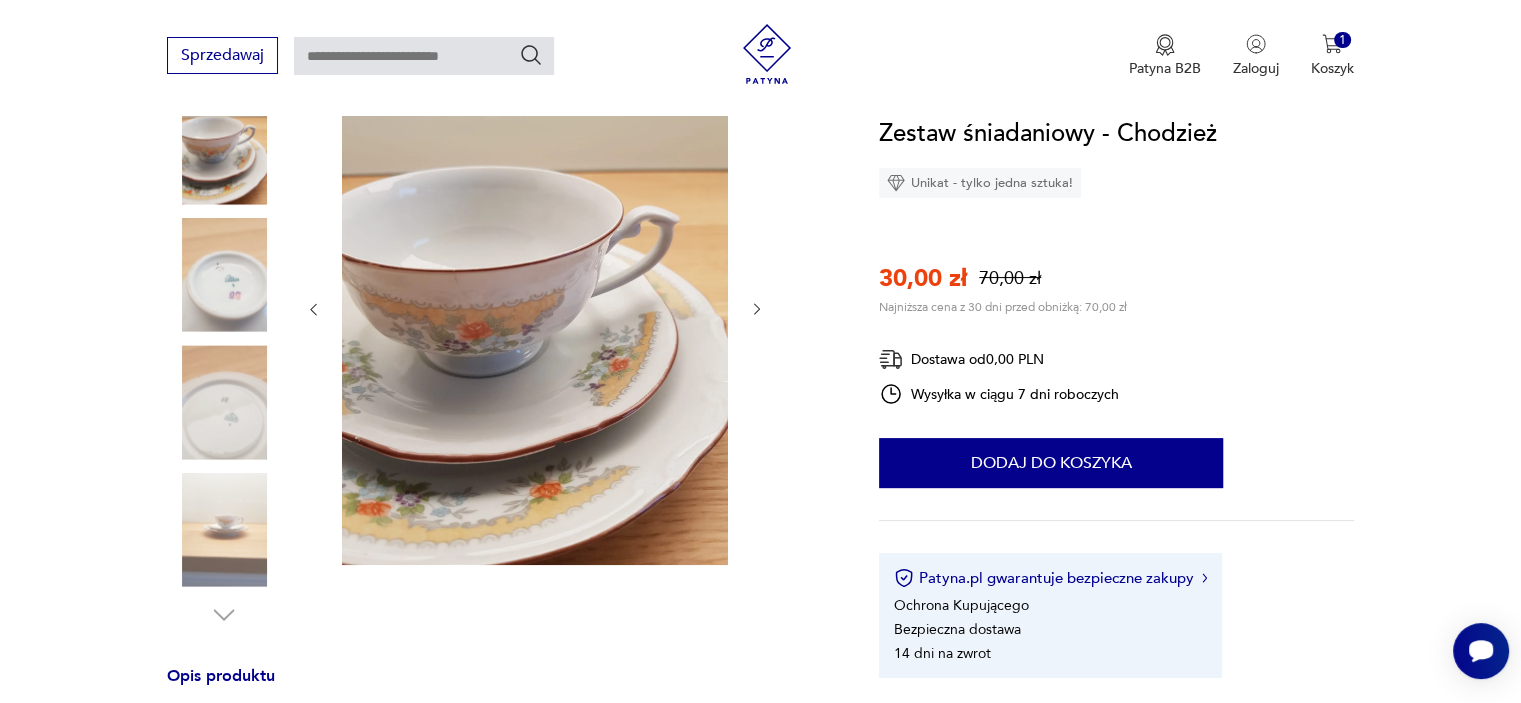 click at bounding box center (224, 402) 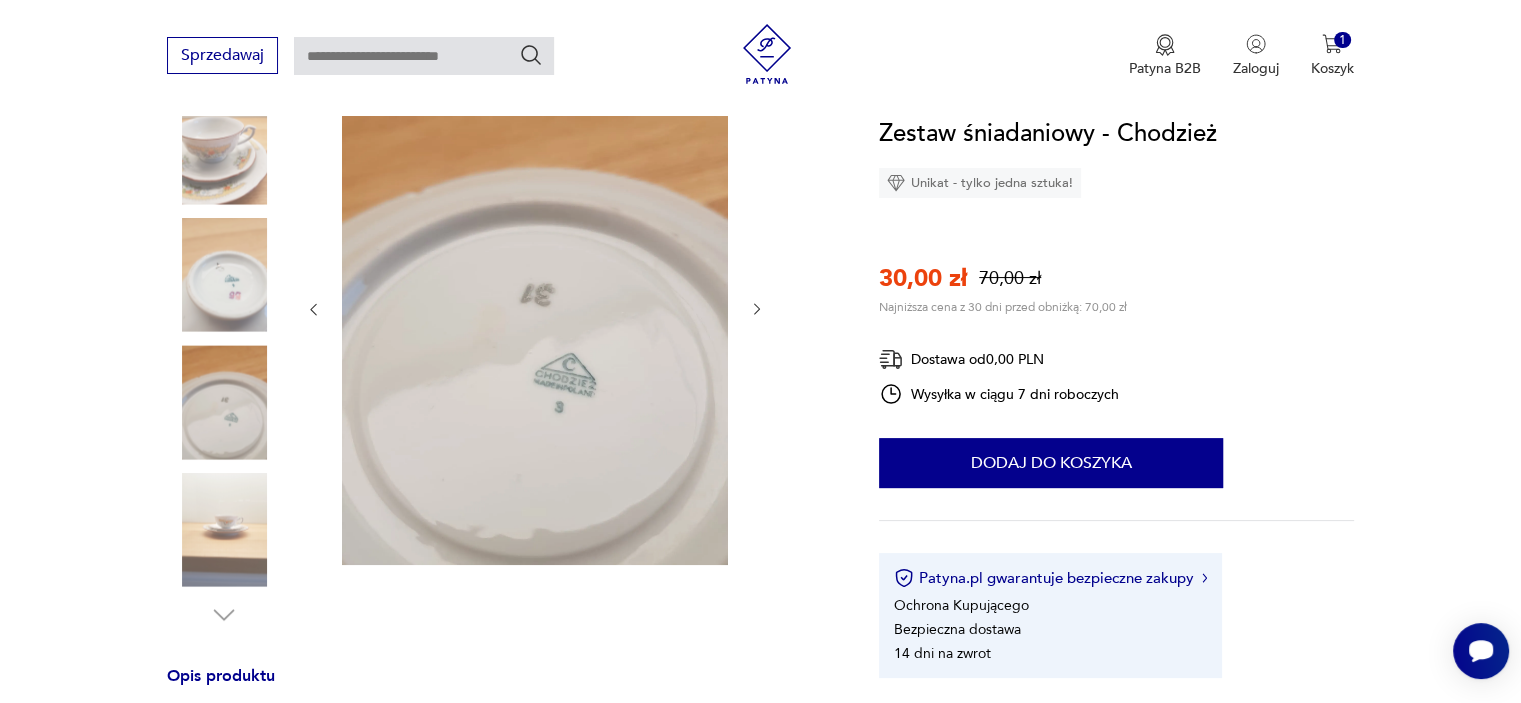 click at bounding box center [224, 275] 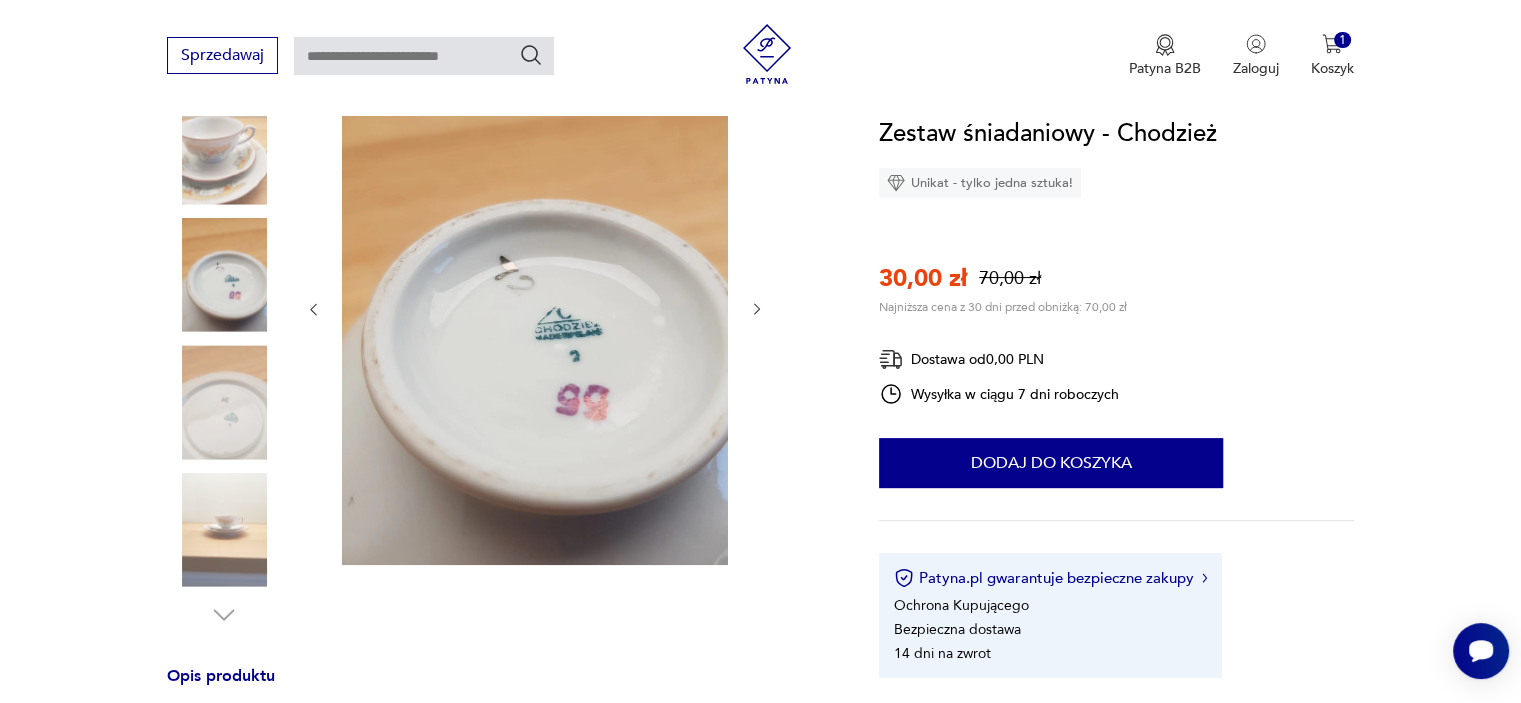 click at bounding box center (224, 147) 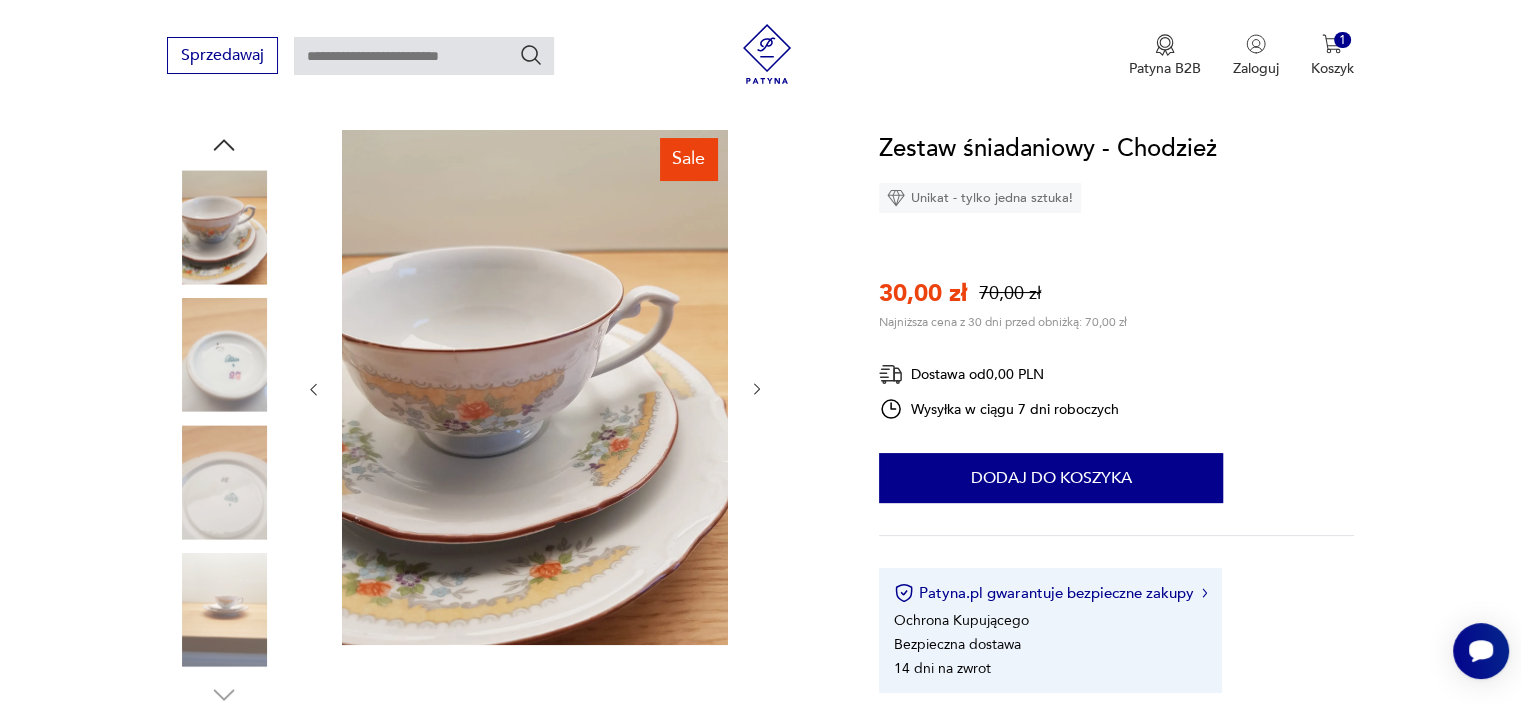 scroll, scrollTop: 160, scrollLeft: 0, axis: vertical 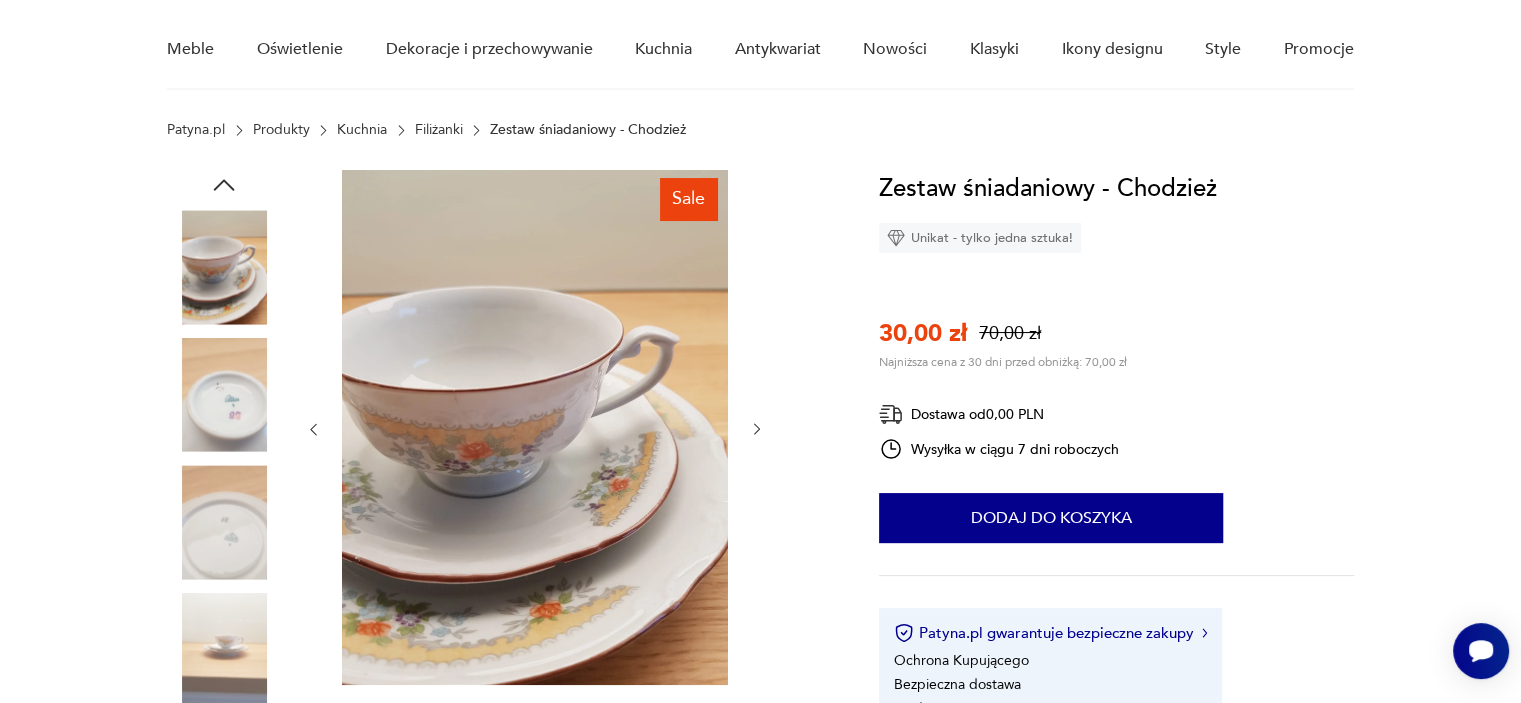 click at bounding box center (535, 427) 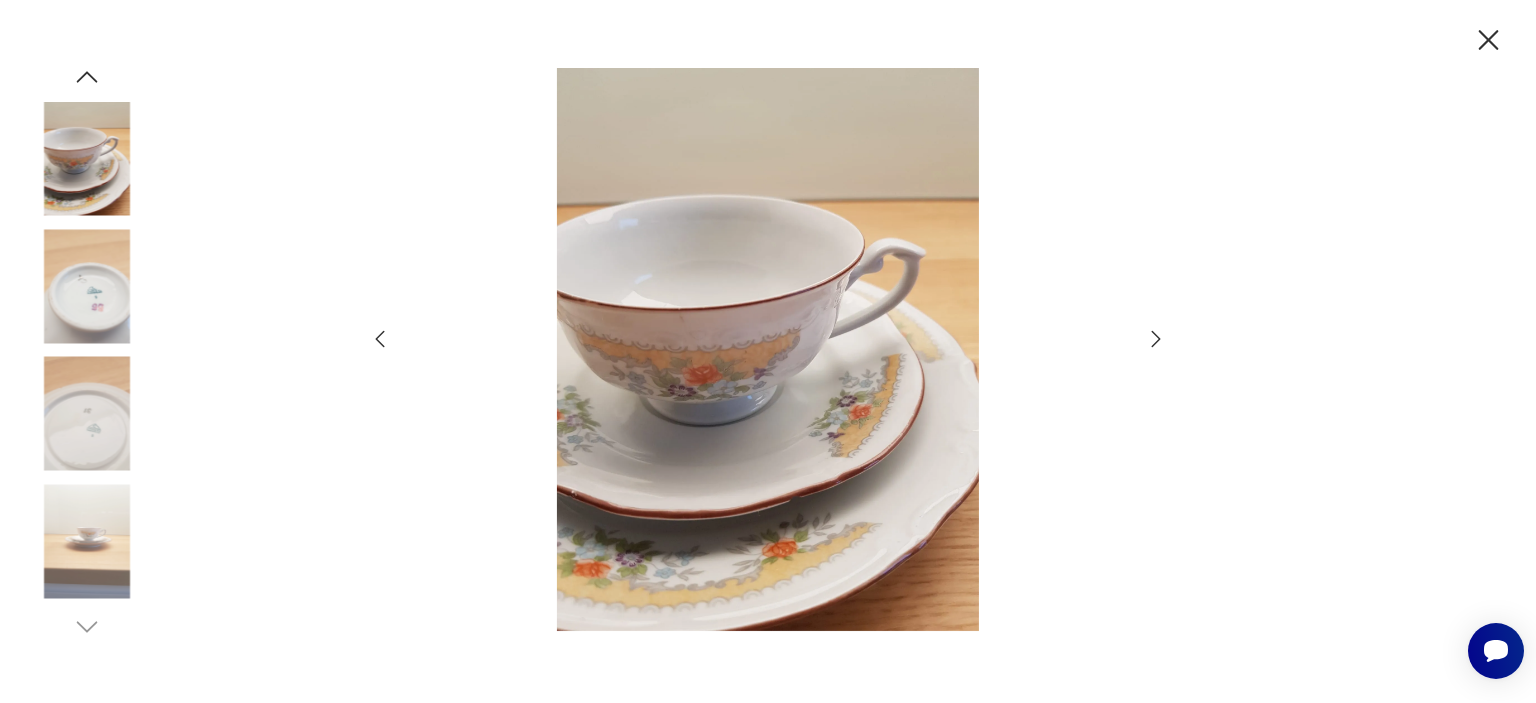 click 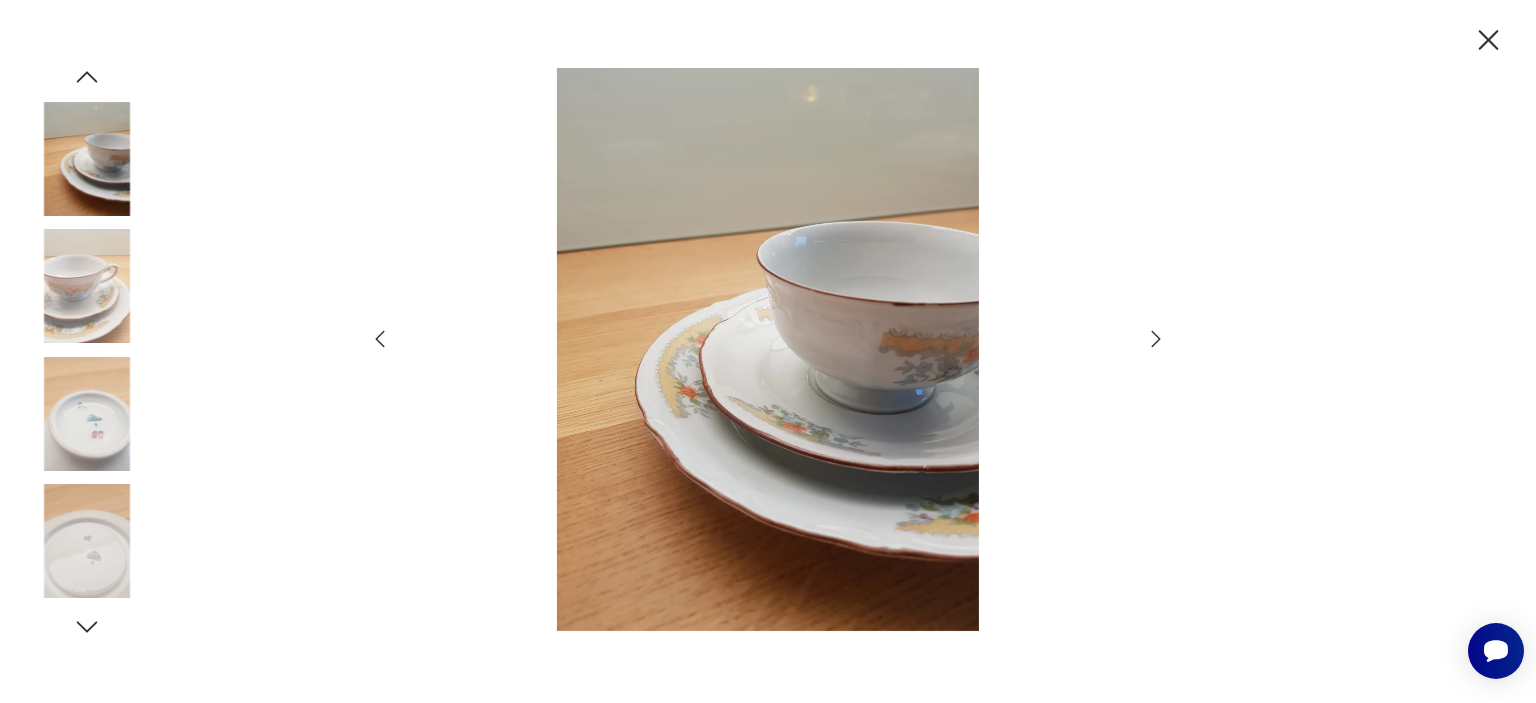 click 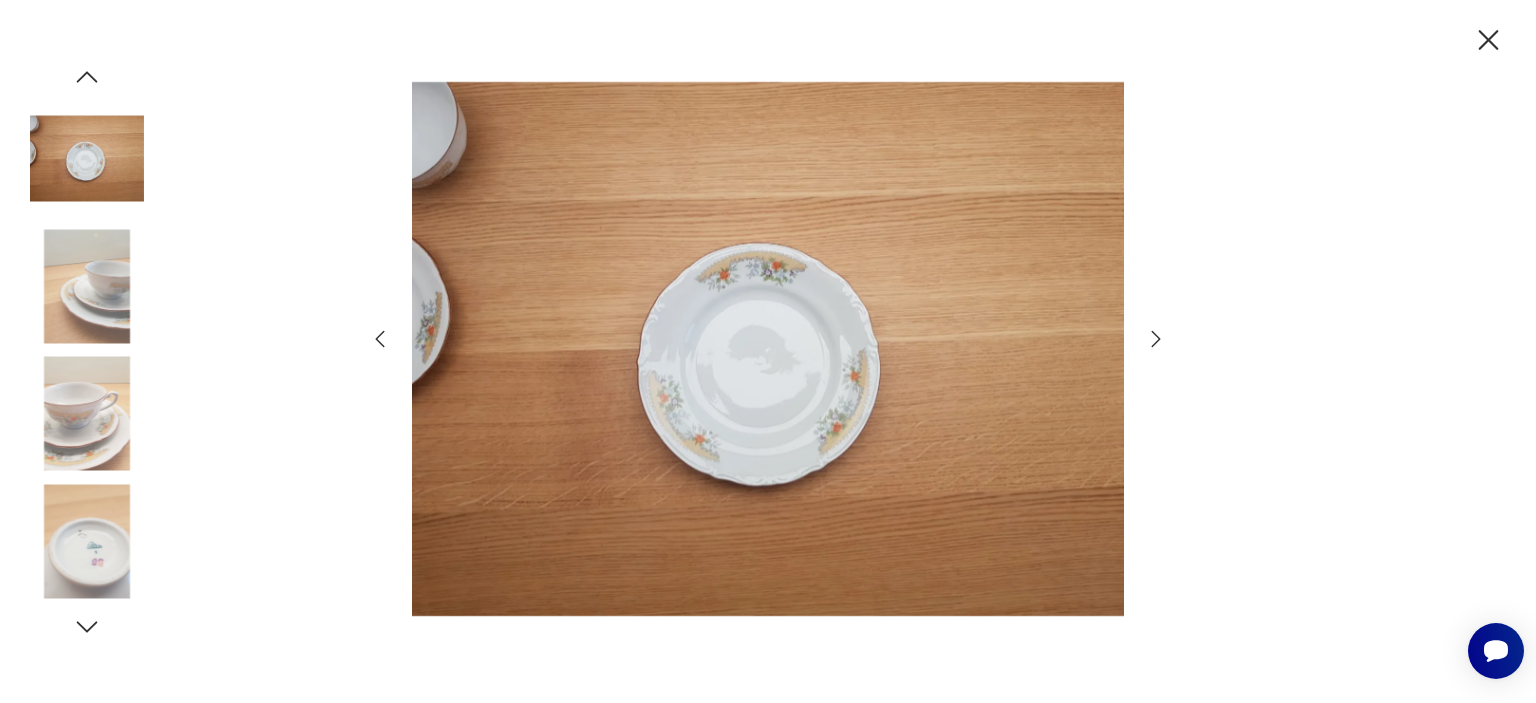 click 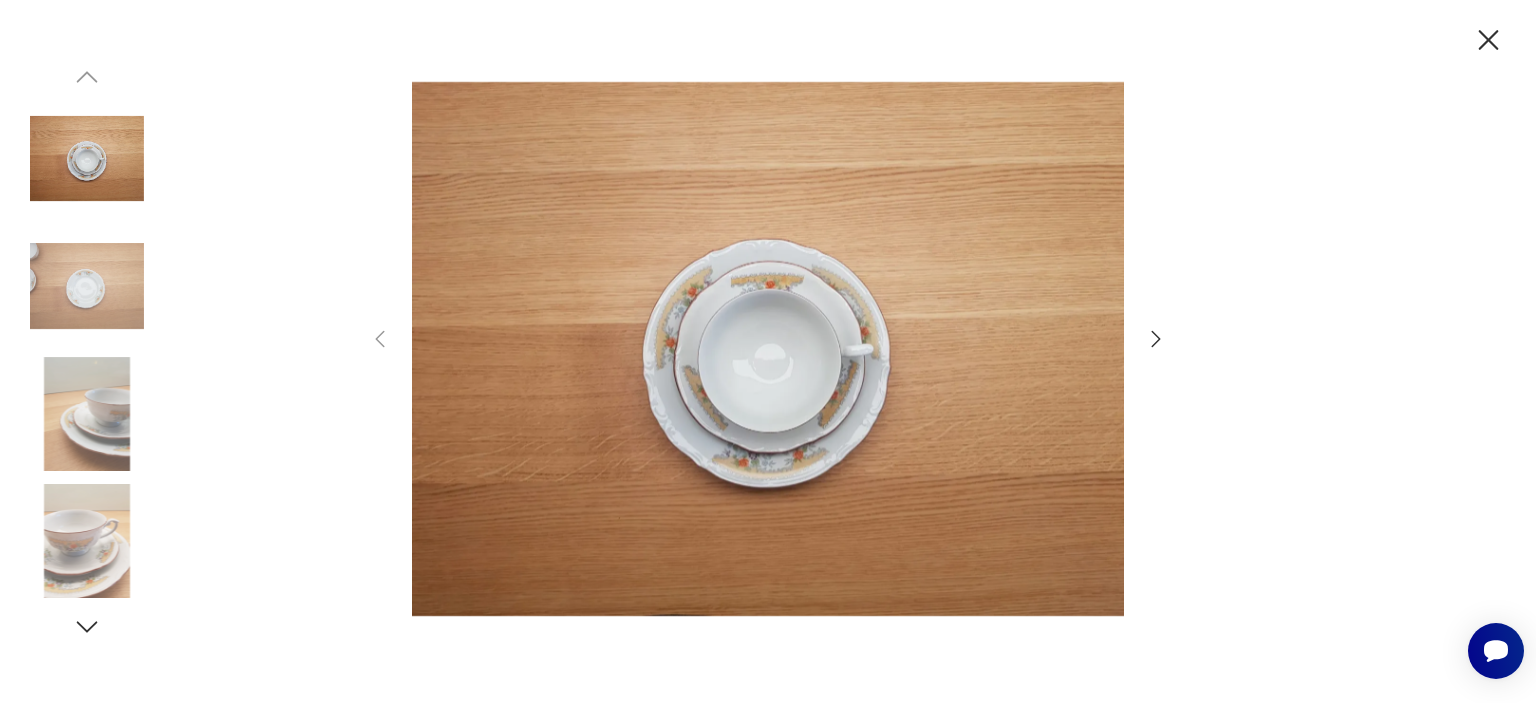 click 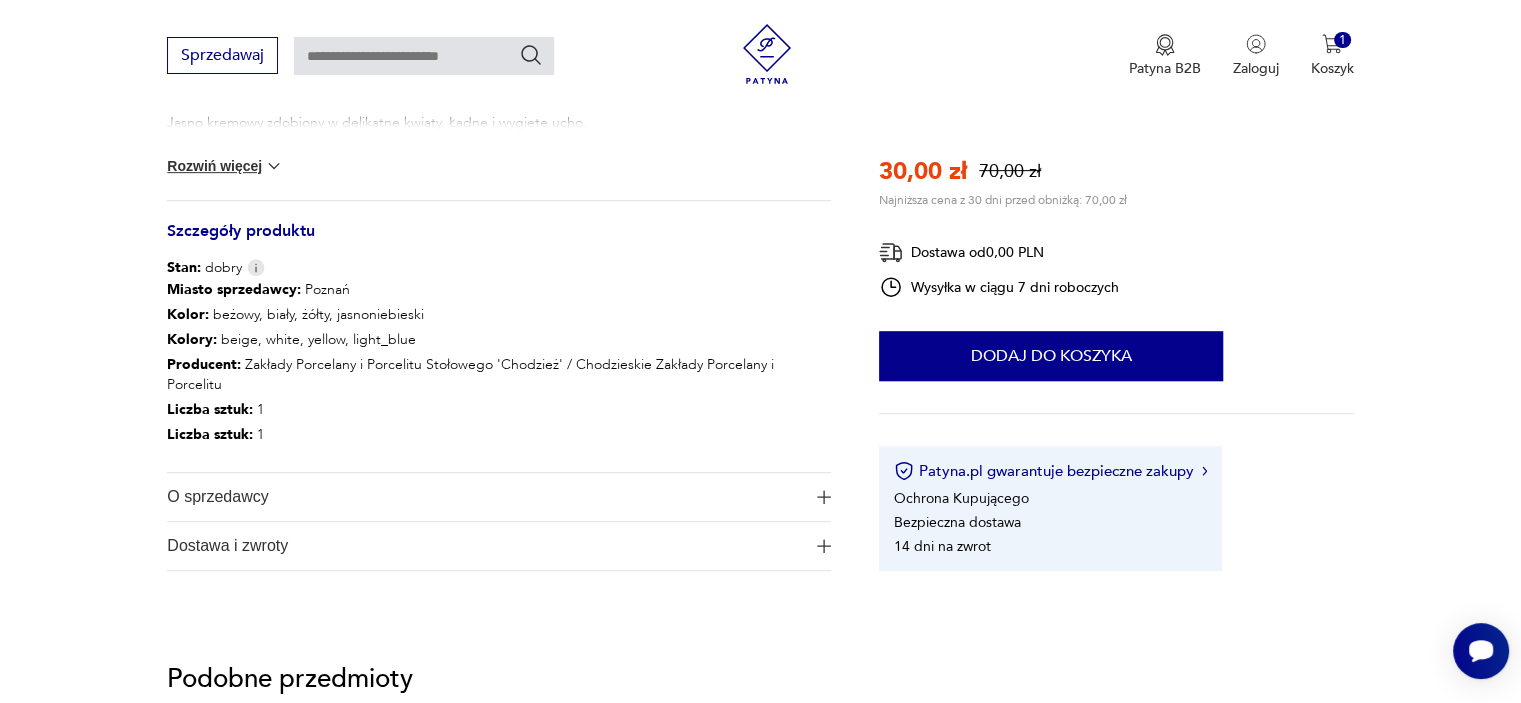 scroll, scrollTop: 960, scrollLeft: 0, axis: vertical 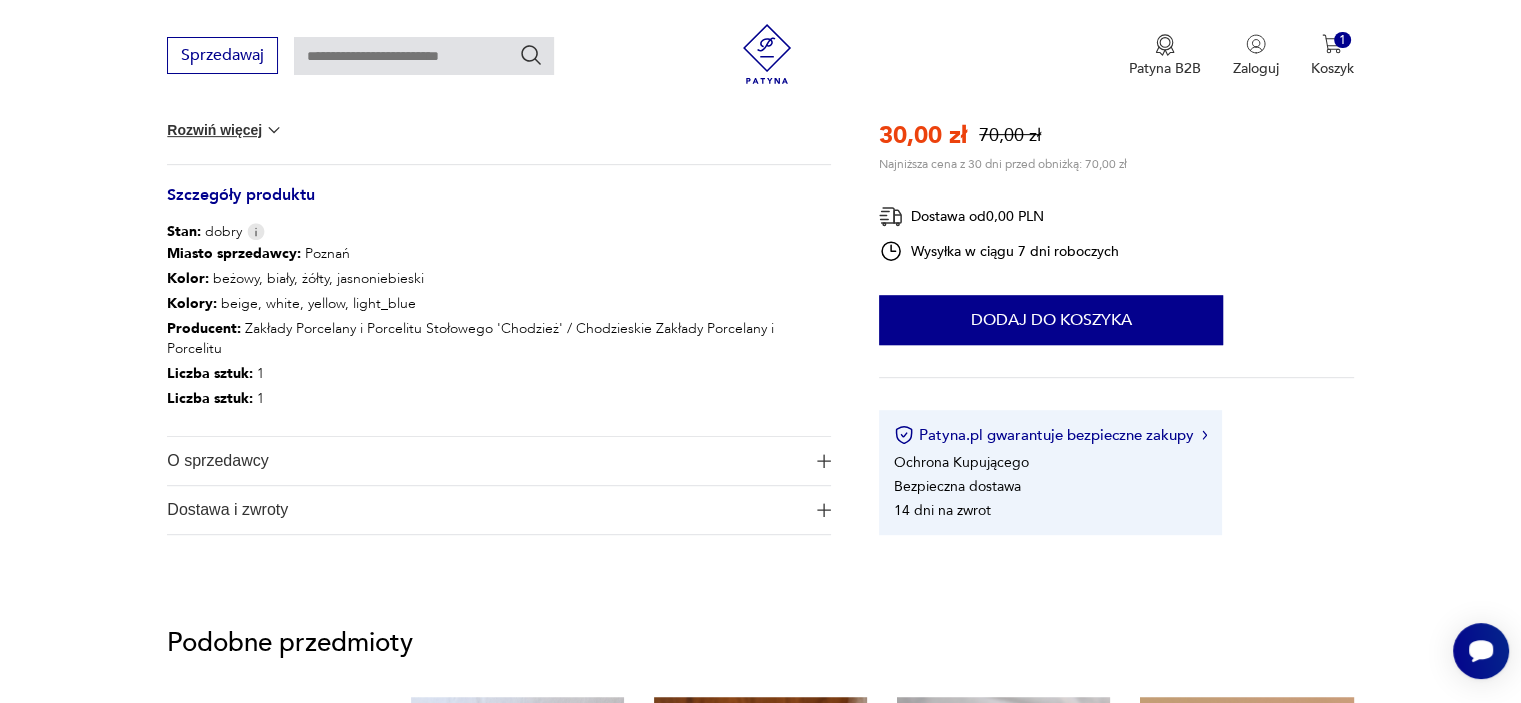 click on "O sprzedawcy" at bounding box center [485, 461] 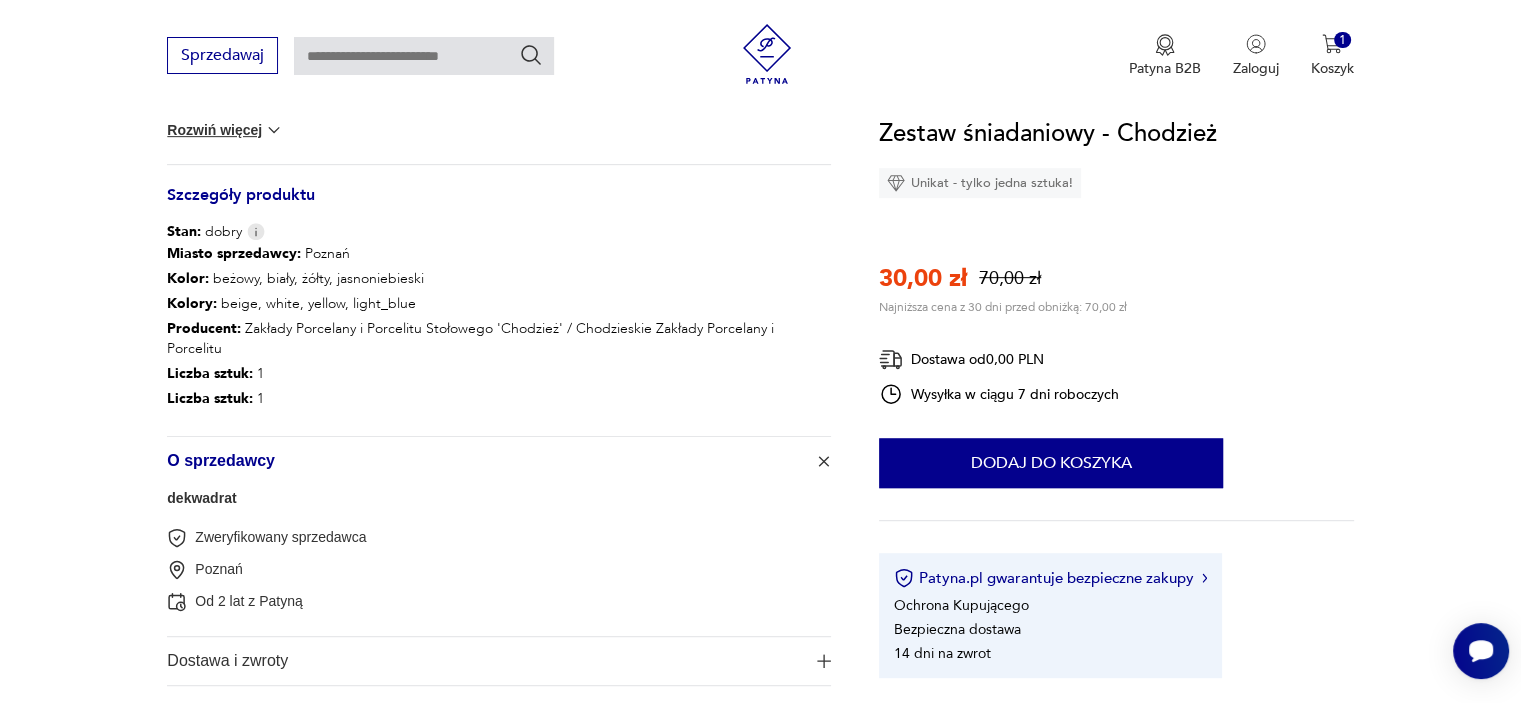 type 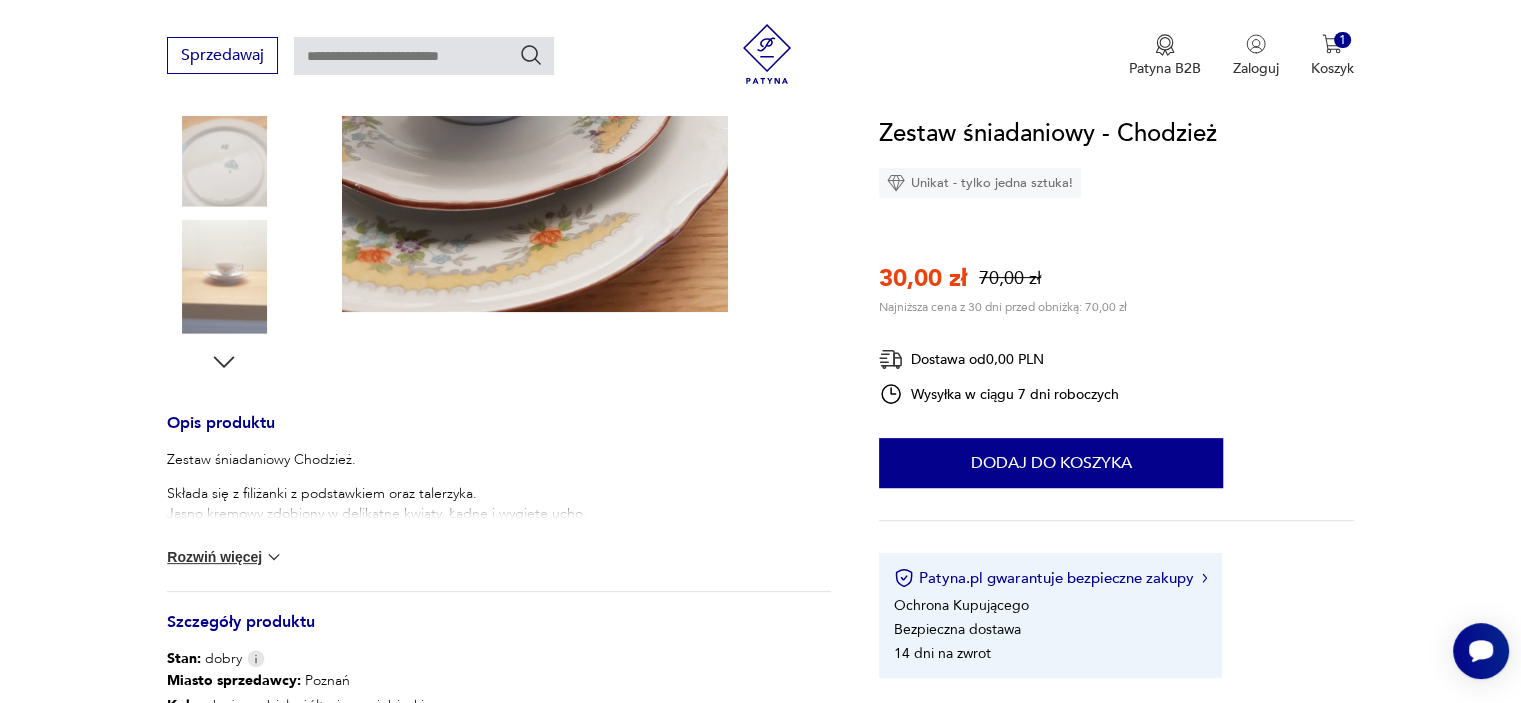 scroll, scrollTop: 480, scrollLeft: 0, axis: vertical 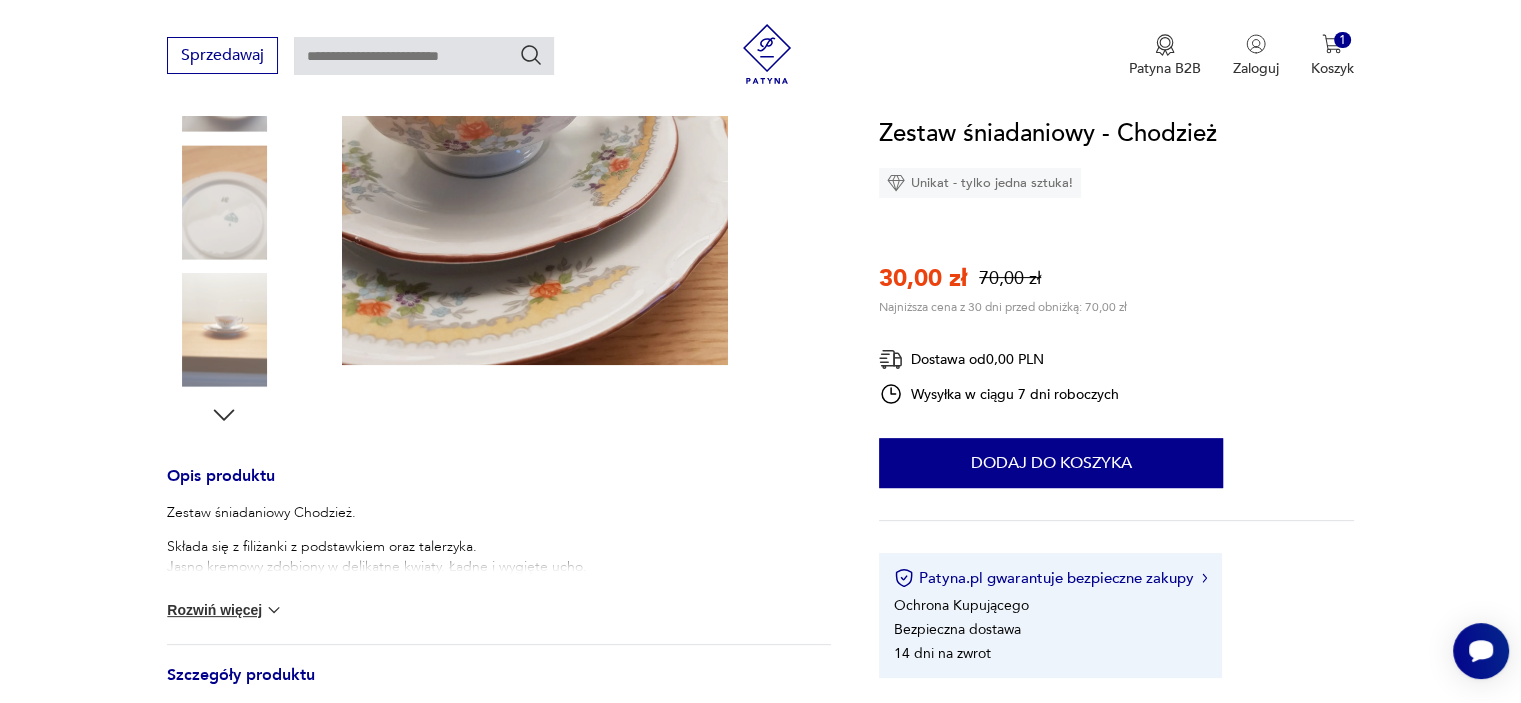 click on "Rozwiń więcej" at bounding box center [225, 610] 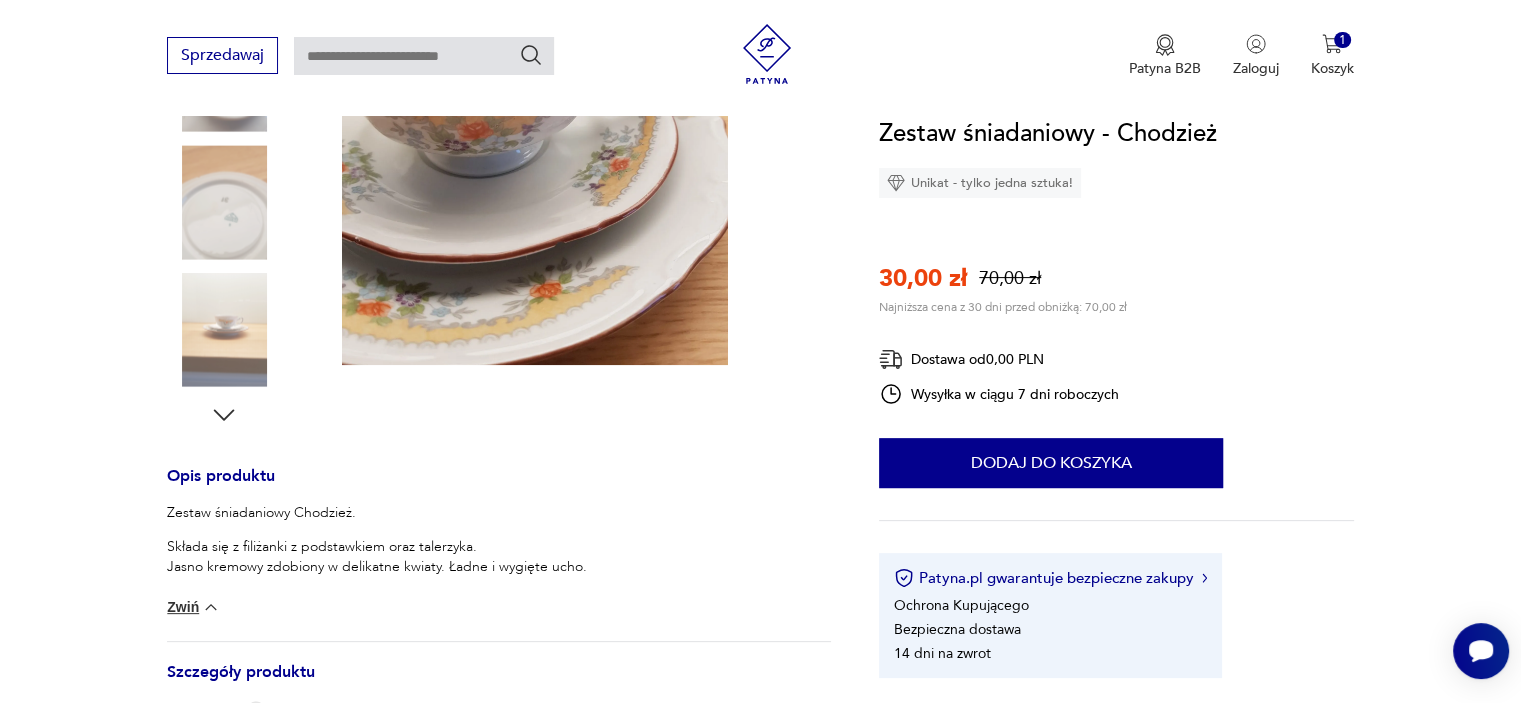 type 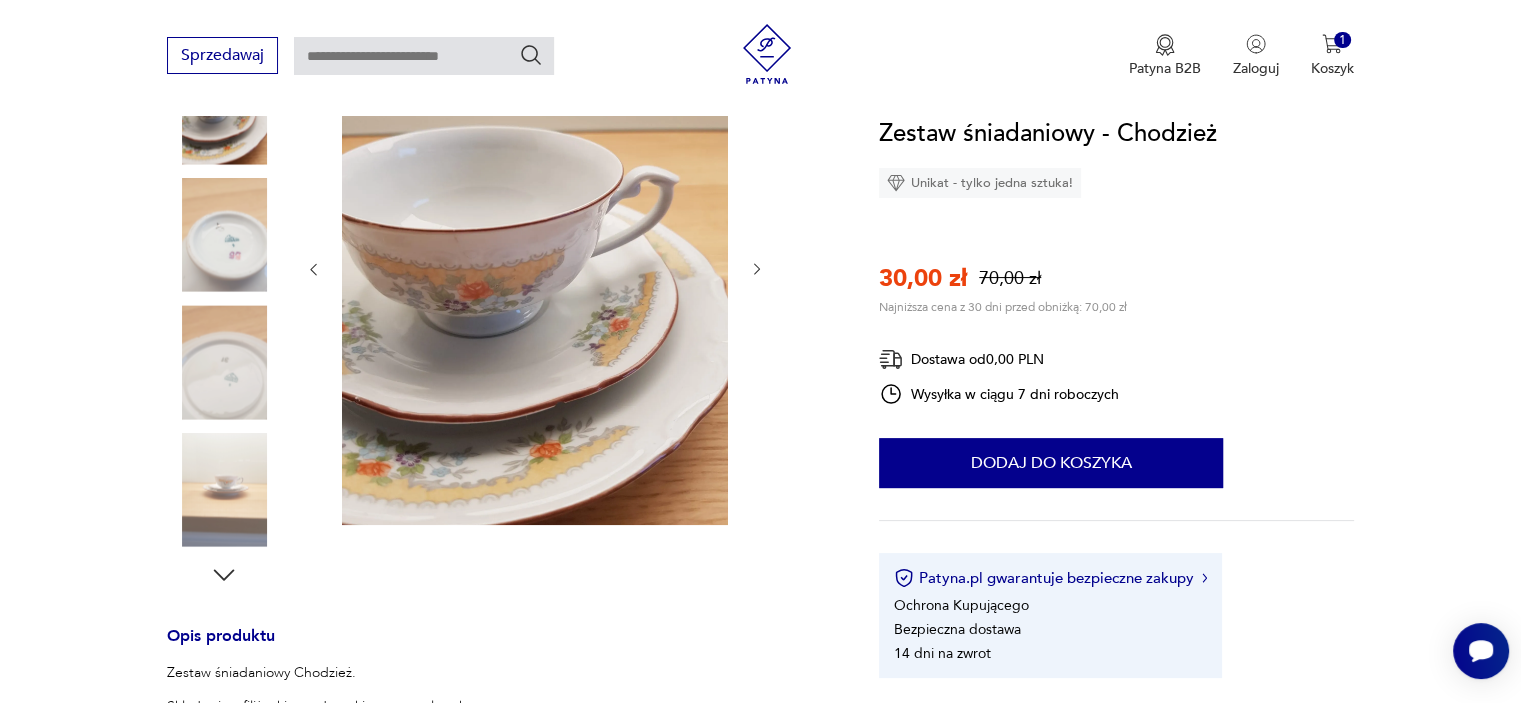 scroll, scrollTop: 280, scrollLeft: 0, axis: vertical 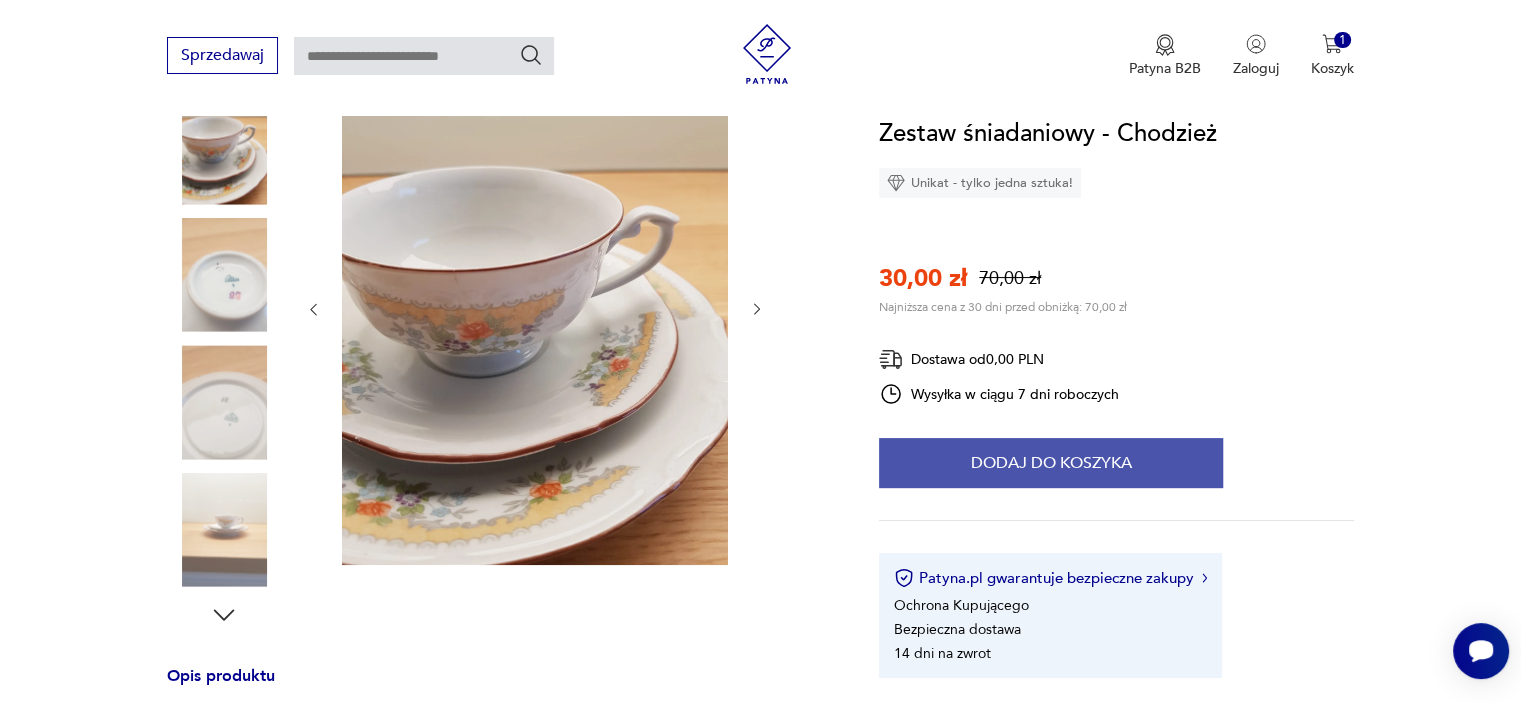 click on "Dodaj do koszyka" at bounding box center (1051, 463) 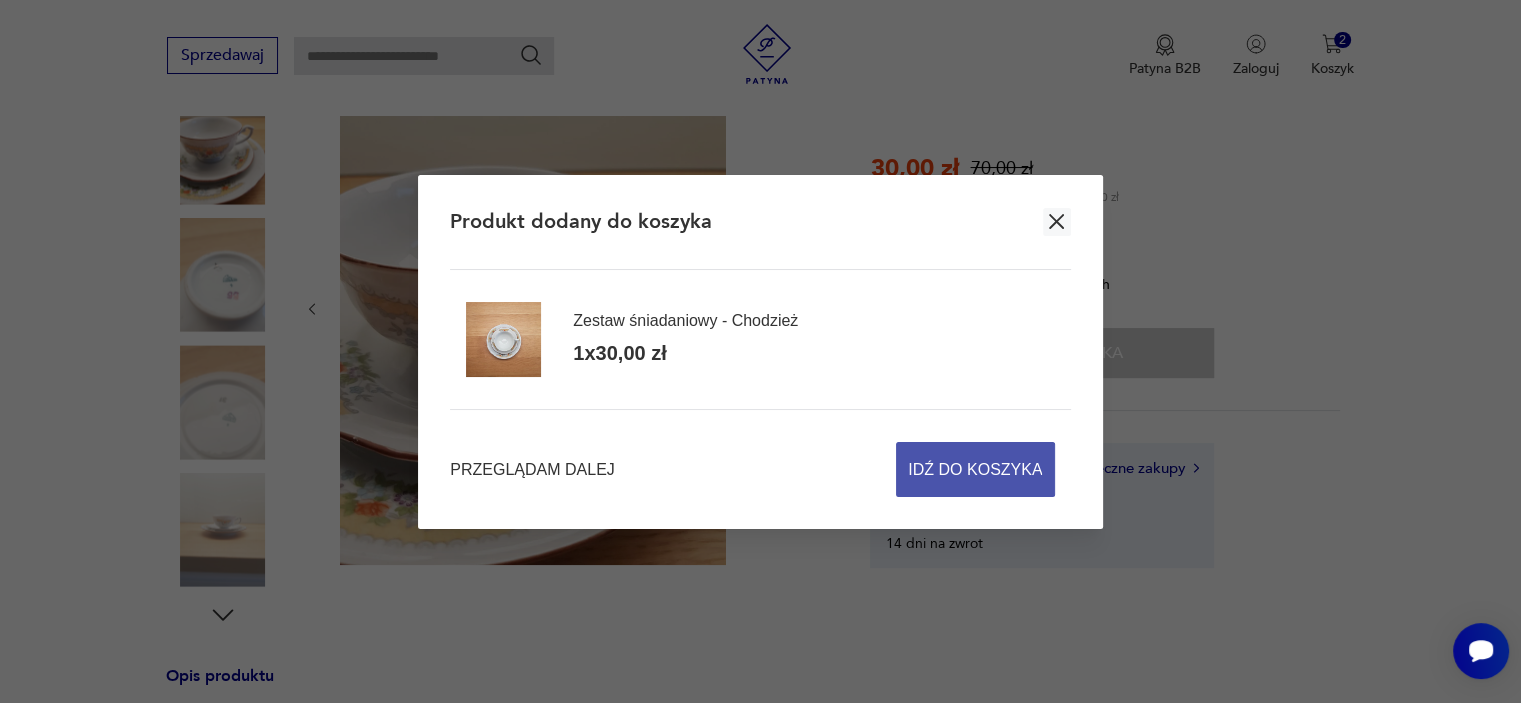 click on "Idź do koszyka" at bounding box center [975, 469] 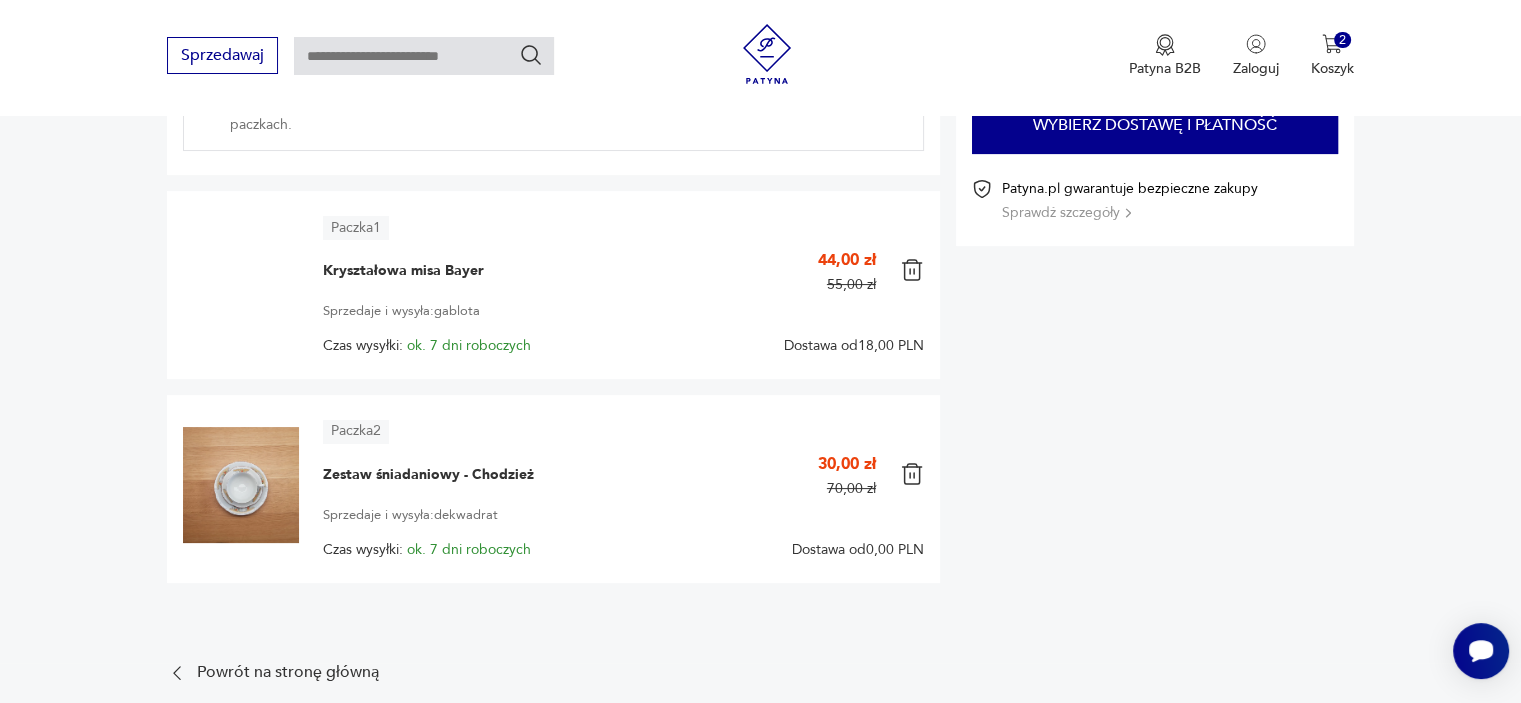 scroll, scrollTop: 400, scrollLeft: 0, axis: vertical 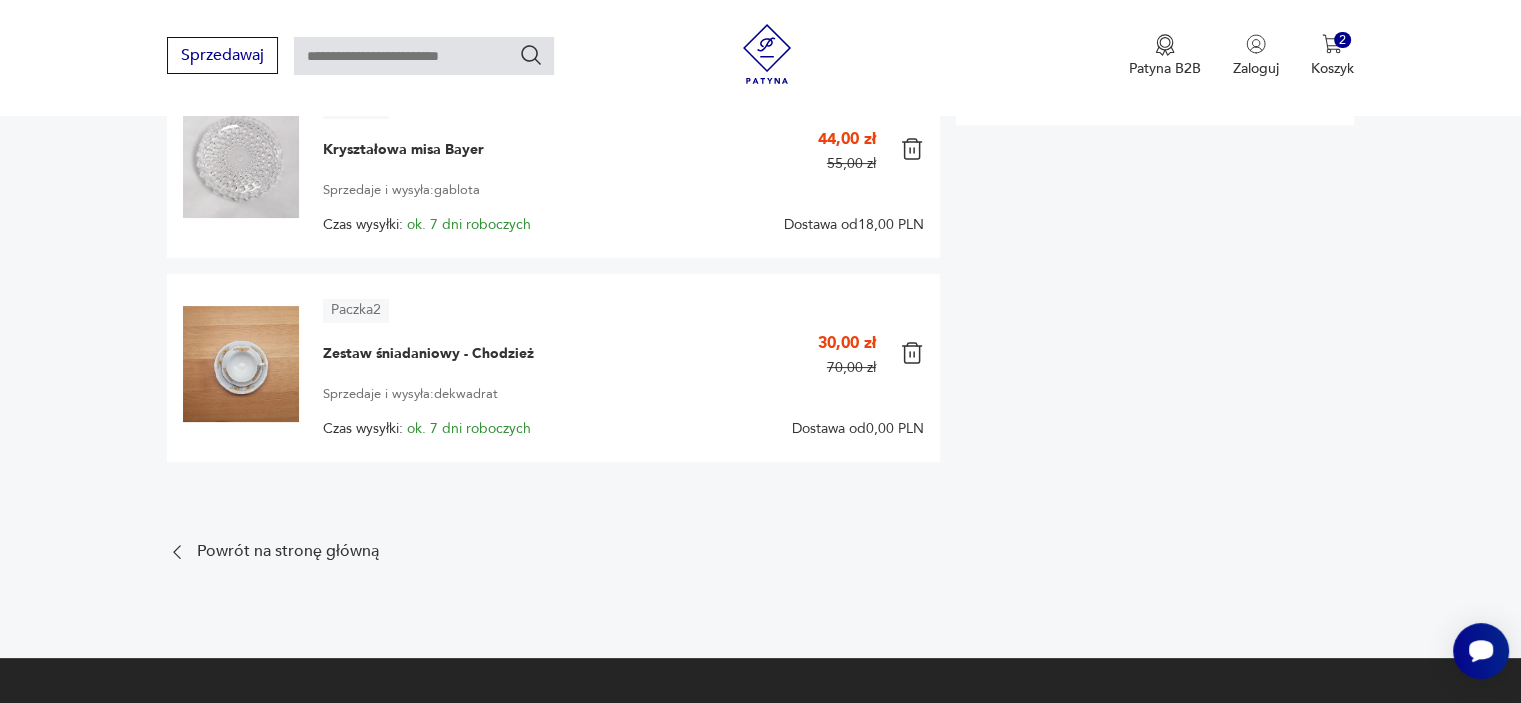 click at bounding box center [912, 149] 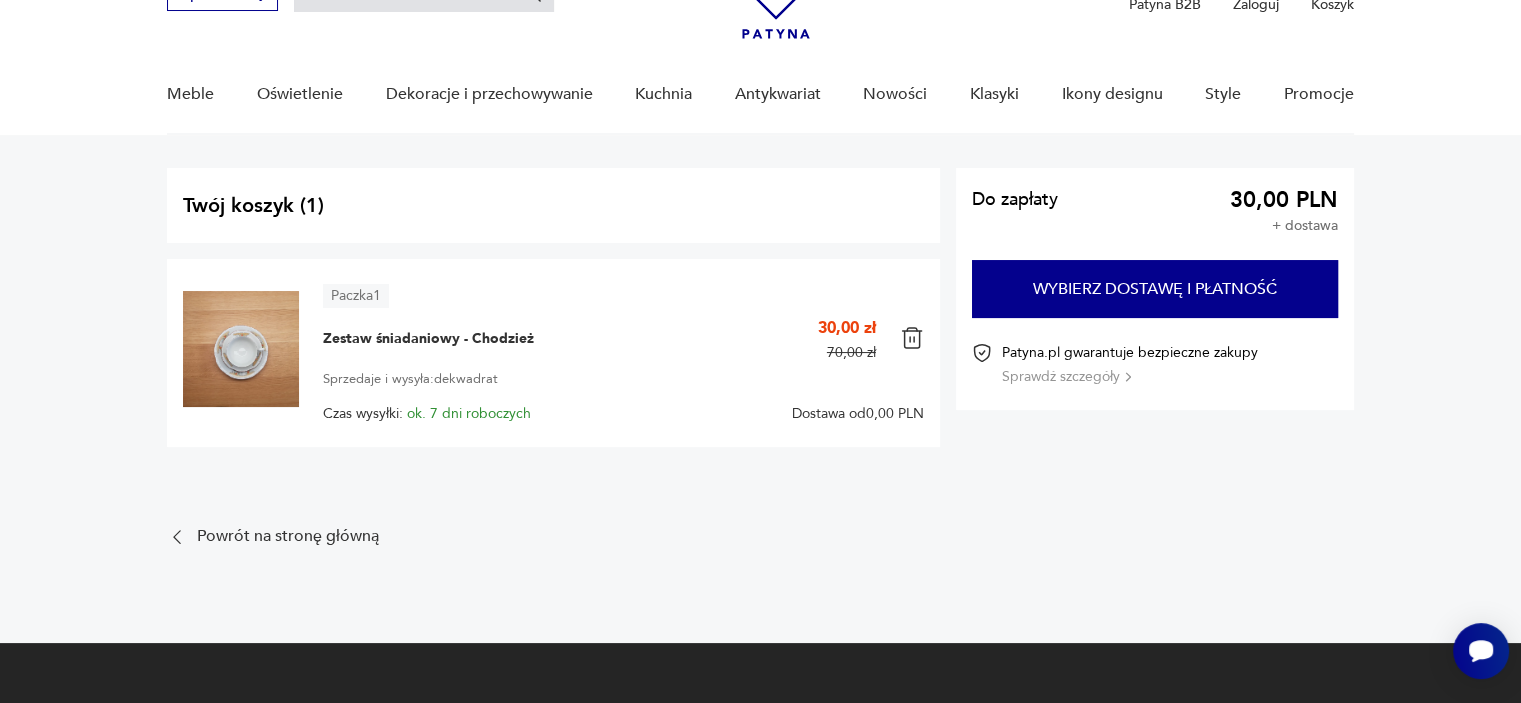 scroll, scrollTop: 40, scrollLeft: 0, axis: vertical 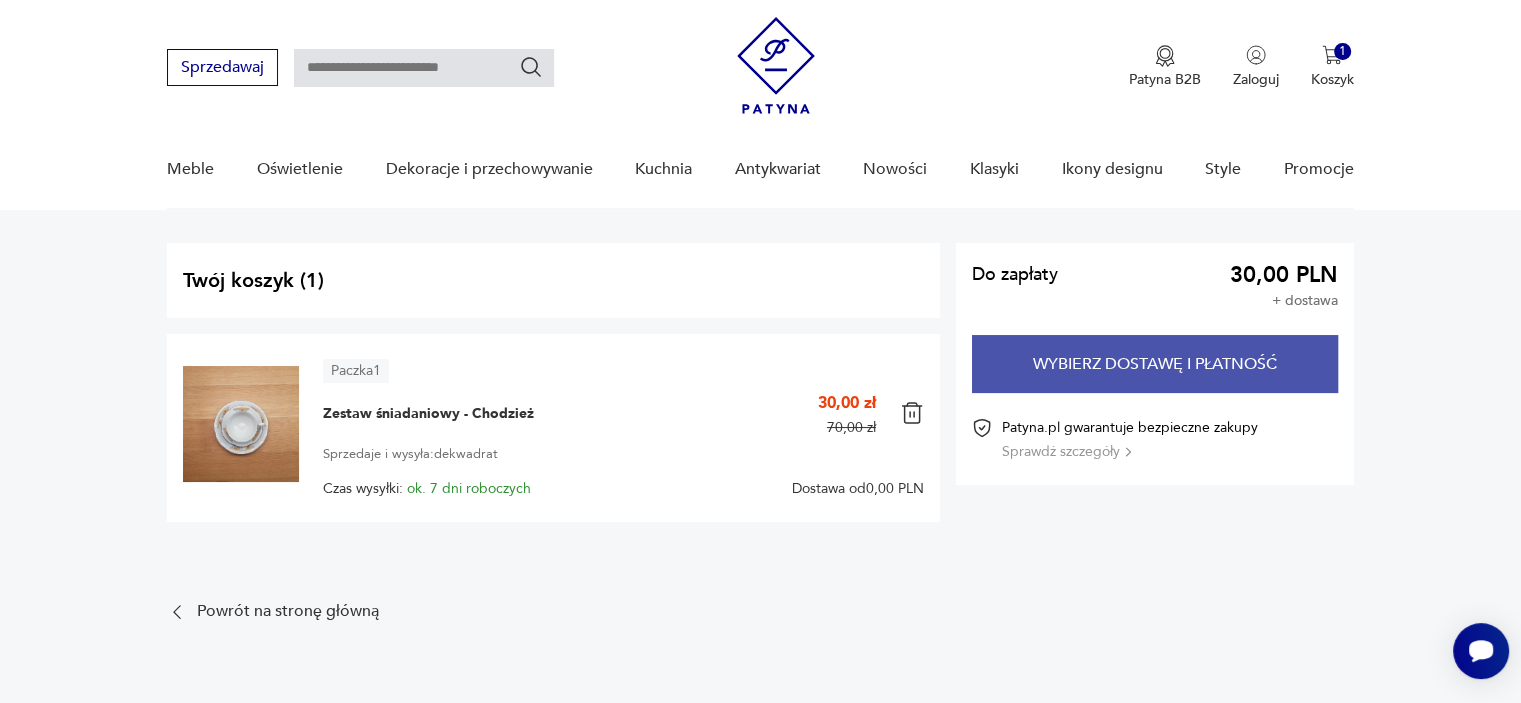 click on "Wybierz dostawę i płatność" at bounding box center (1155, 364) 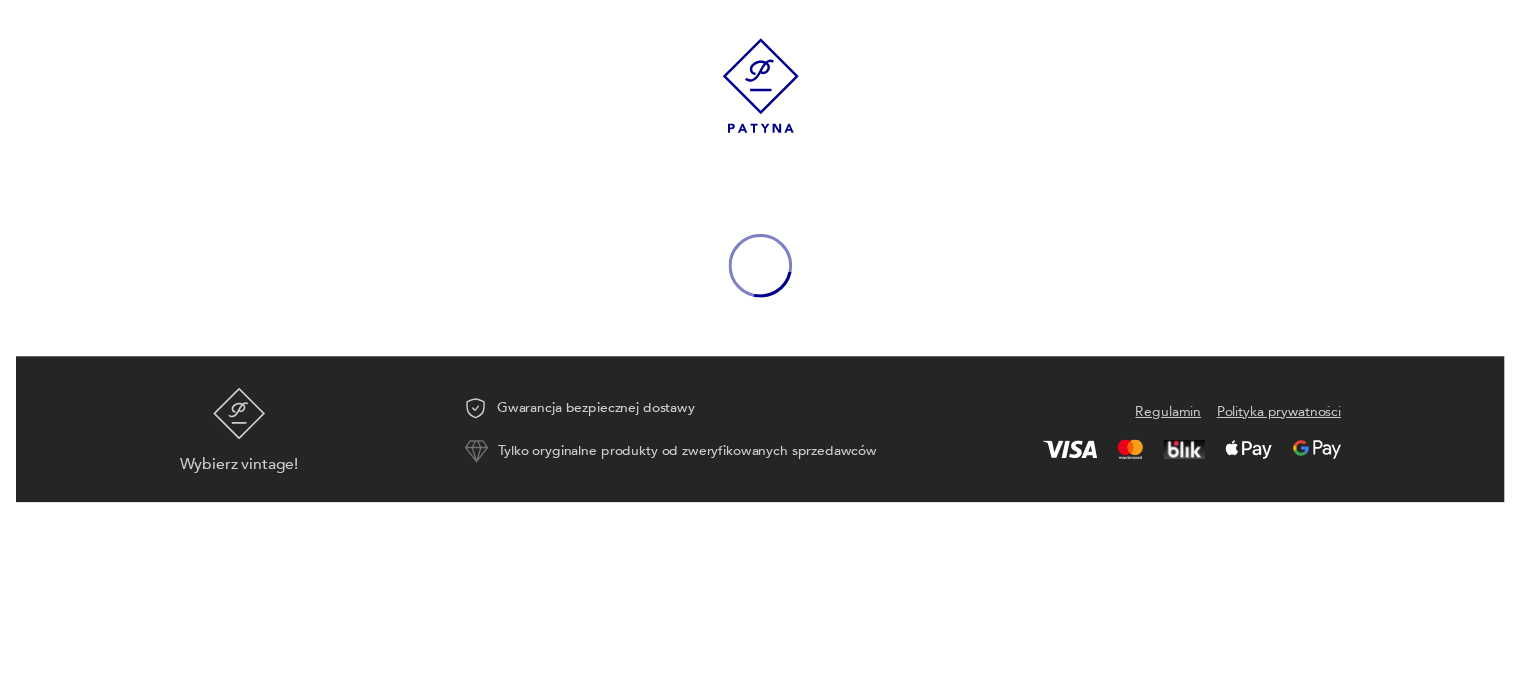 scroll, scrollTop: 0, scrollLeft: 0, axis: both 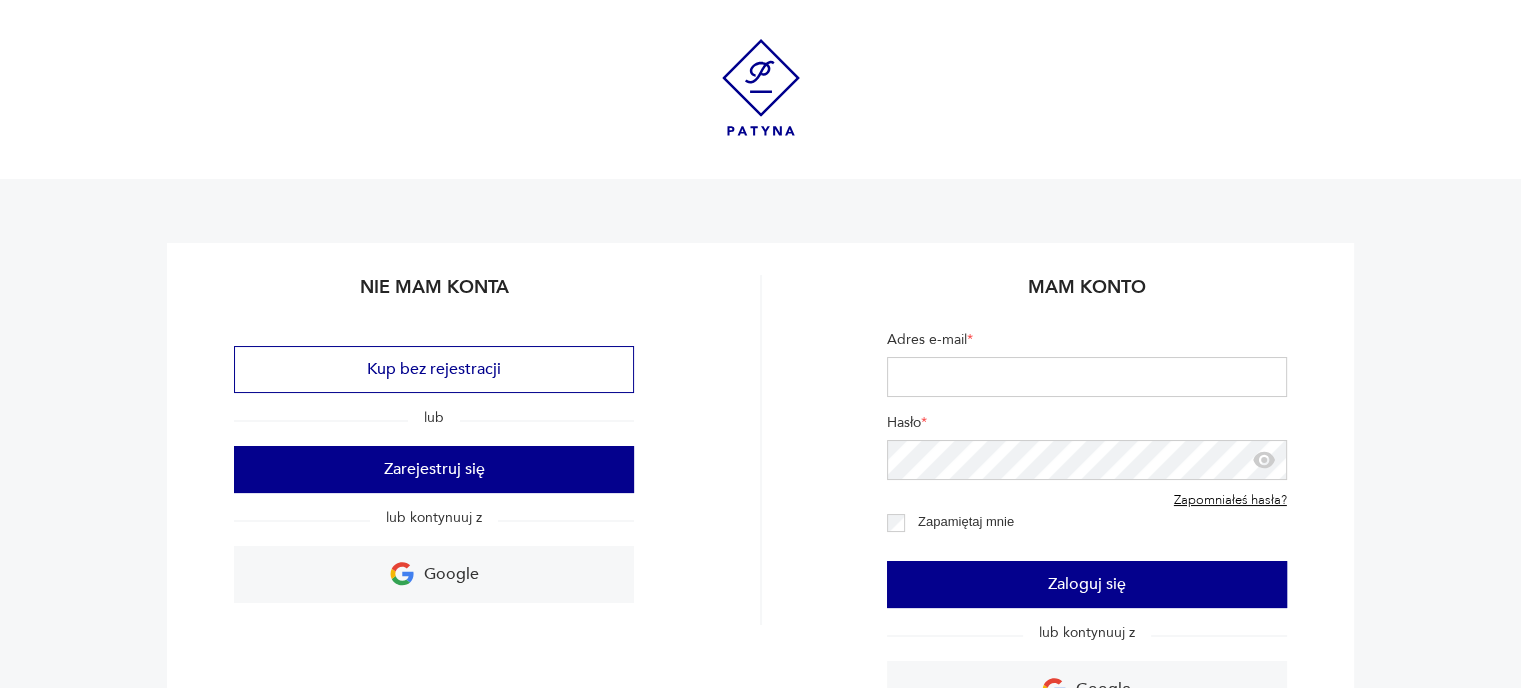 click on "Adres e-mail  *" at bounding box center (1087, 377) 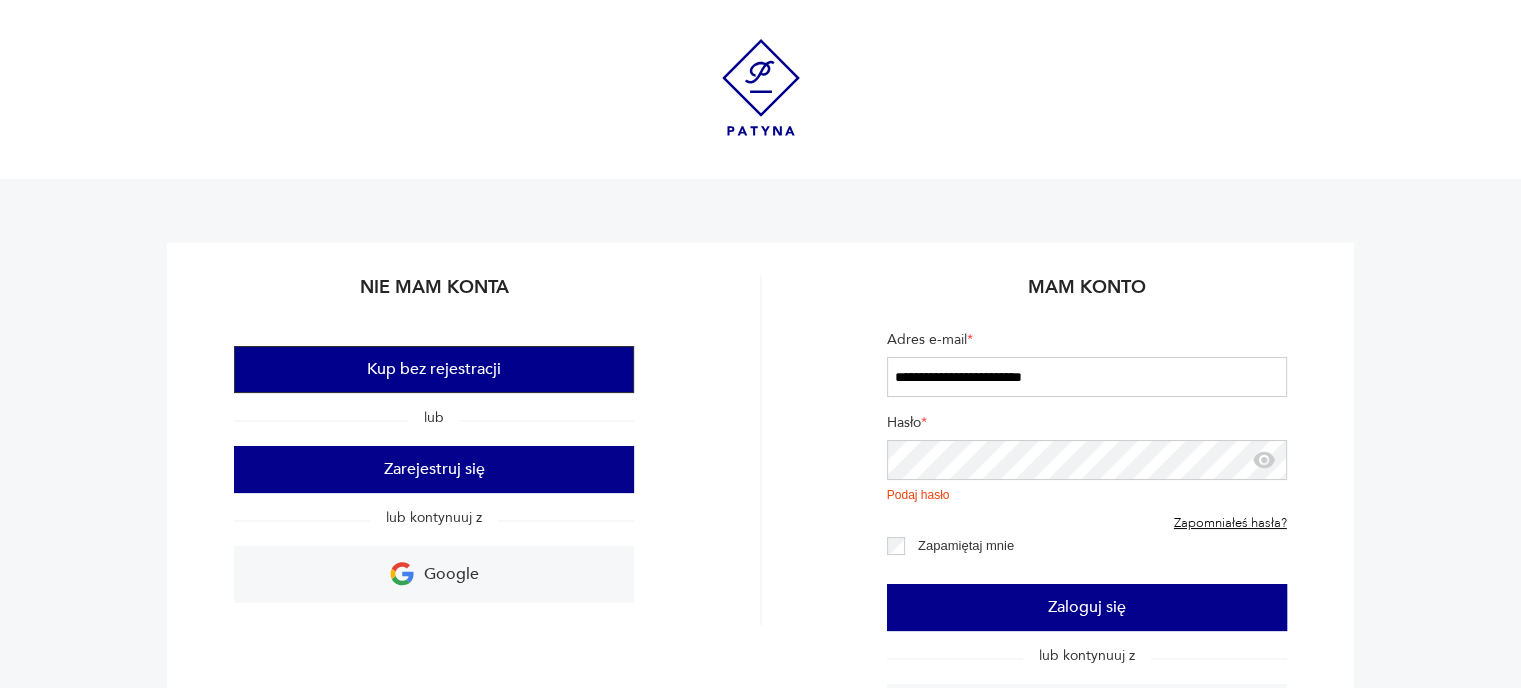 click on "Kup bez rejestracji" at bounding box center [434, 369] 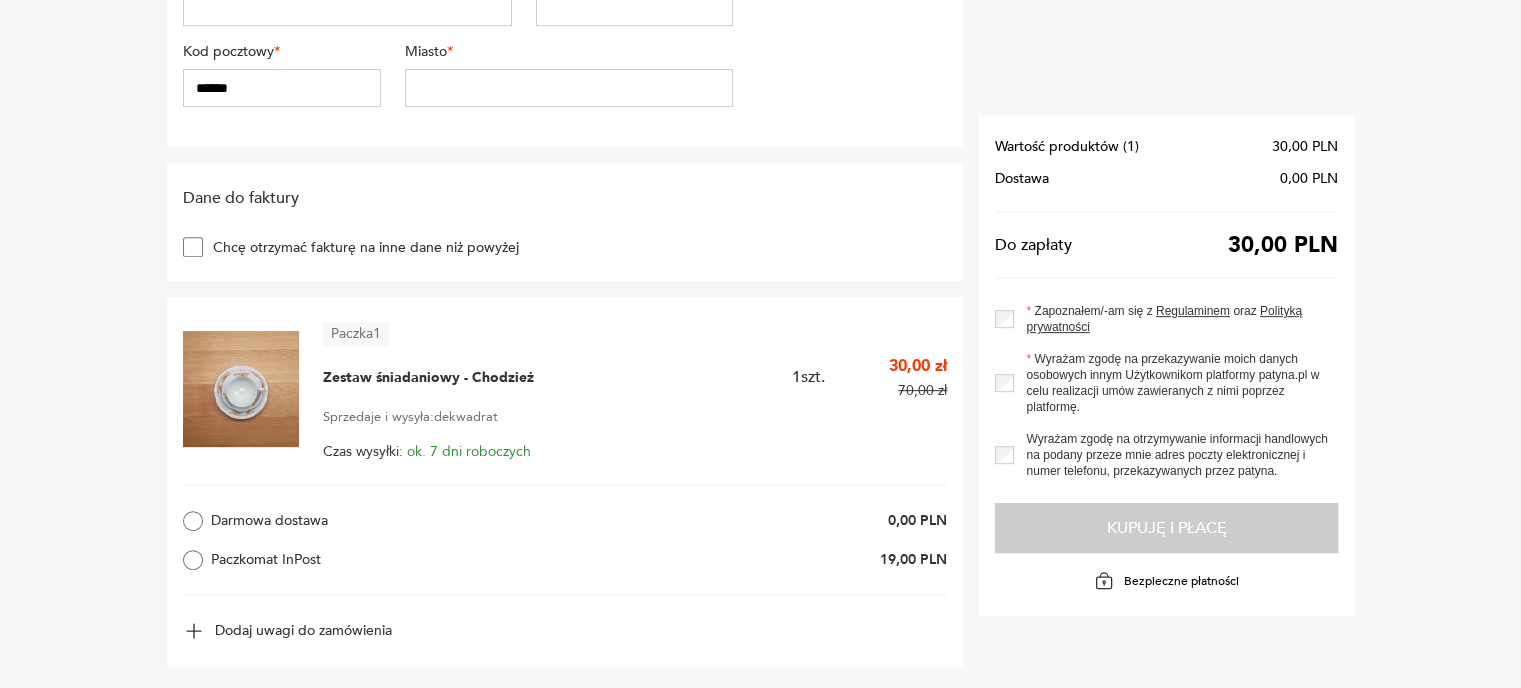 scroll, scrollTop: 760, scrollLeft: 0, axis: vertical 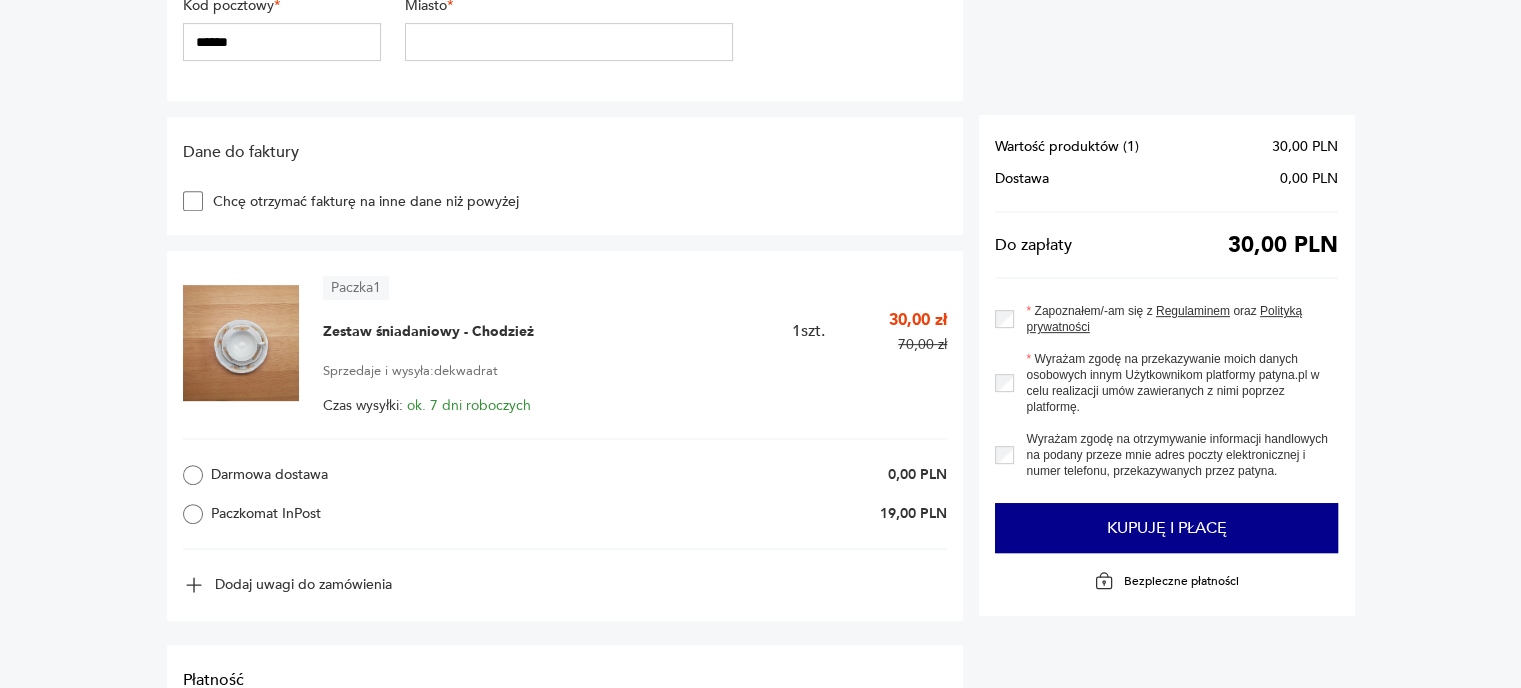 click on "**********" at bounding box center [760, 222] 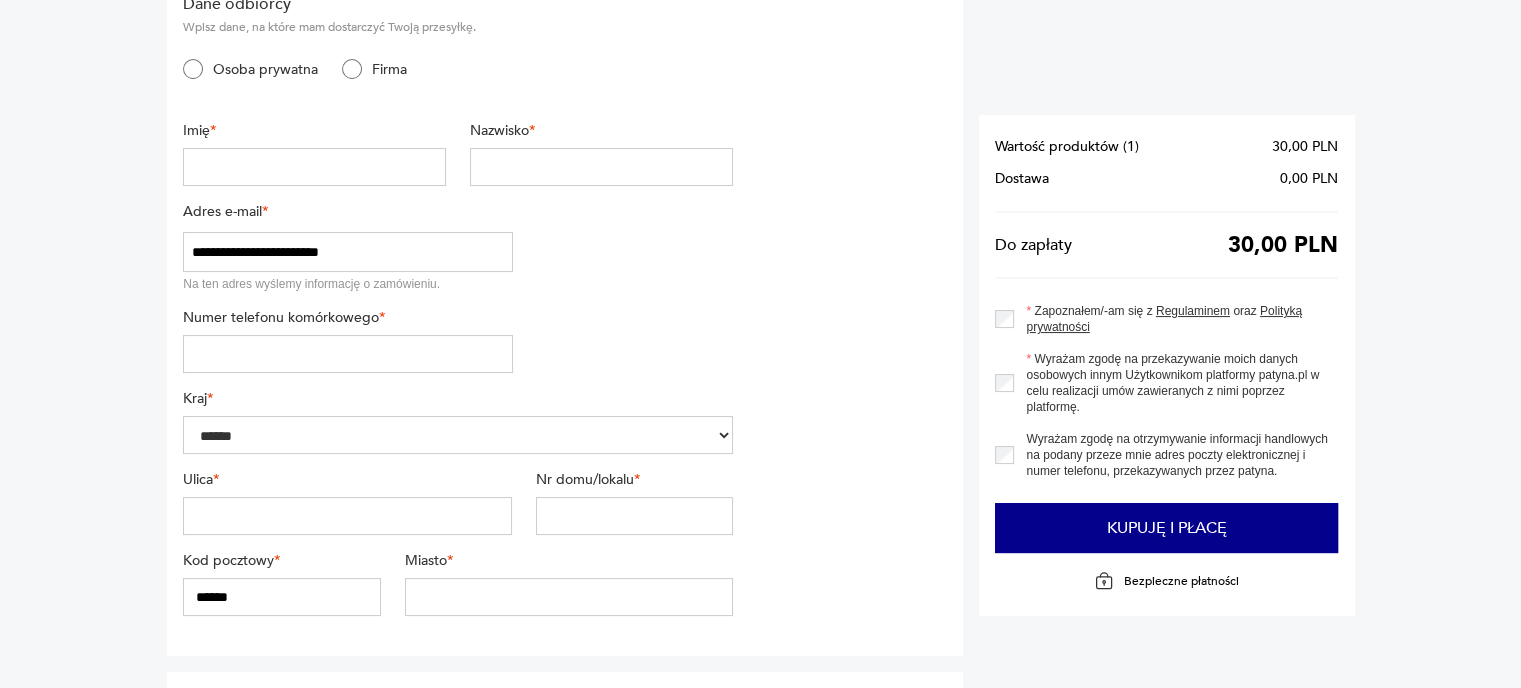 scroll, scrollTop: 0, scrollLeft: 0, axis: both 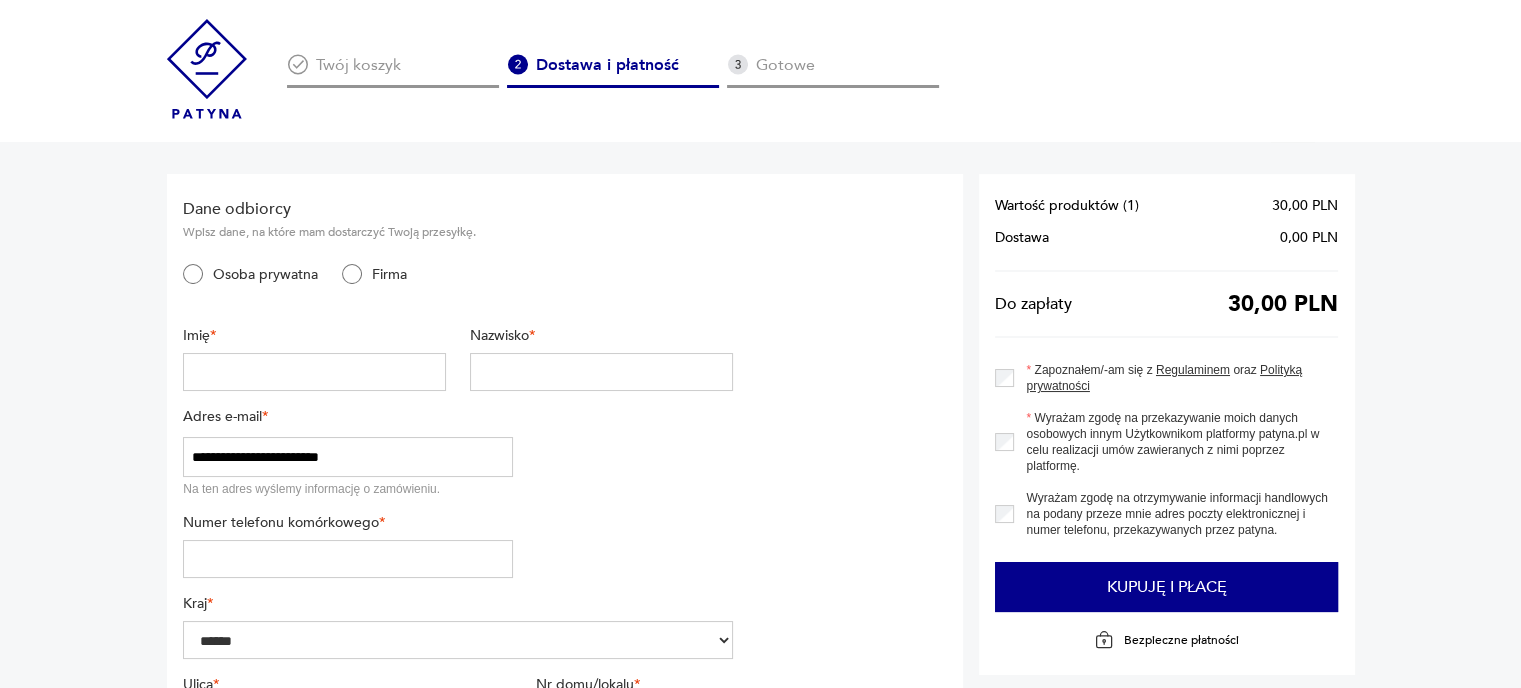 click at bounding box center (314, 372) 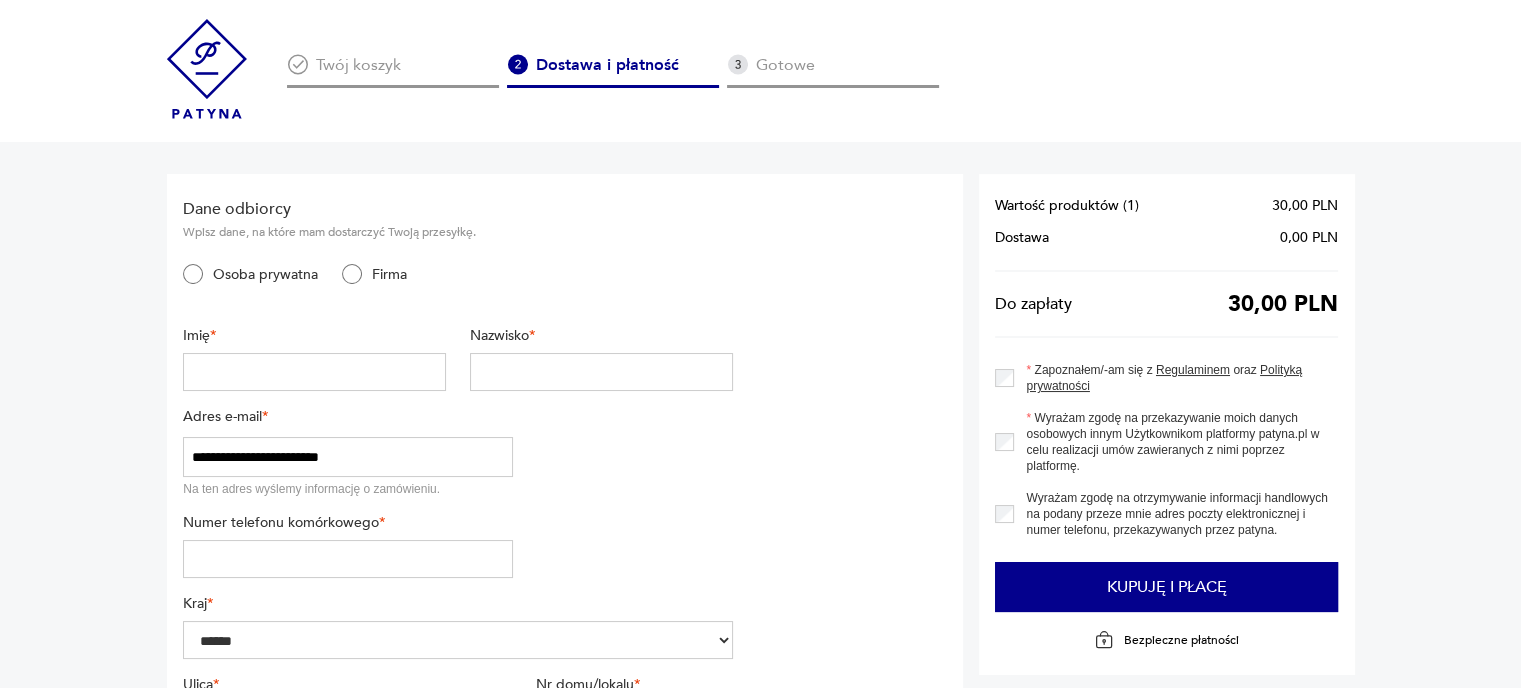 type on "**********" 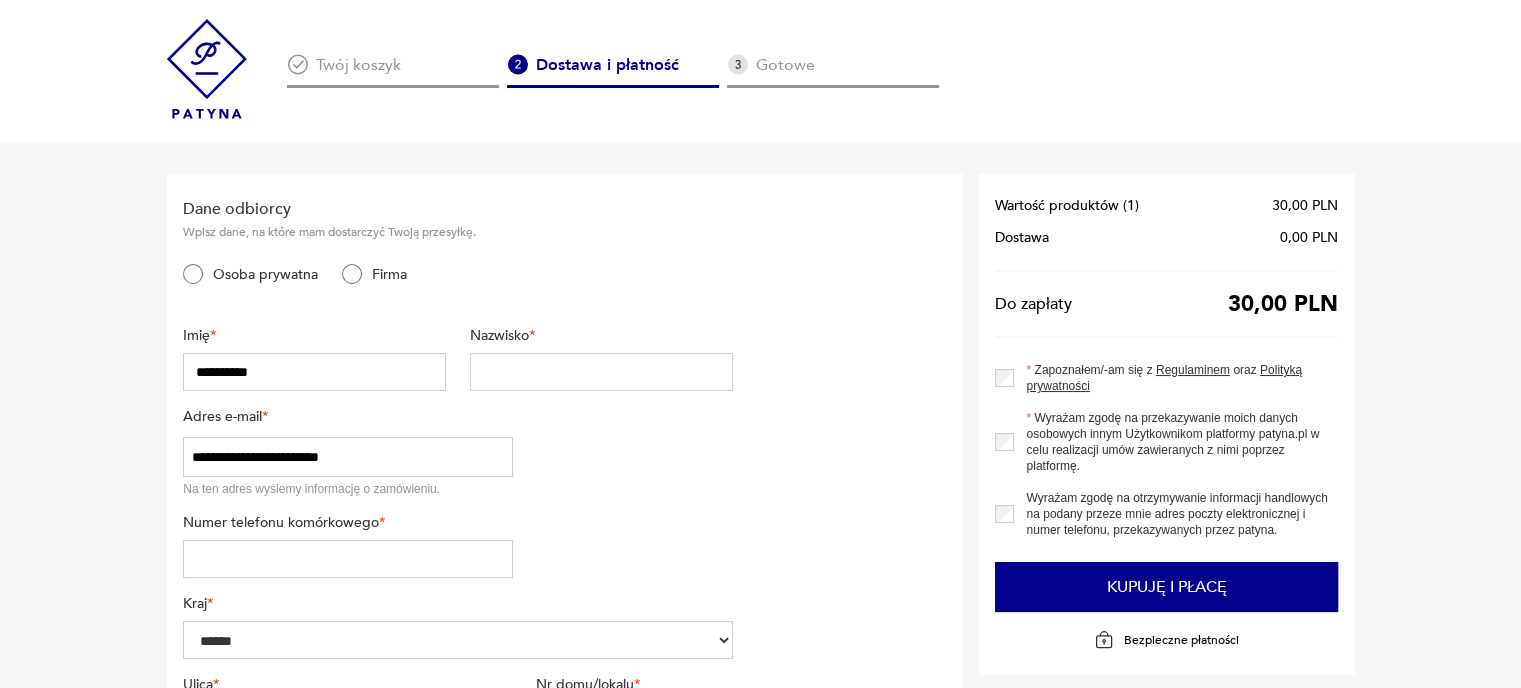 type on "******" 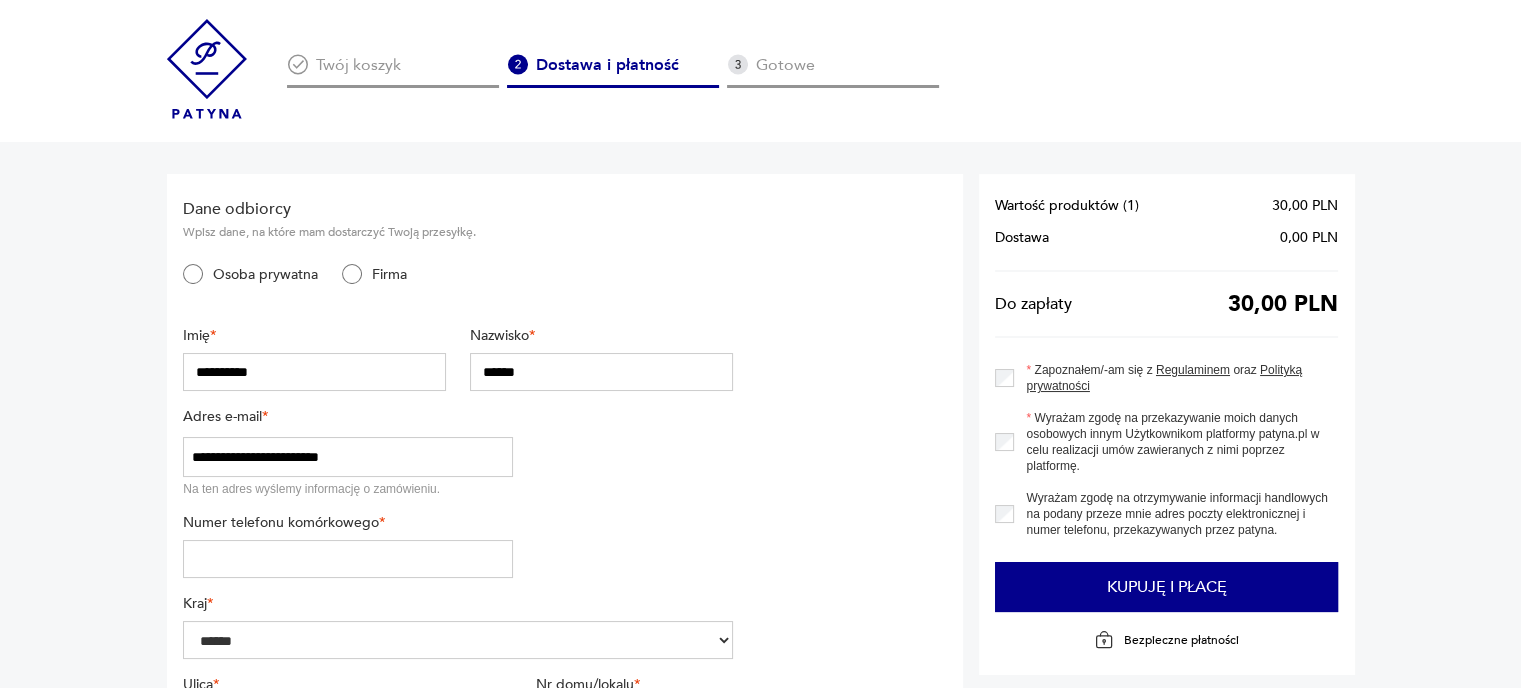 type on "*********" 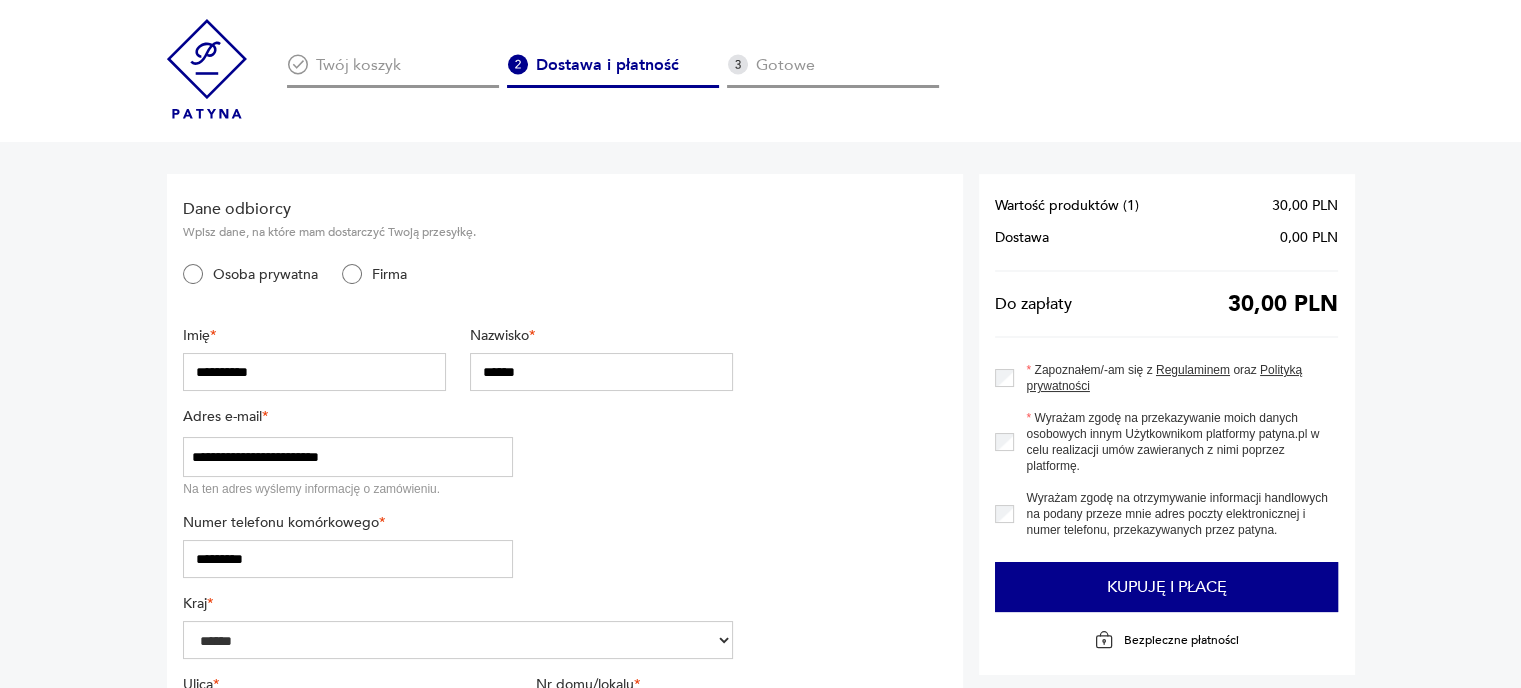 type on "**********" 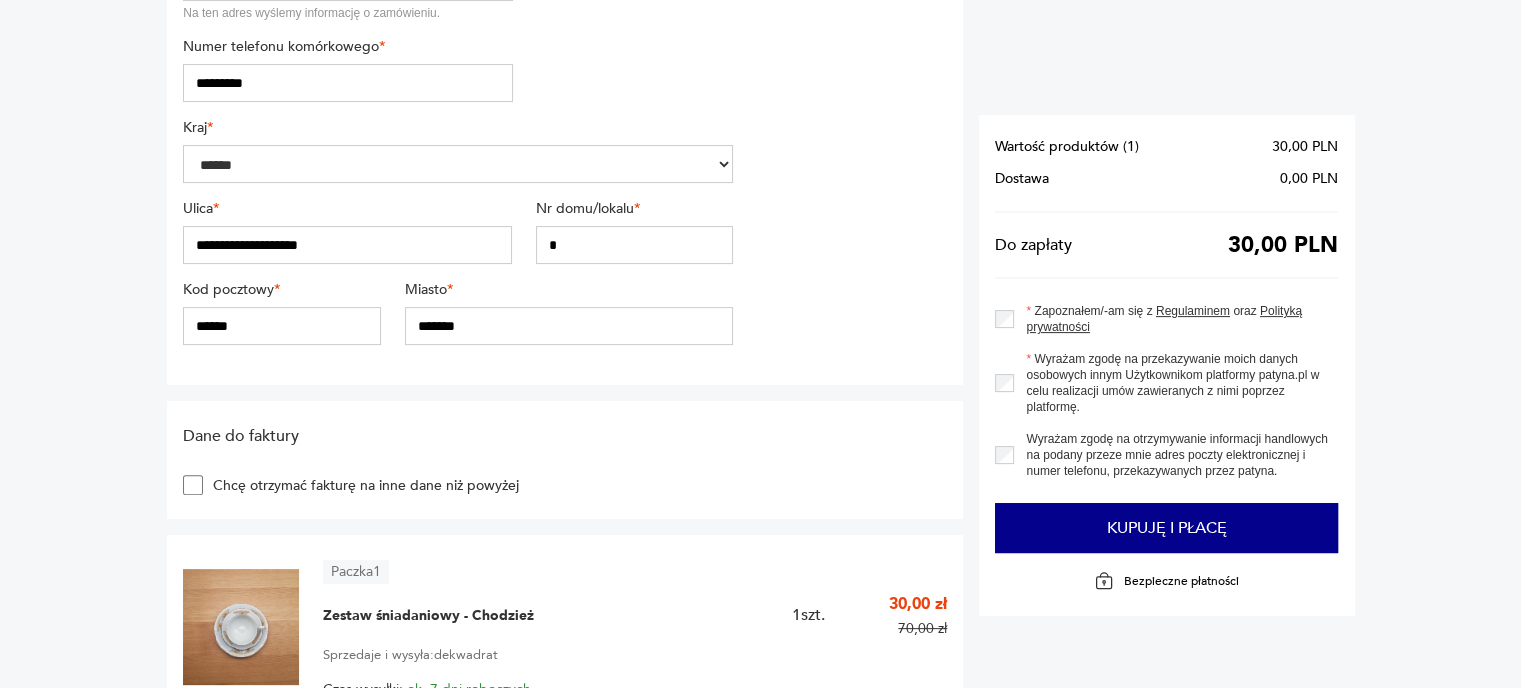 scroll, scrollTop: 480, scrollLeft: 0, axis: vertical 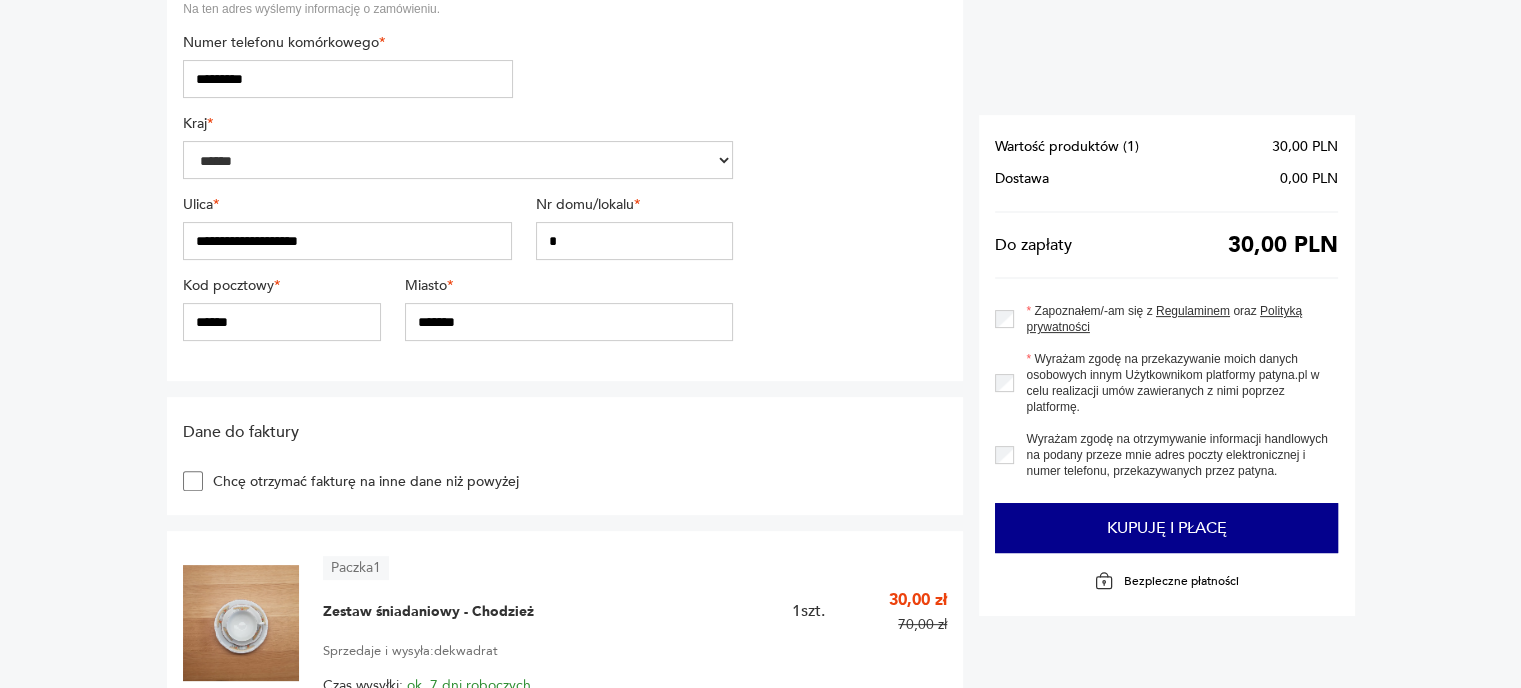 click on "******" at bounding box center (281, 322) 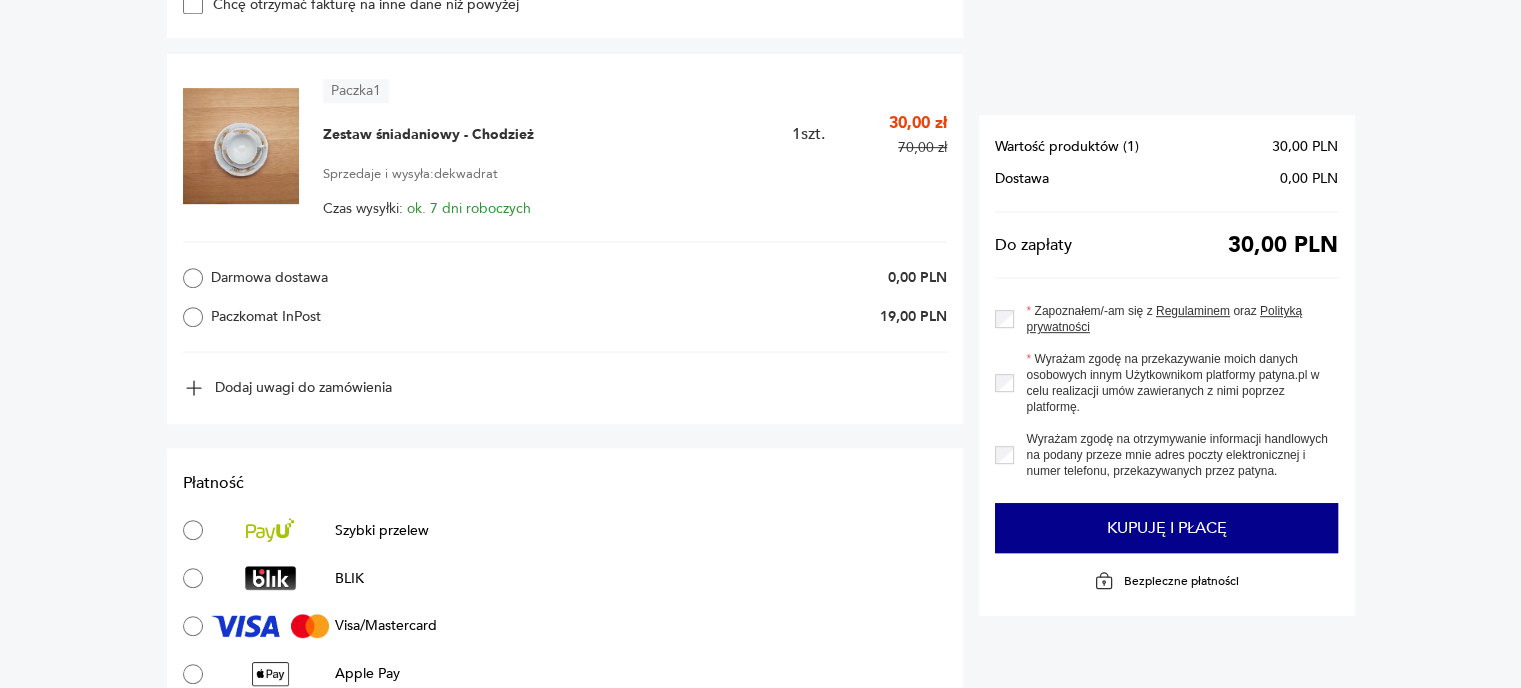 scroll, scrollTop: 960, scrollLeft: 0, axis: vertical 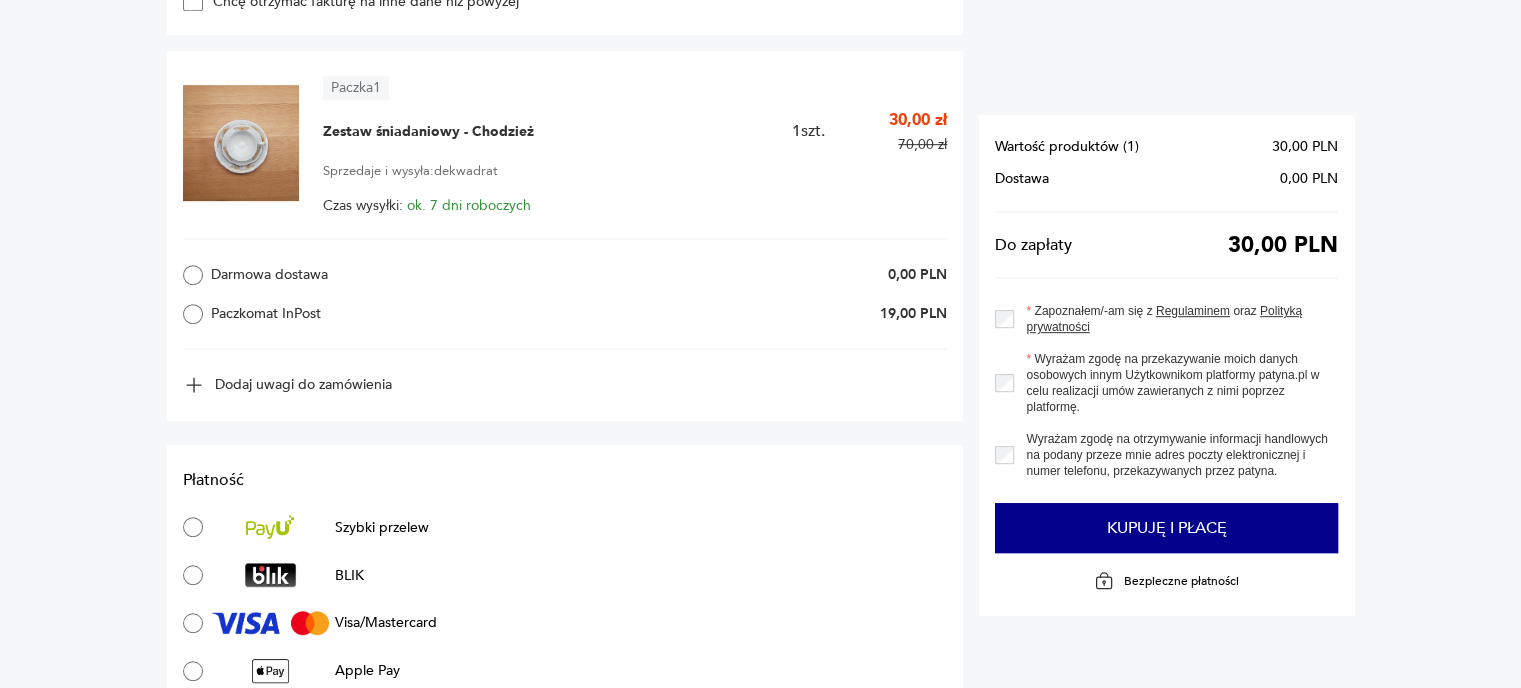 click on "**********" at bounding box center (760, 26) 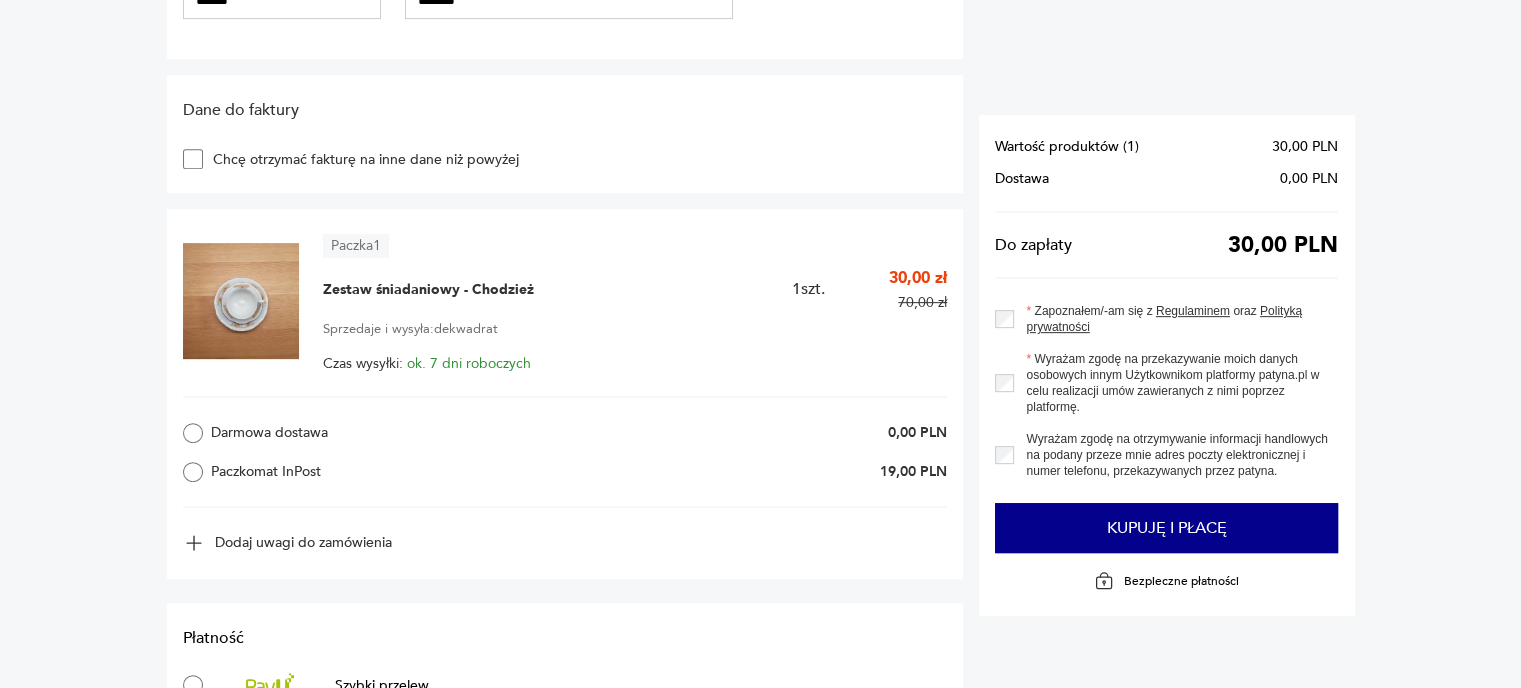 scroll, scrollTop: 800, scrollLeft: 0, axis: vertical 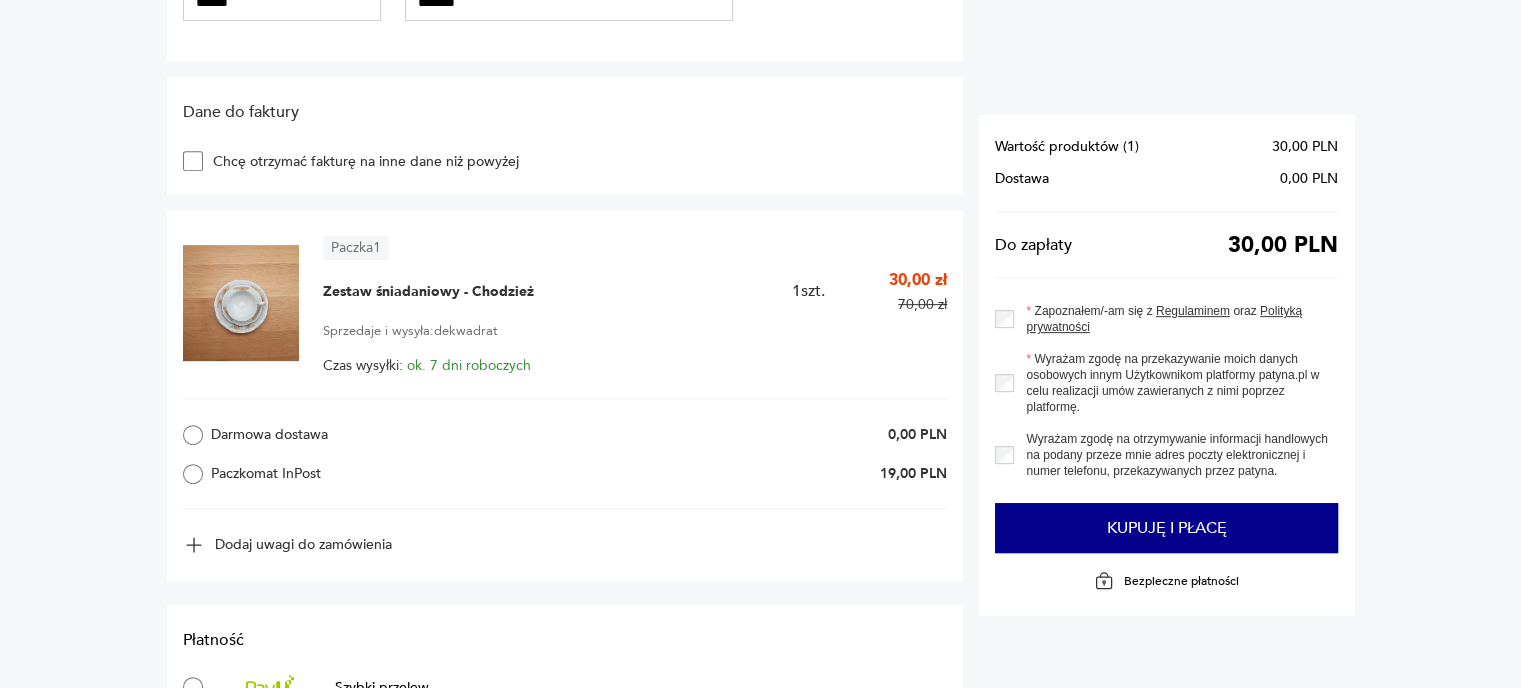 drag, startPoint x: 481, startPoint y: 290, endPoint x: 76, endPoint y: 227, distance: 409.8707 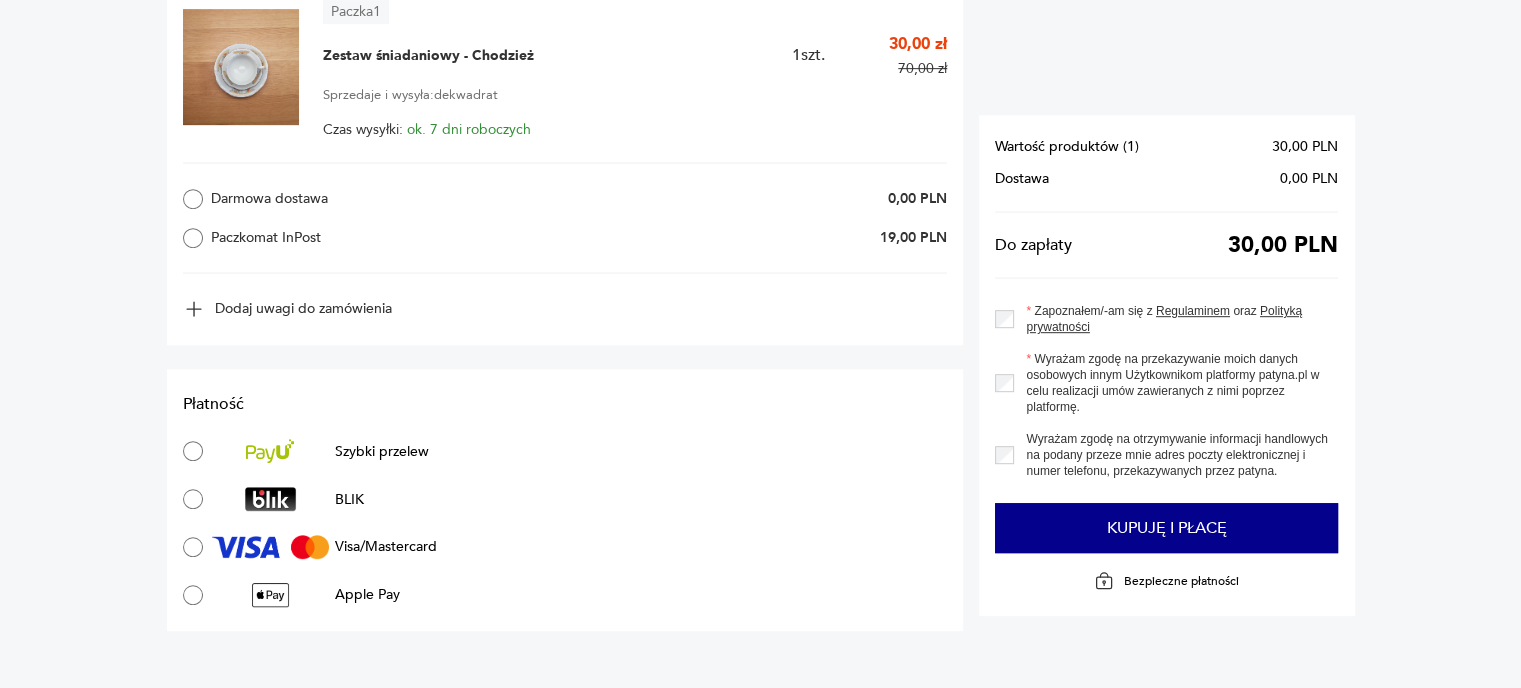 scroll, scrollTop: 1091, scrollLeft: 0, axis: vertical 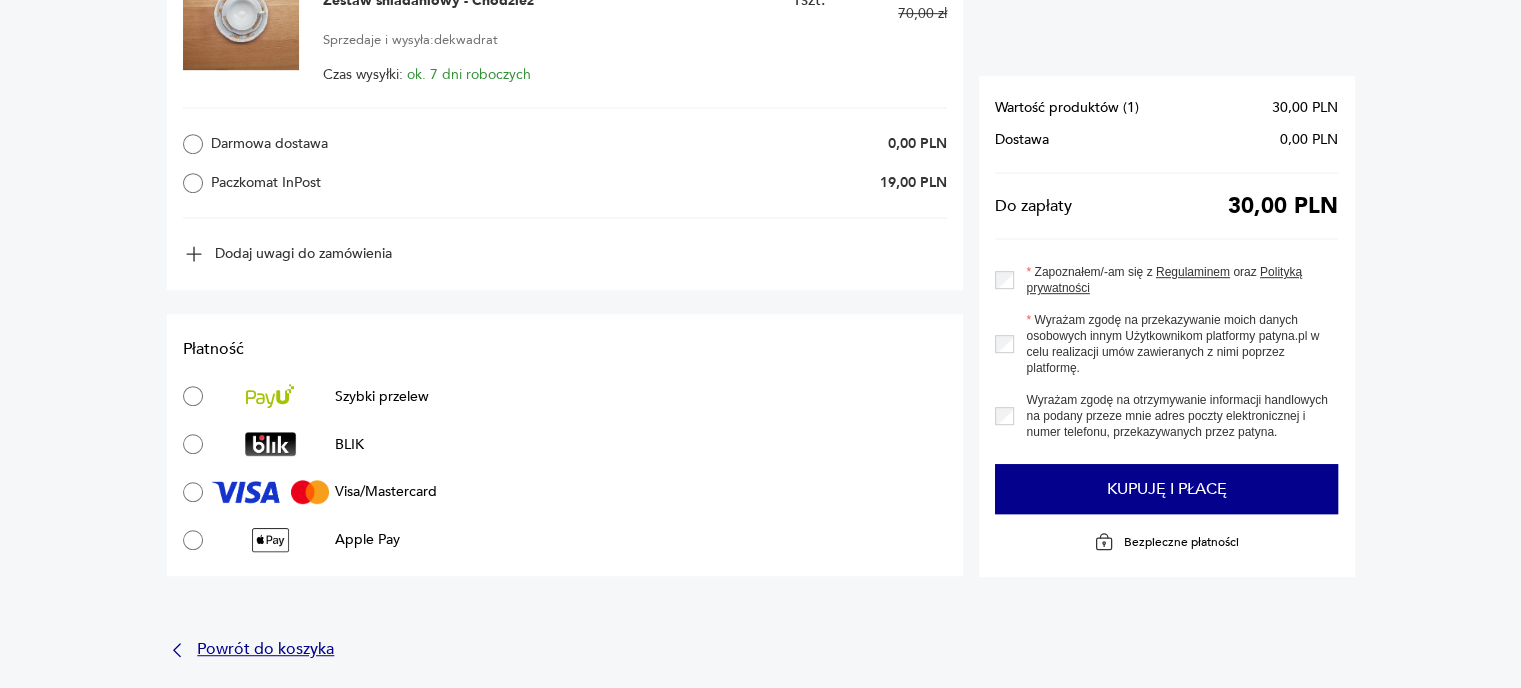 click on "Powrót do koszyka" at bounding box center (265, 649) 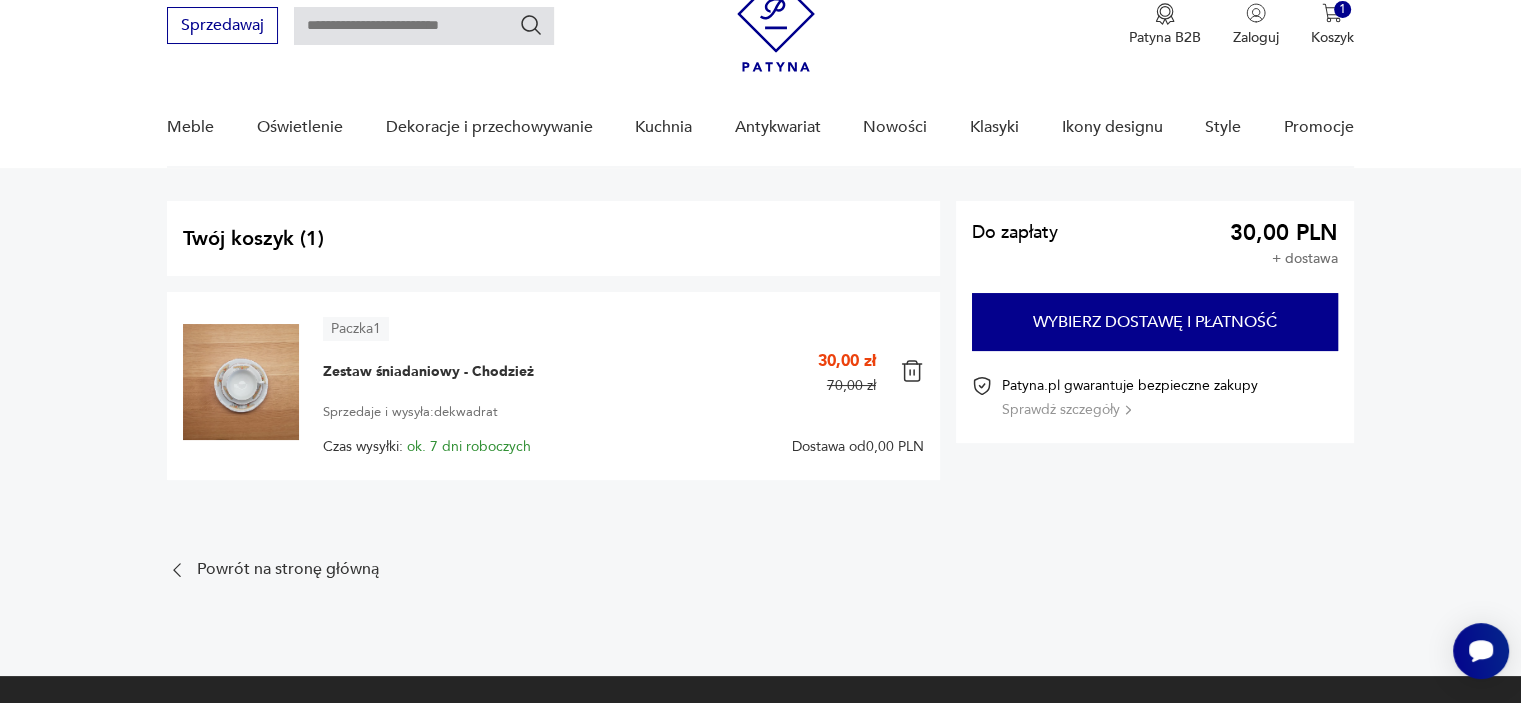 scroll, scrollTop: 0, scrollLeft: 0, axis: both 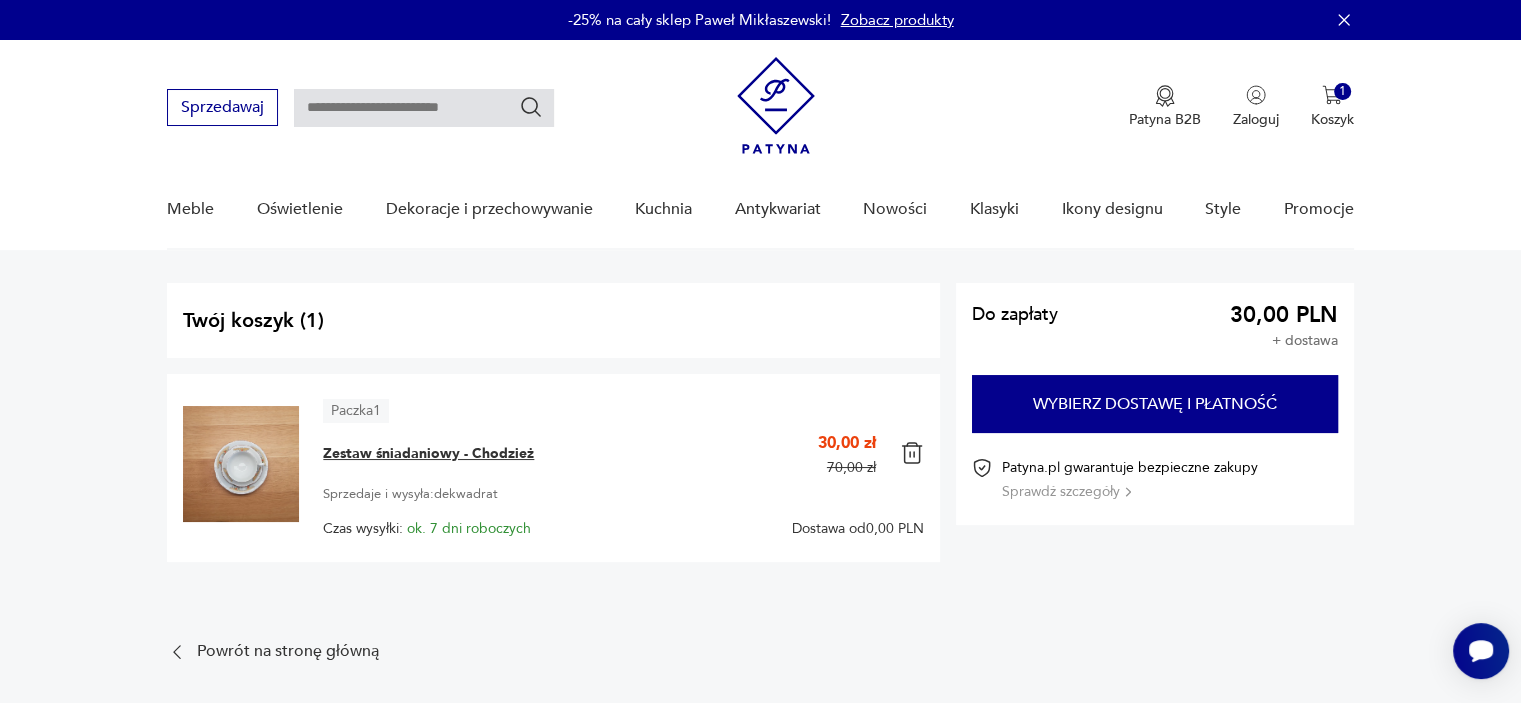 click on "Zestaw śniadaniowy - Chodzież" at bounding box center (428, 454) 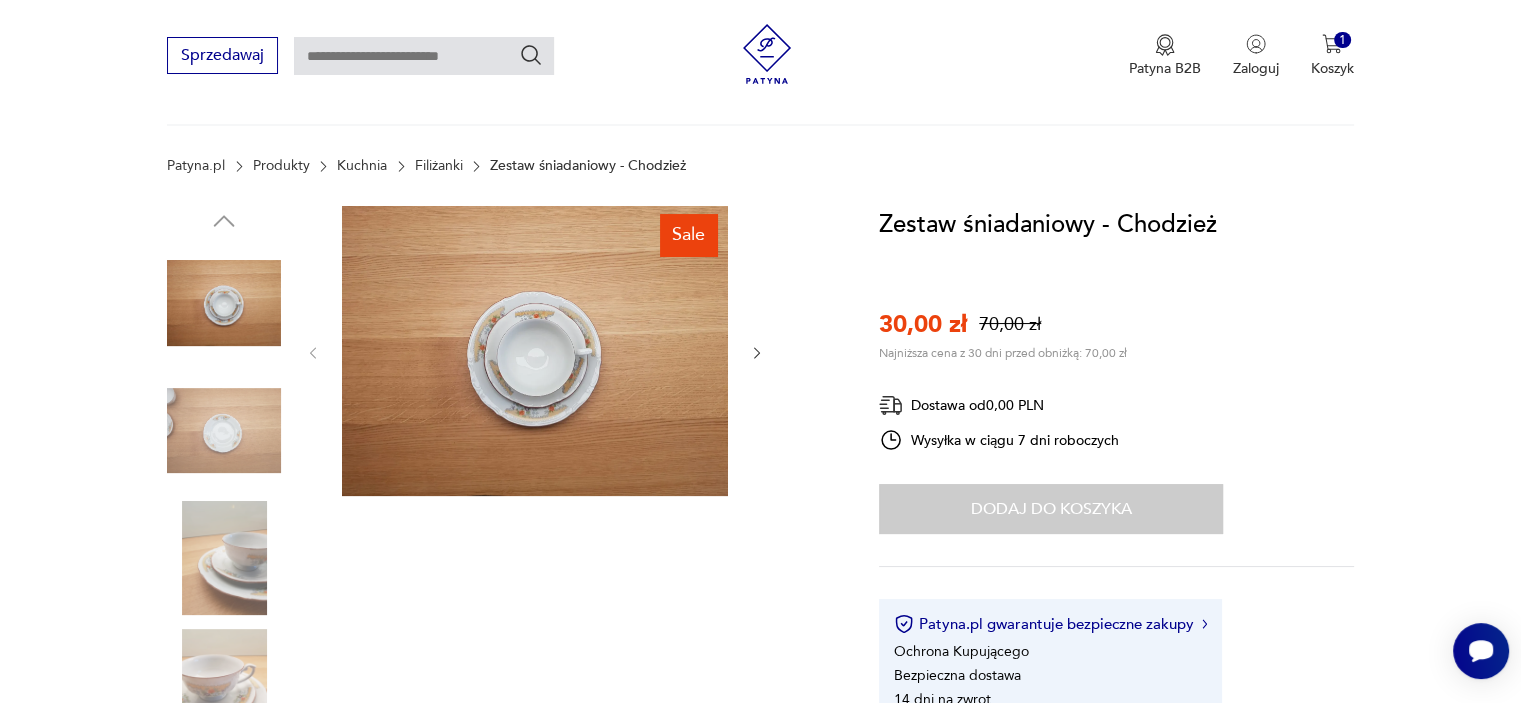 scroll, scrollTop: 200, scrollLeft: 0, axis: vertical 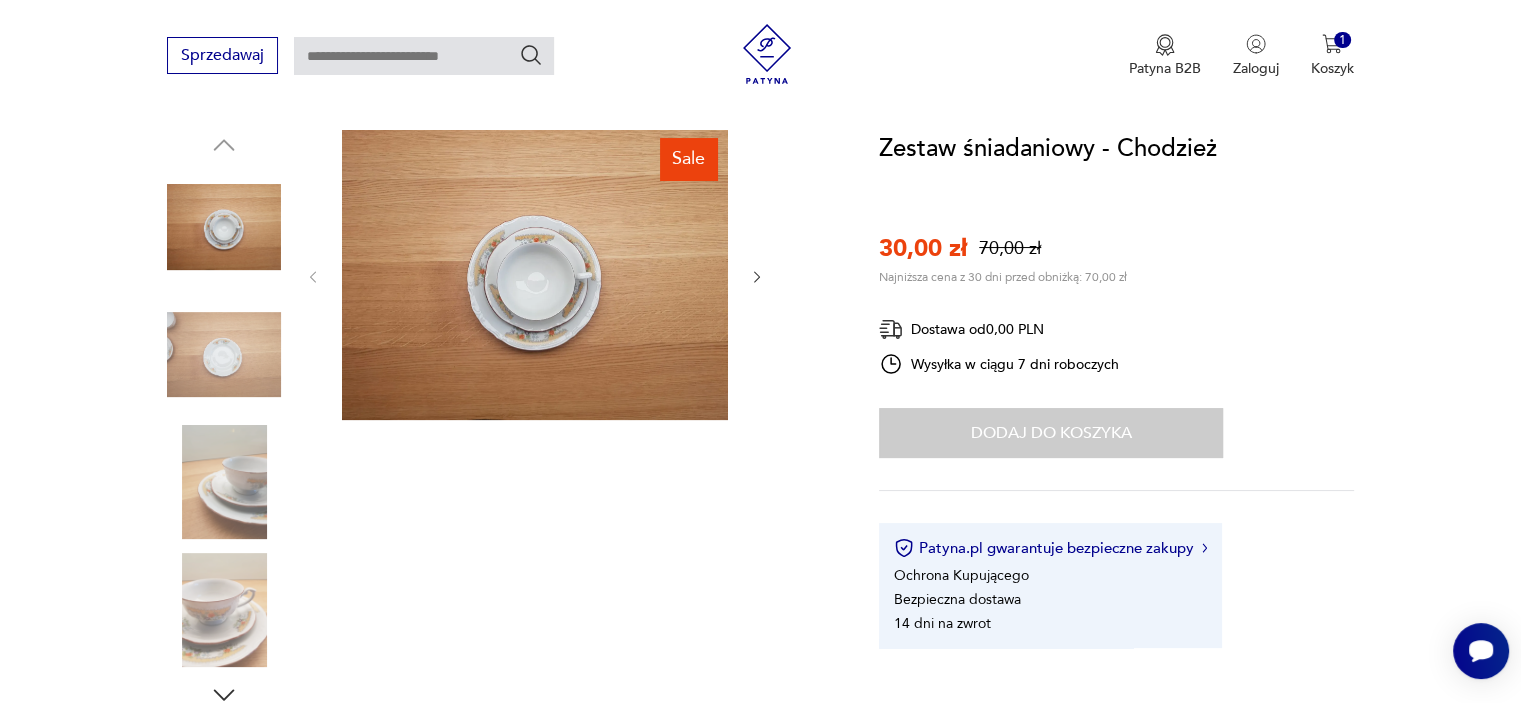 click at bounding box center (224, 482) 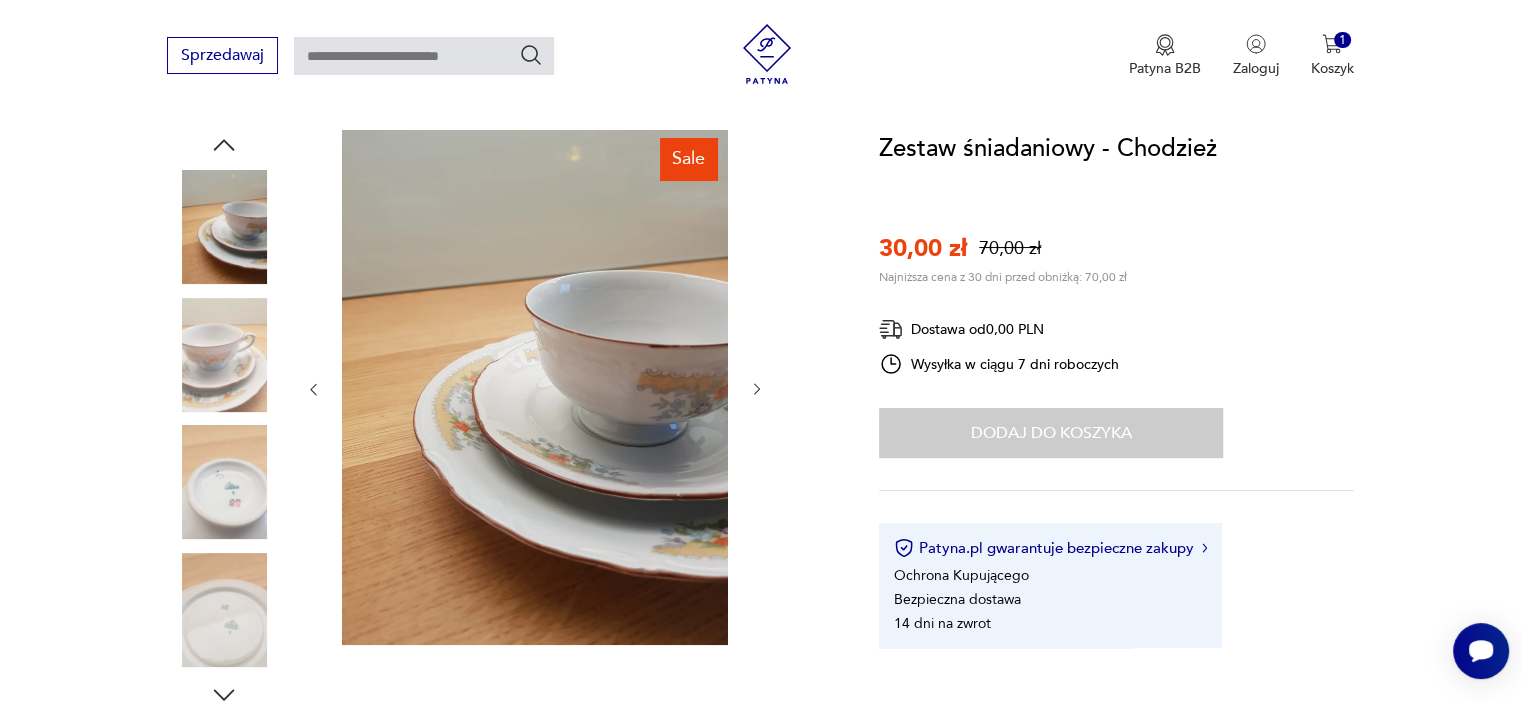 click at bounding box center [224, 355] 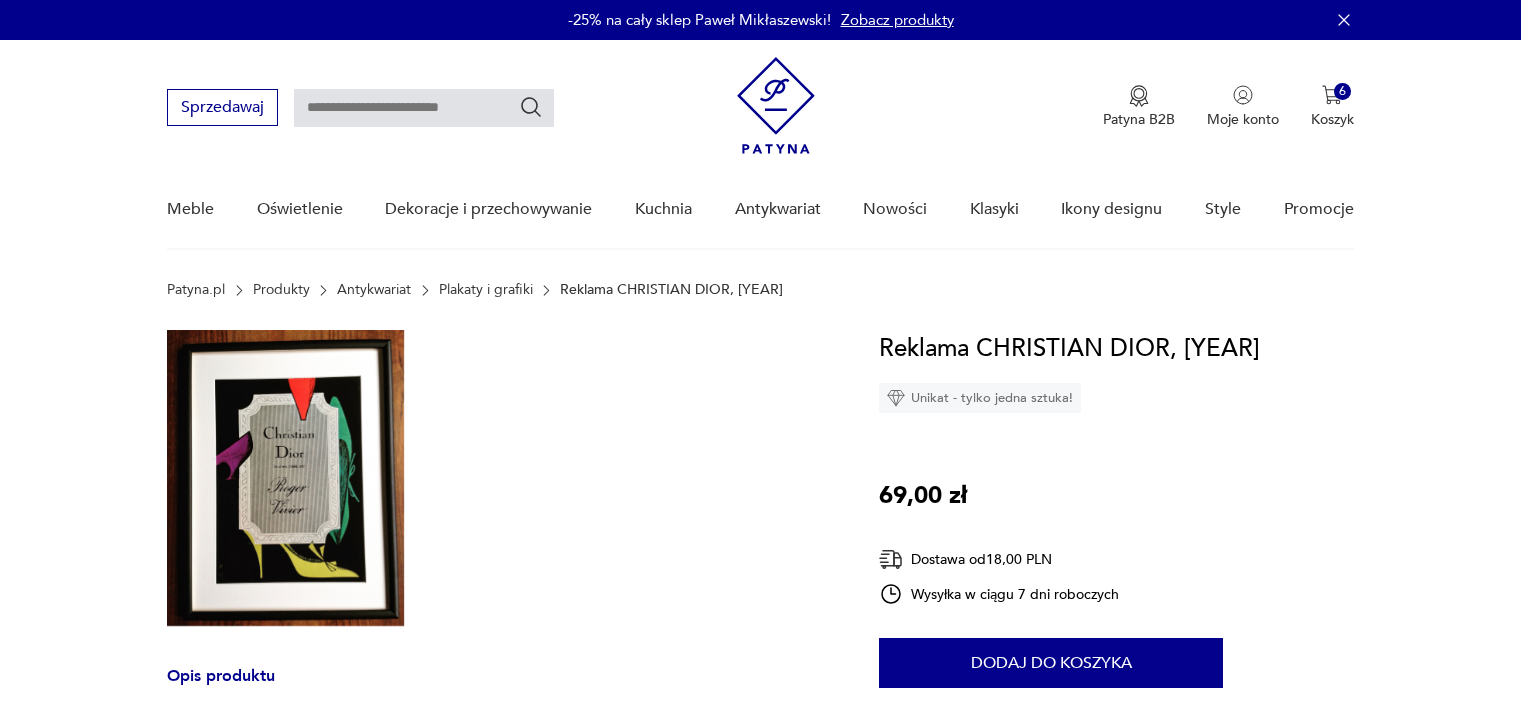 scroll, scrollTop: 160, scrollLeft: 0, axis: vertical 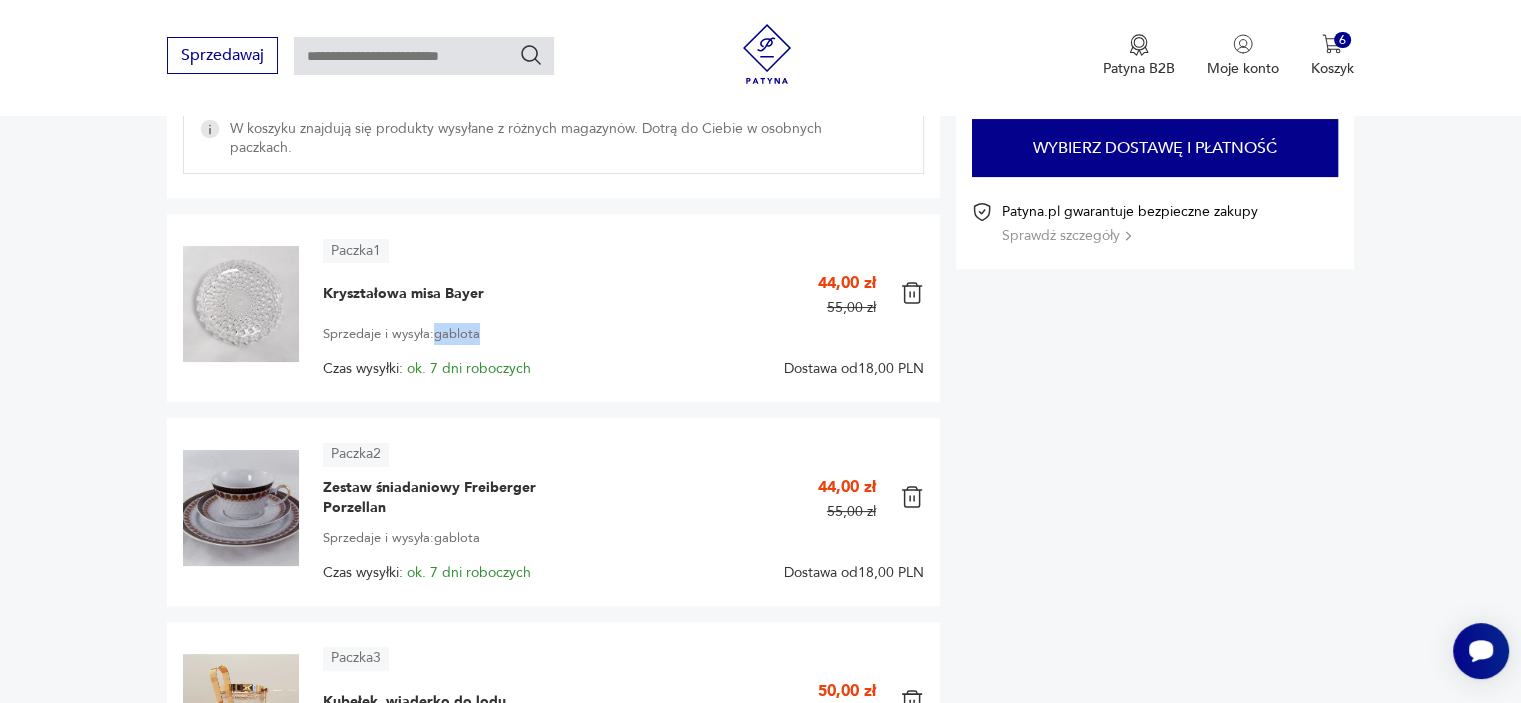 drag, startPoint x: 484, startPoint y: 336, endPoint x: 433, endPoint y: 340, distance: 51.156624 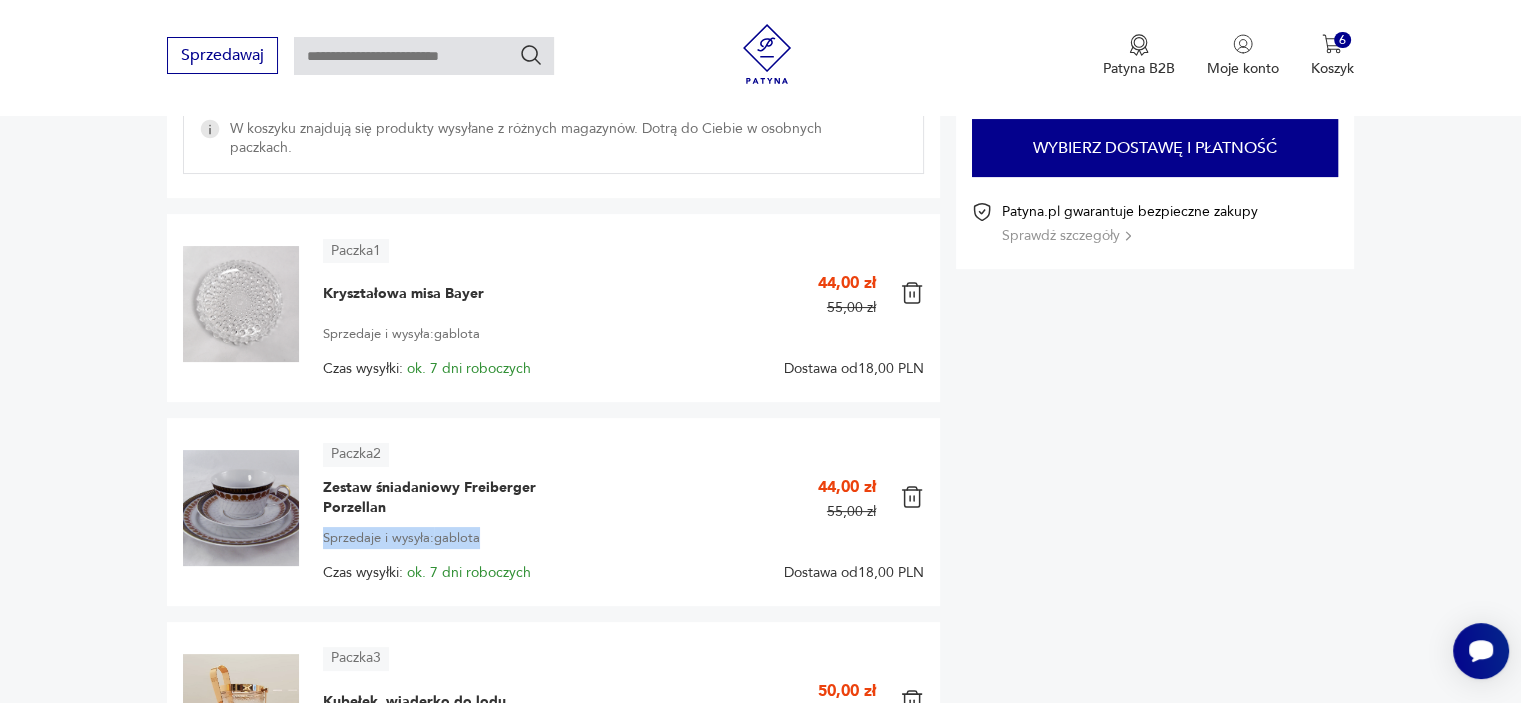 drag, startPoint x: 493, startPoint y: 542, endPoint x: 319, endPoint y: 543, distance: 174.00287 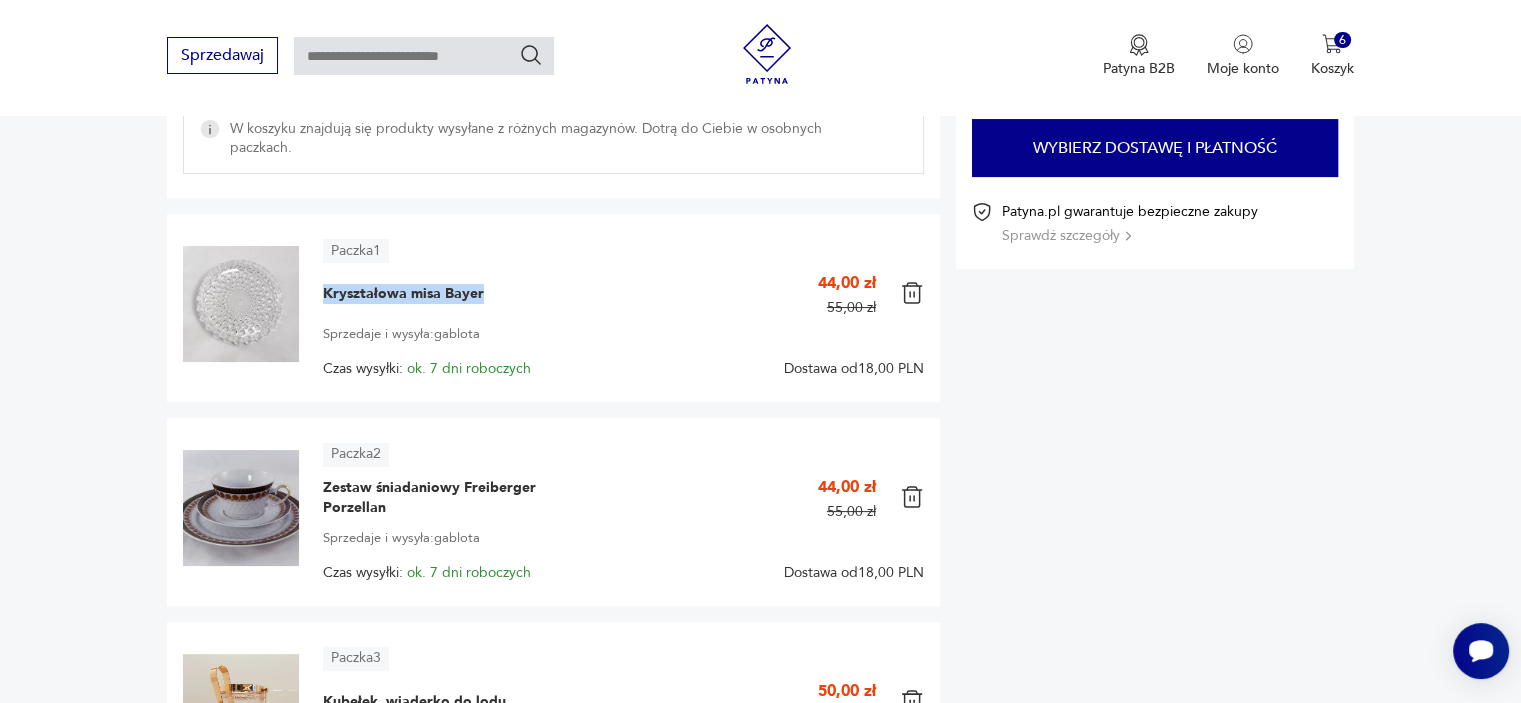 drag, startPoint x: 488, startPoint y: 297, endPoint x: 316, endPoint y: 301, distance: 172.04651 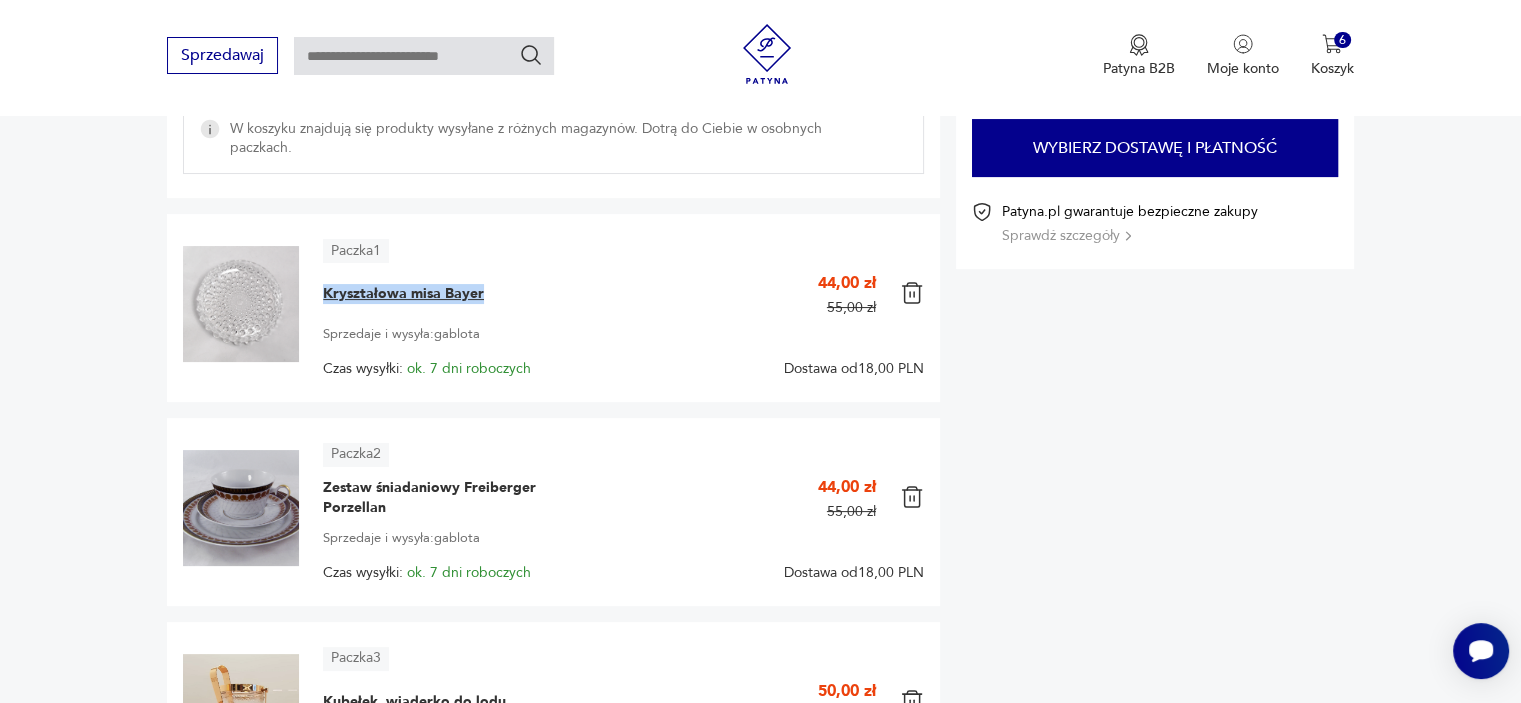 copy on "Kryształowa misa Bayer" 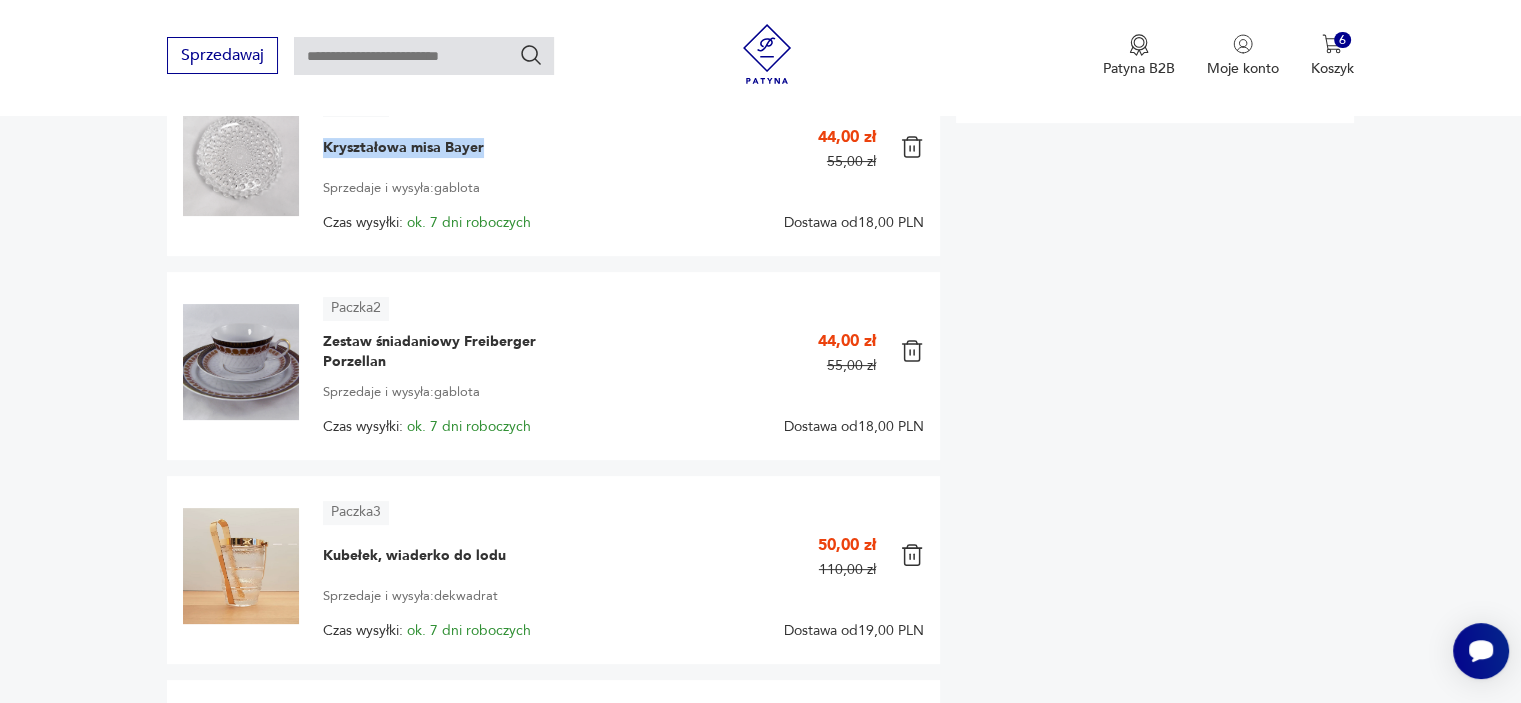 scroll, scrollTop: 536, scrollLeft: 0, axis: vertical 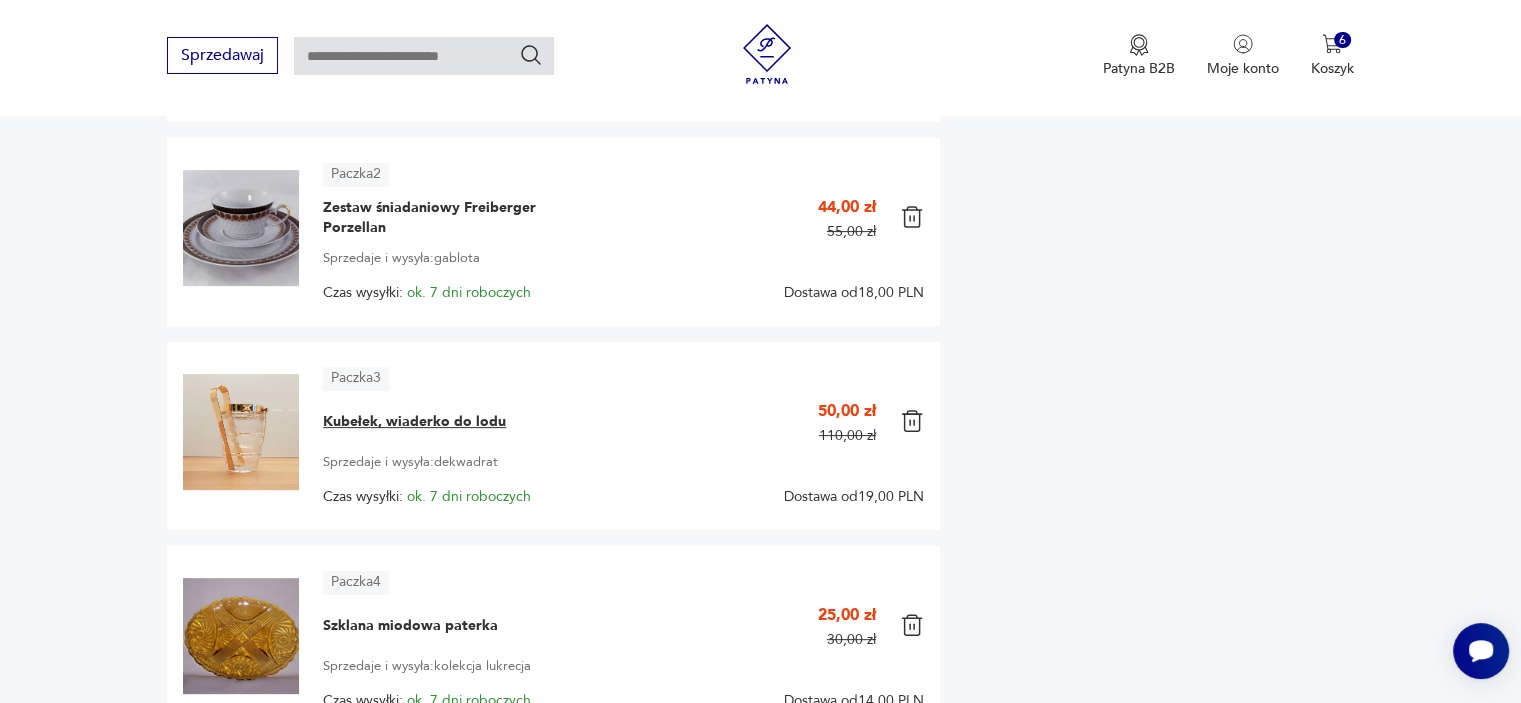drag, startPoint x: 428, startPoint y: 418, endPoint x: 380, endPoint y: 422, distance: 48.166378 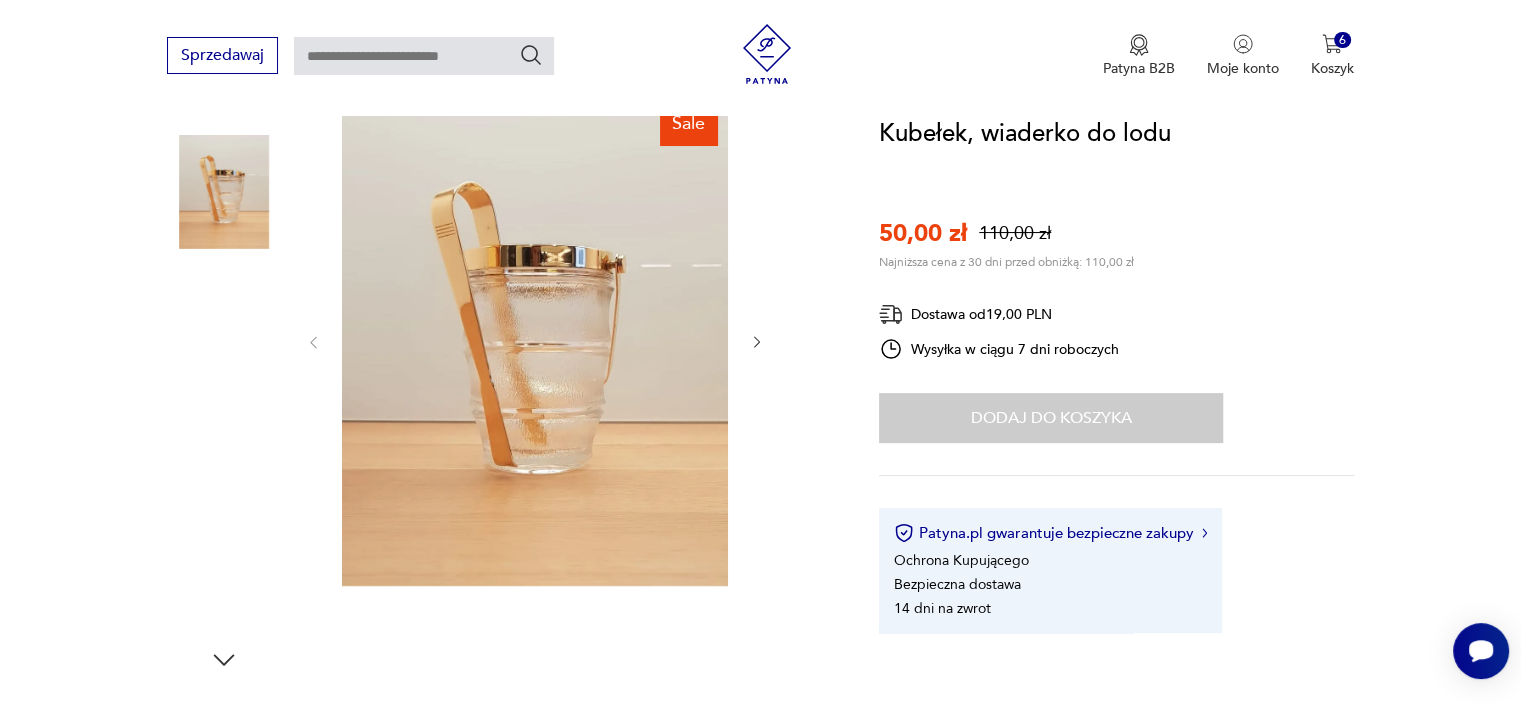 scroll, scrollTop: 240, scrollLeft: 0, axis: vertical 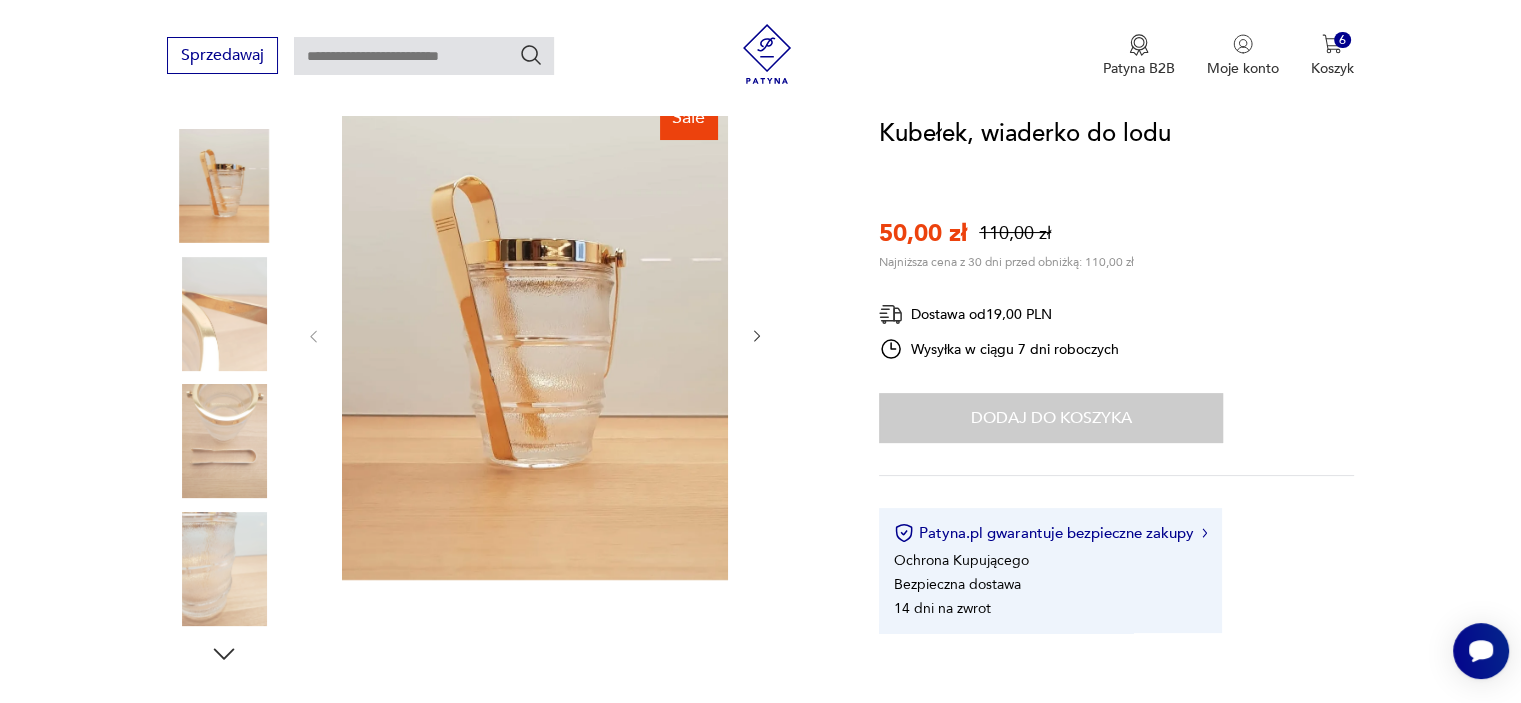 click at bounding box center (224, 314) 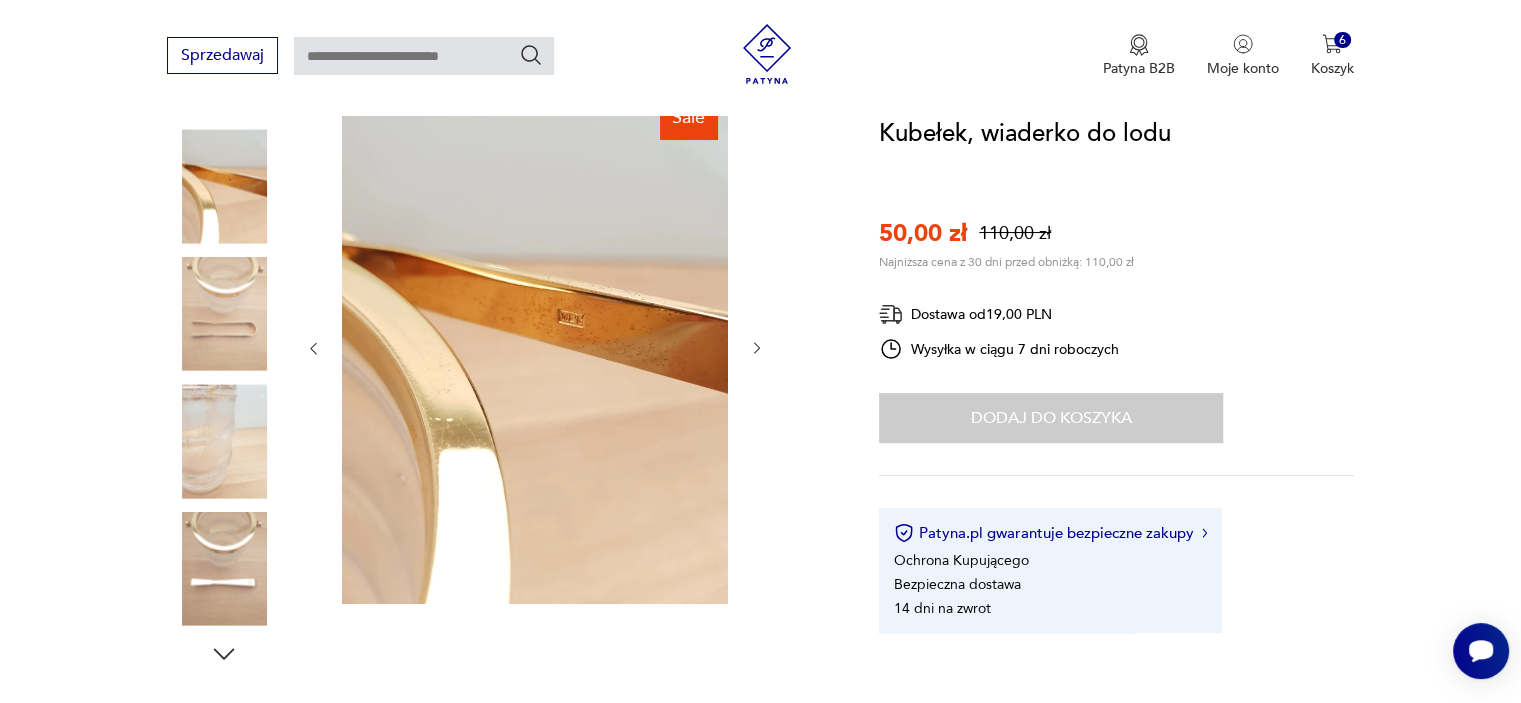 click at bounding box center [224, 186] 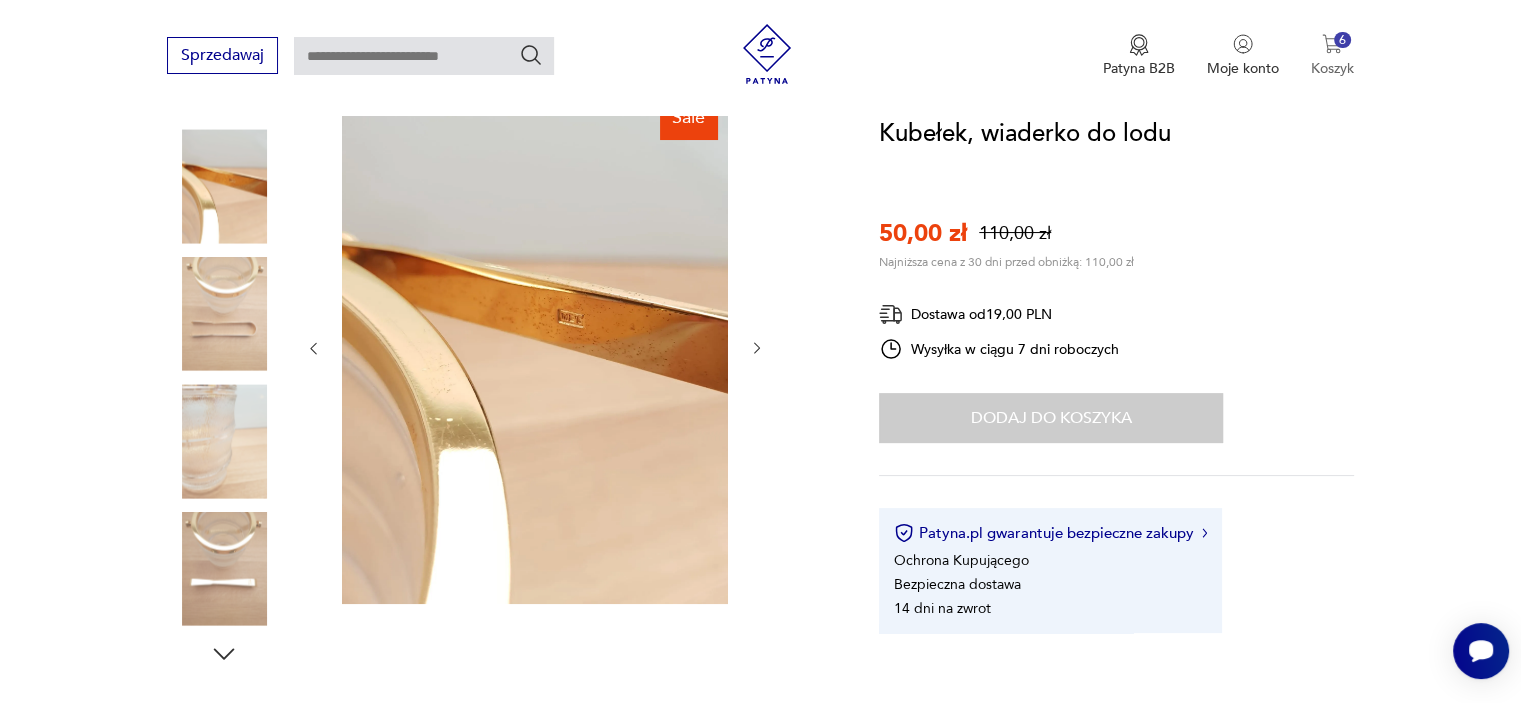 click on "Koszyk" at bounding box center [1332, 68] 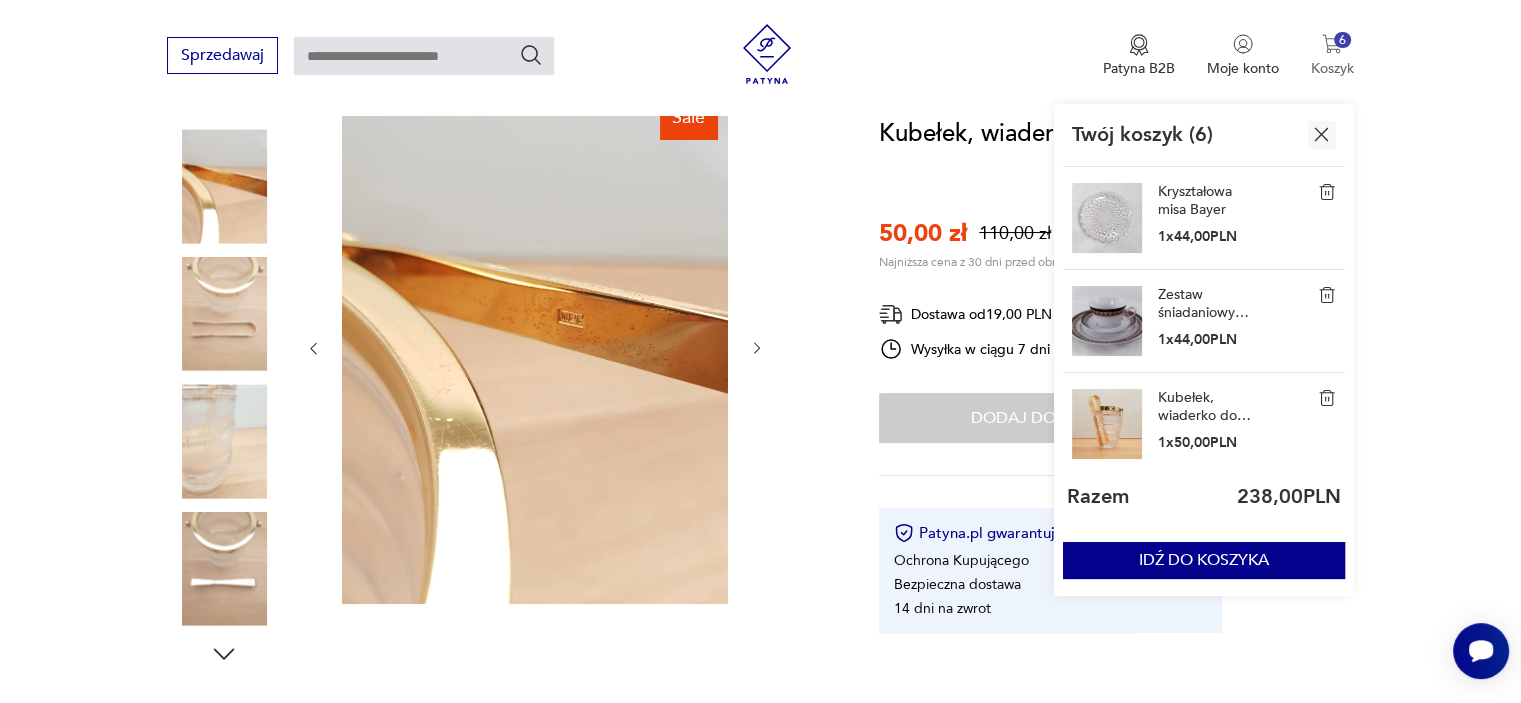 type 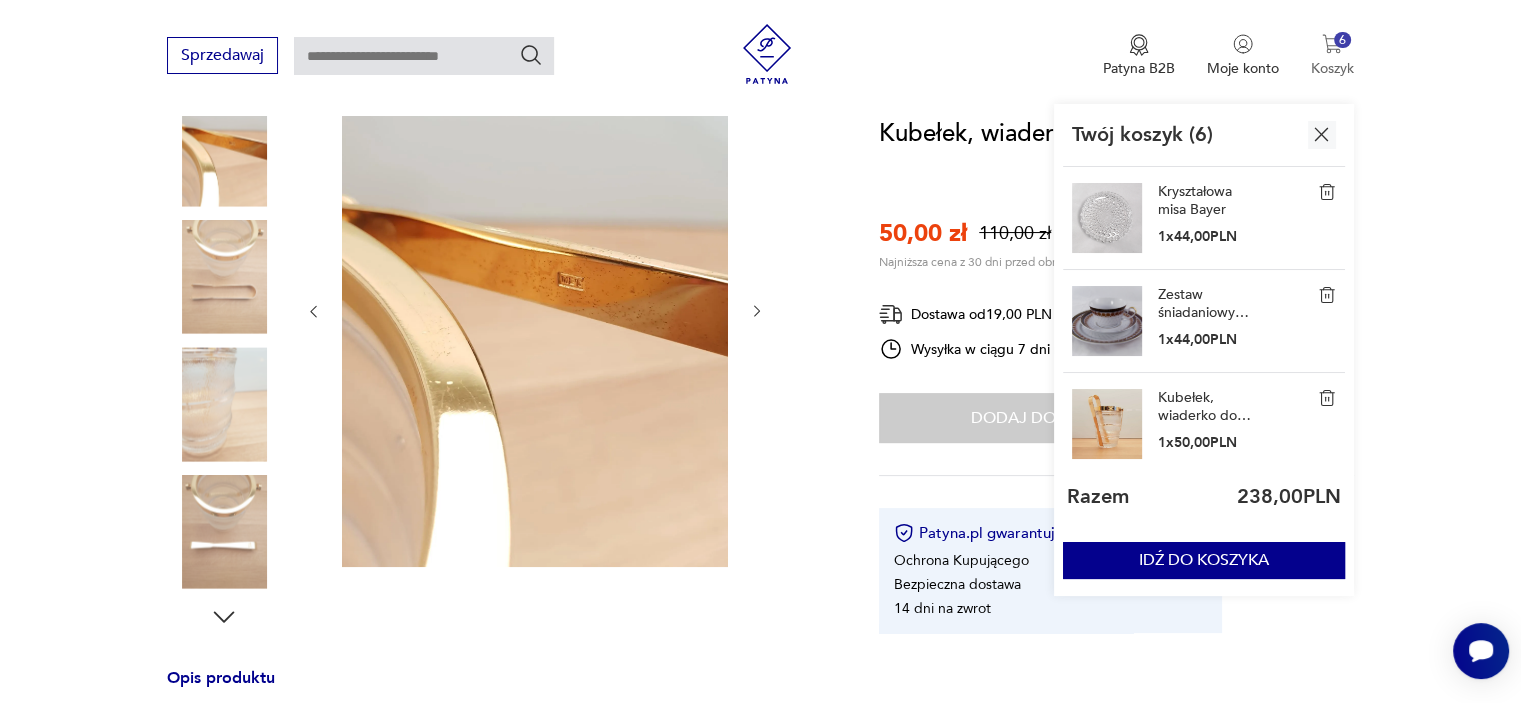 scroll, scrollTop: 280, scrollLeft: 0, axis: vertical 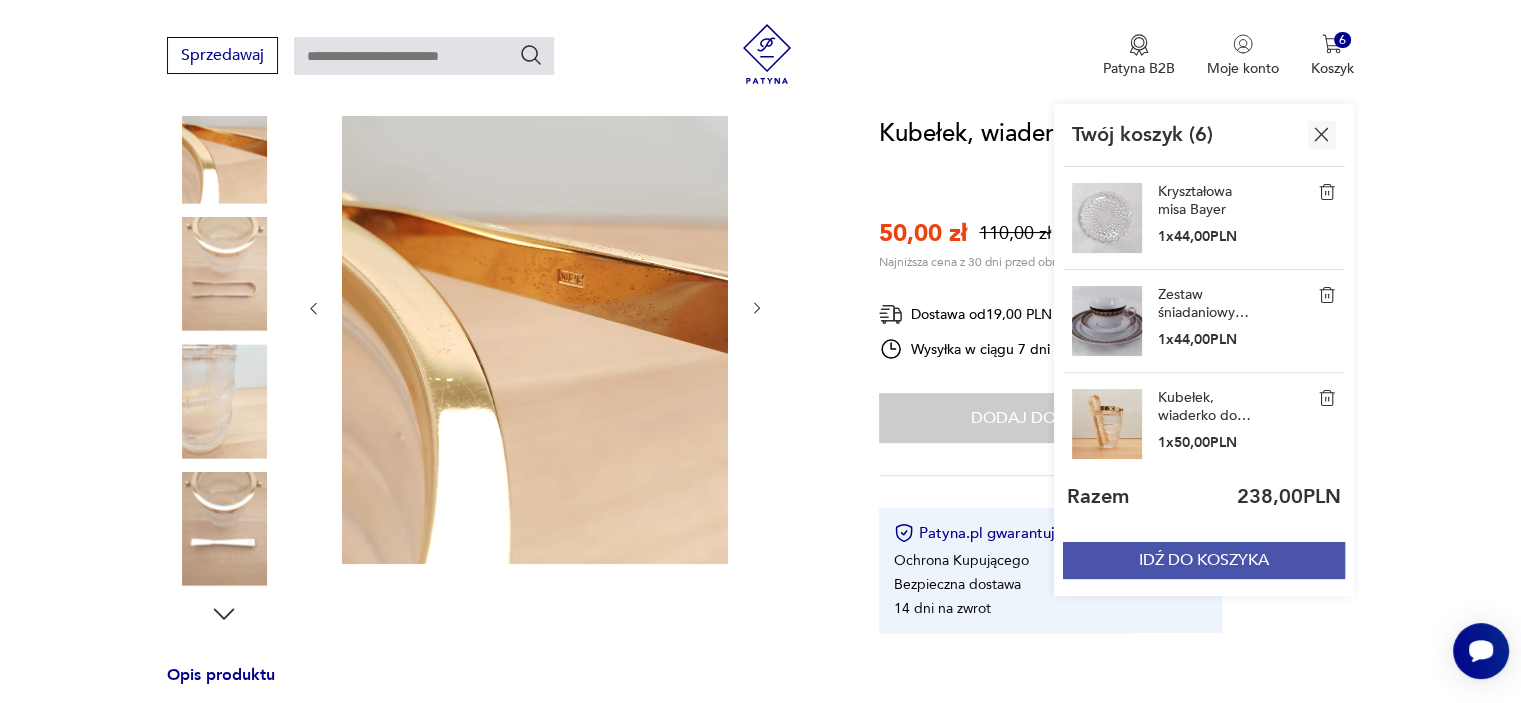 click on "IDŹ DO KOSZYKA" at bounding box center [1204, 560] 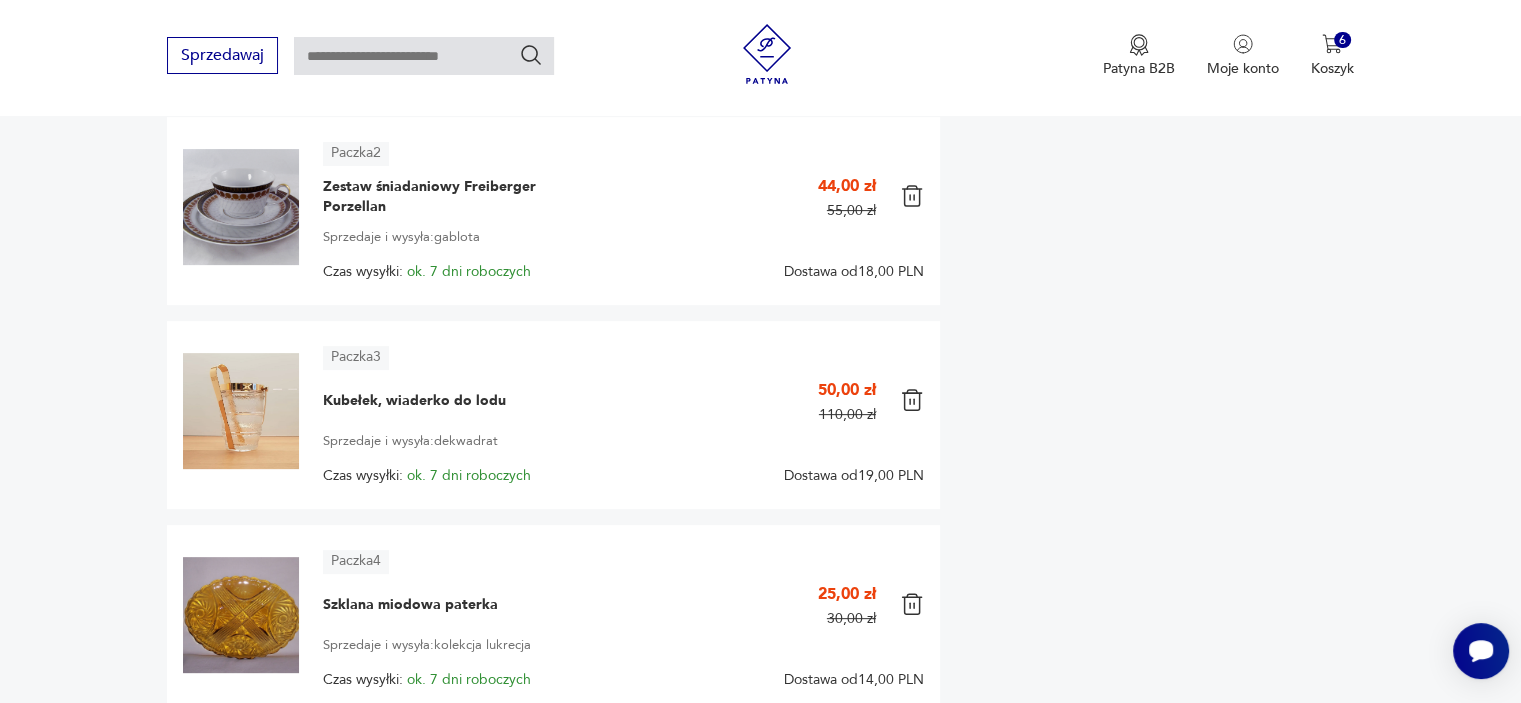 scroll, scrollTop: 560, scrollLeft: 0, axis: vertical 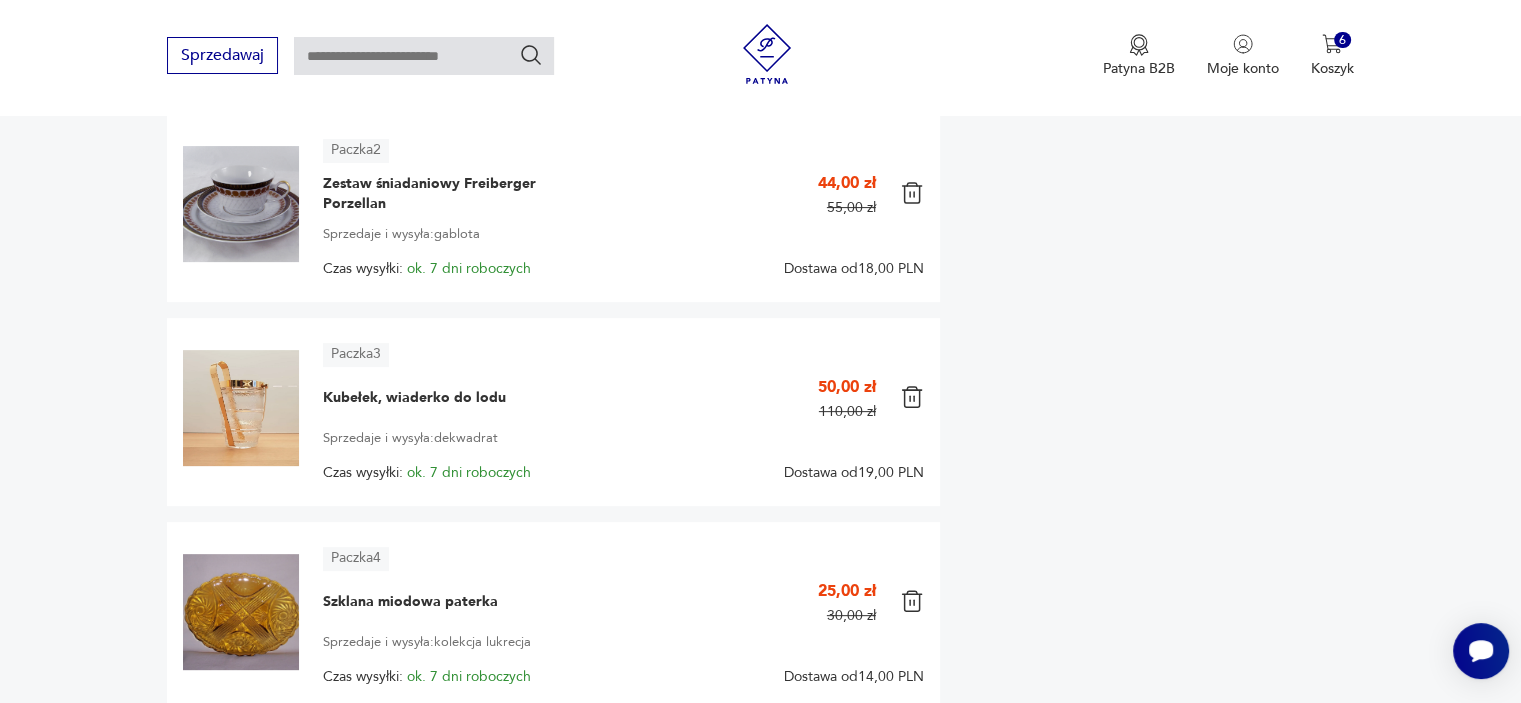 click at bounding box center [912, 193] 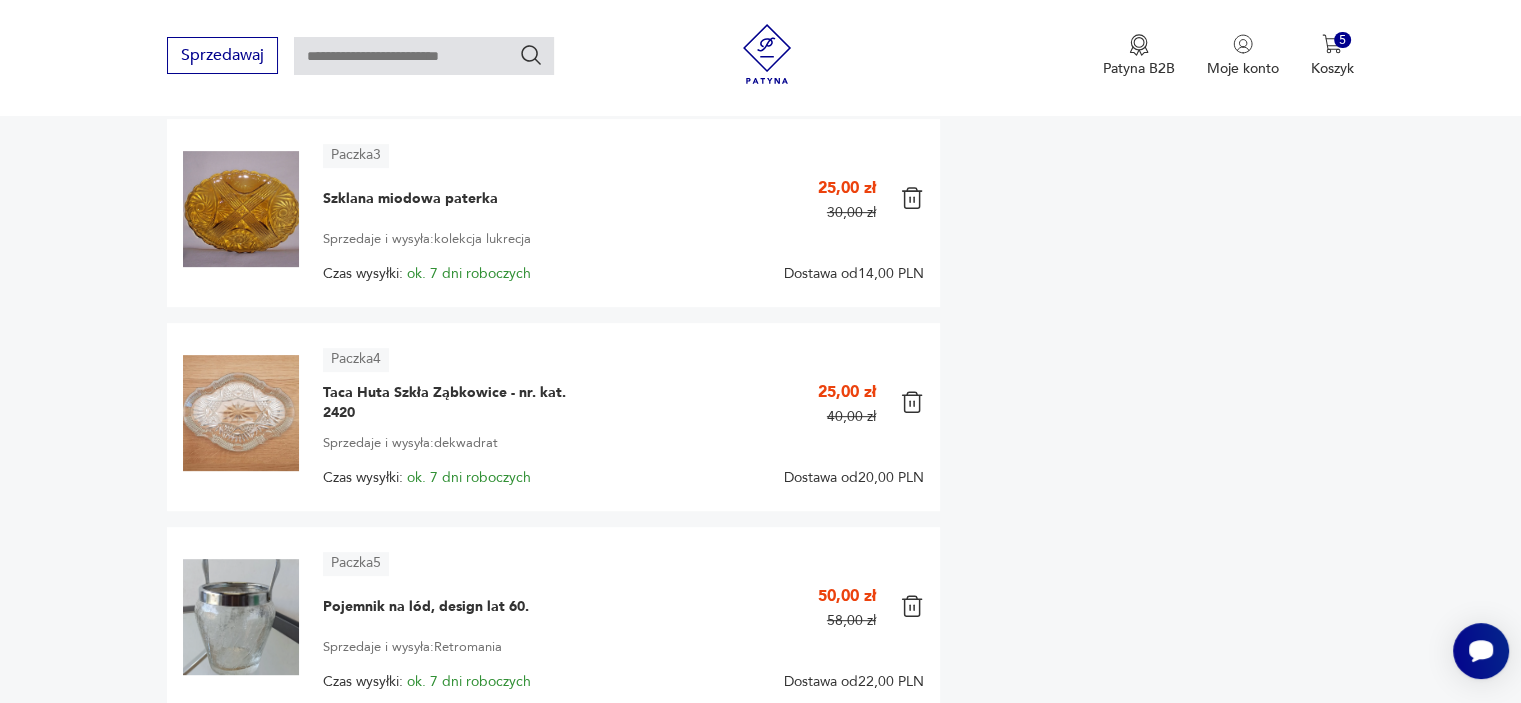 scroll, scrollTop: 720, scrollLeft: 0, axis: vertical 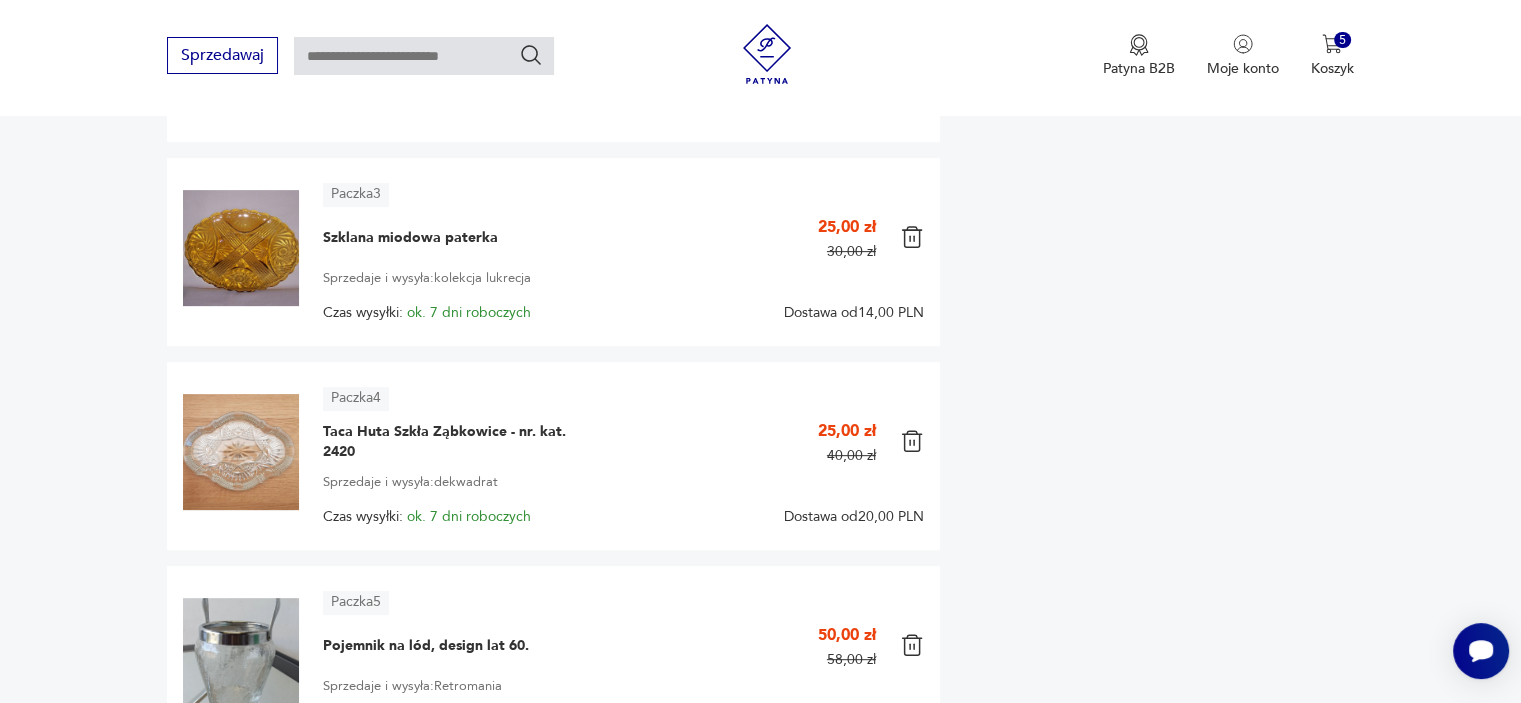 click at bounding box center [912, 441] 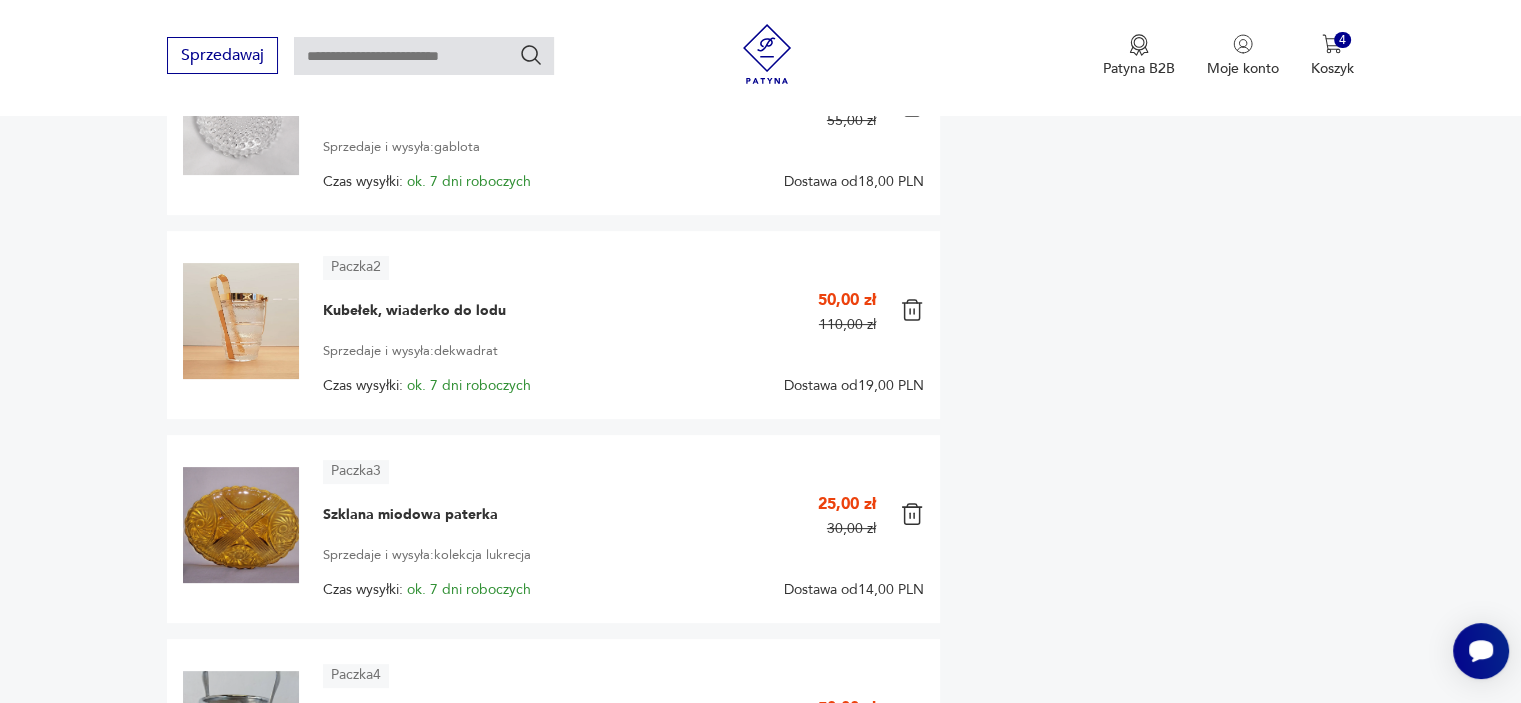 scroll, scrollTop: 440, scrollLeft: 0, axis: vertical 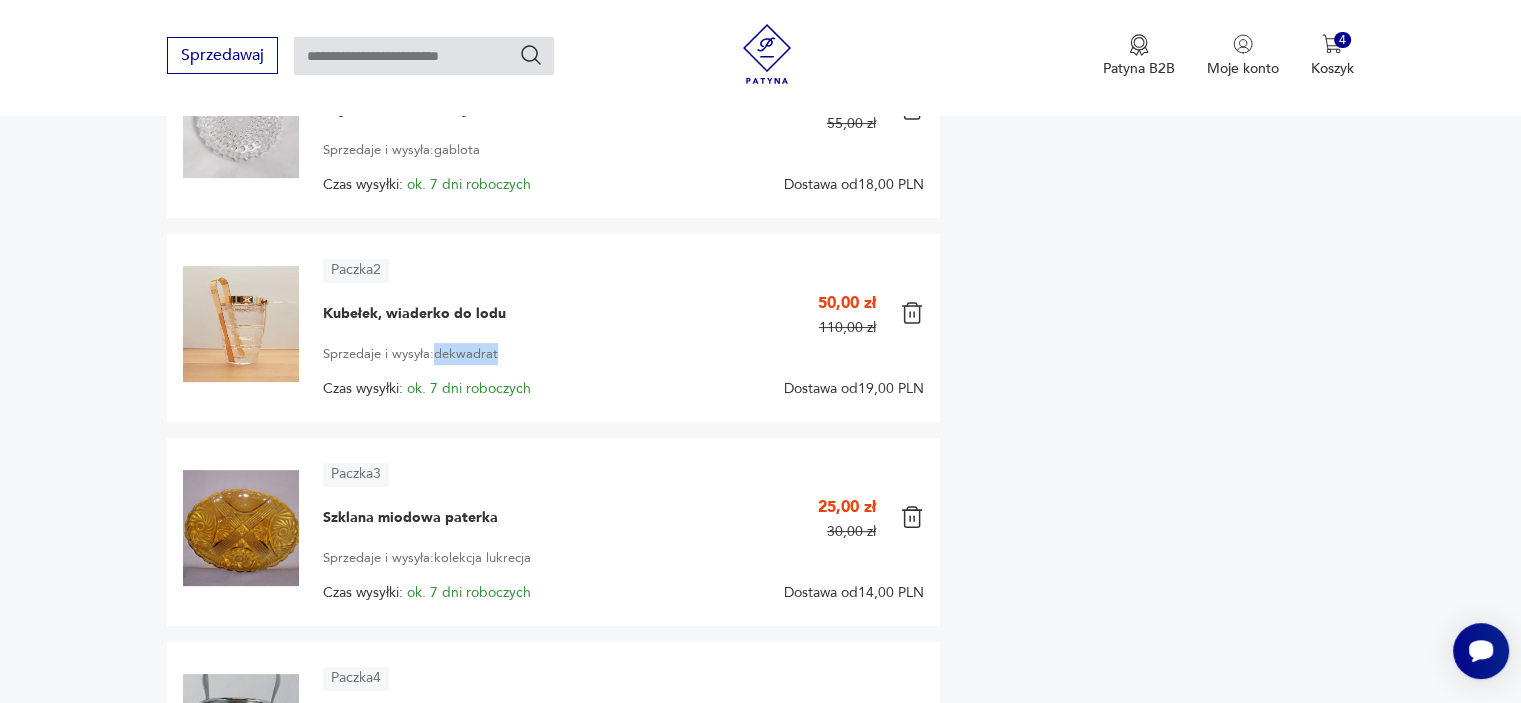 drag, startPoint x: 503, startPoint y: 350, endPoint x: 440, endPoint y: 355, distance: 63.1981 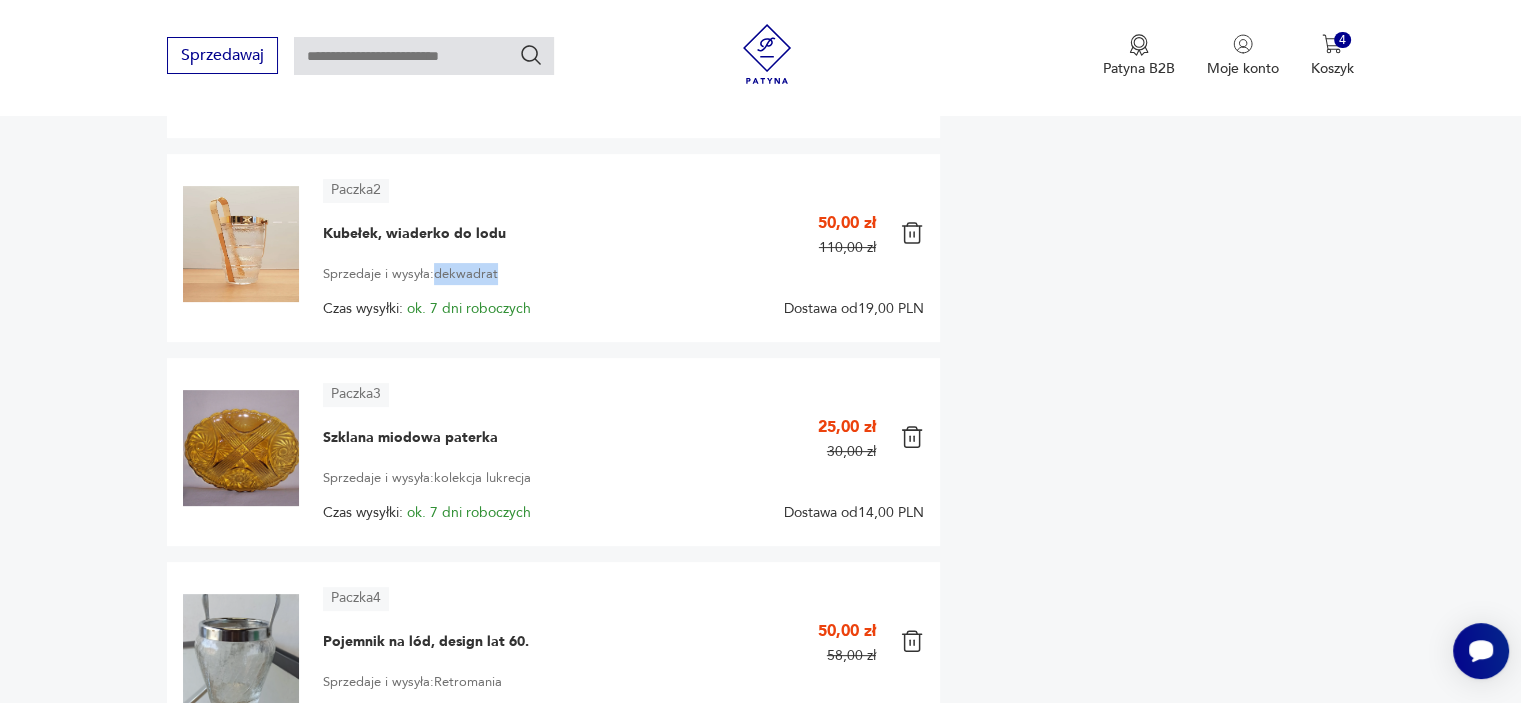 scroll, scrollTop: 560, scrollLeft: 0, axis: vertical 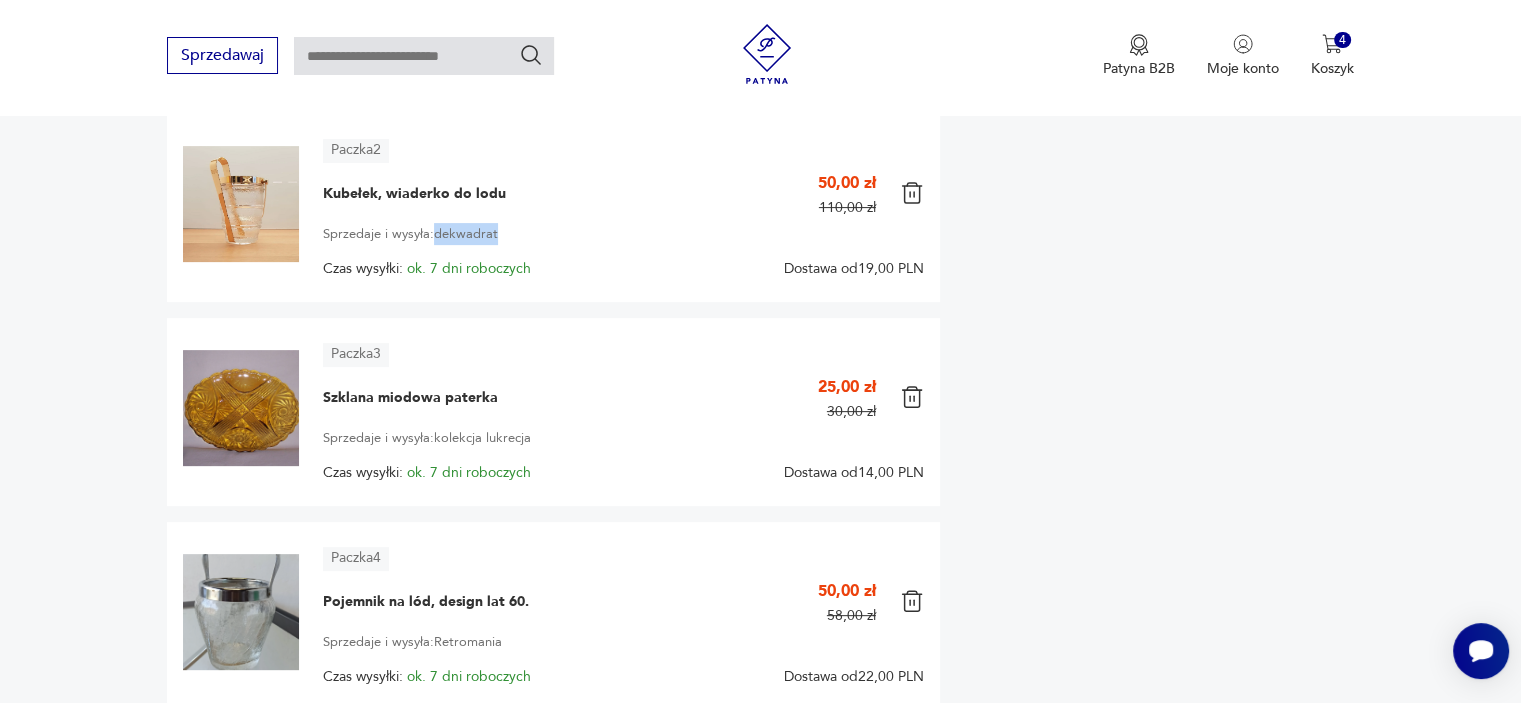 click at bounding box center (912, 601) 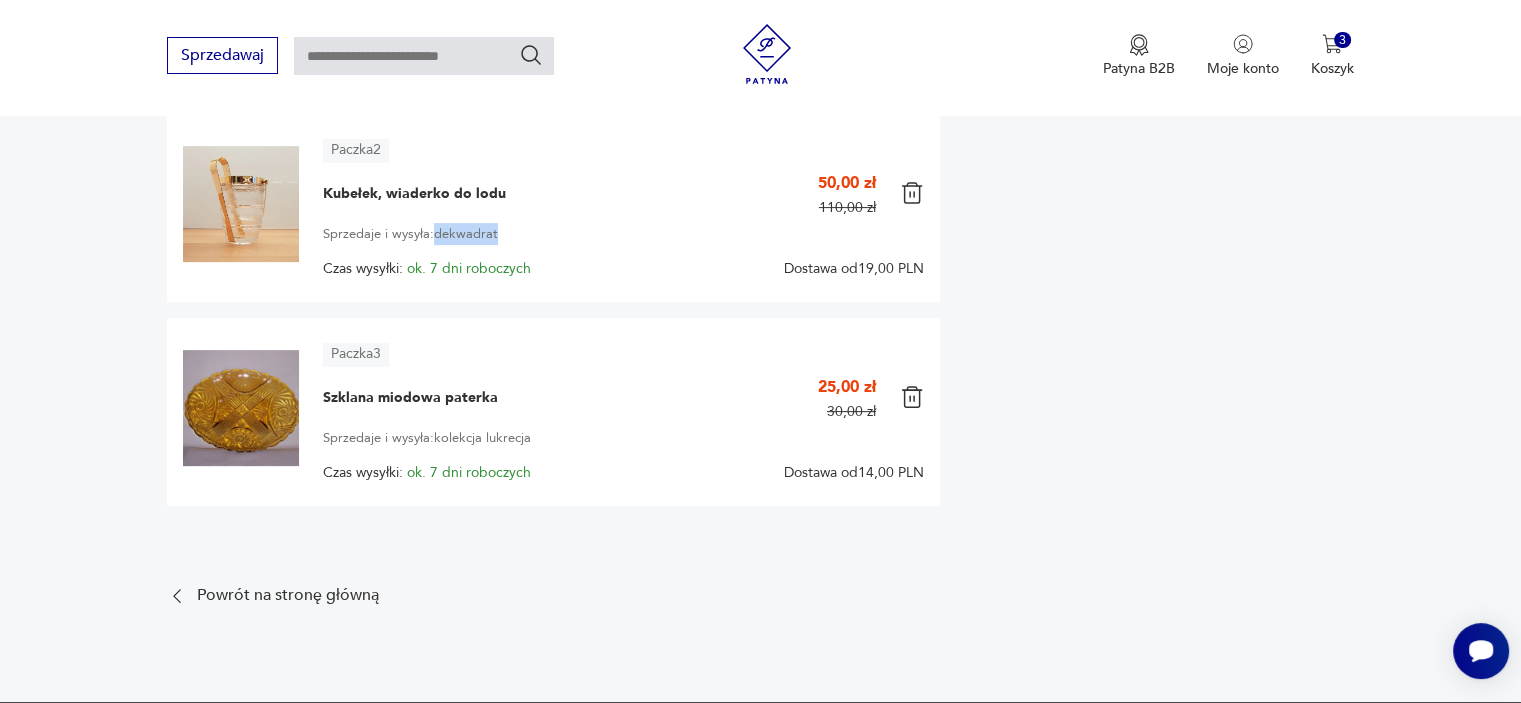 click at bounding box center [912, 397] 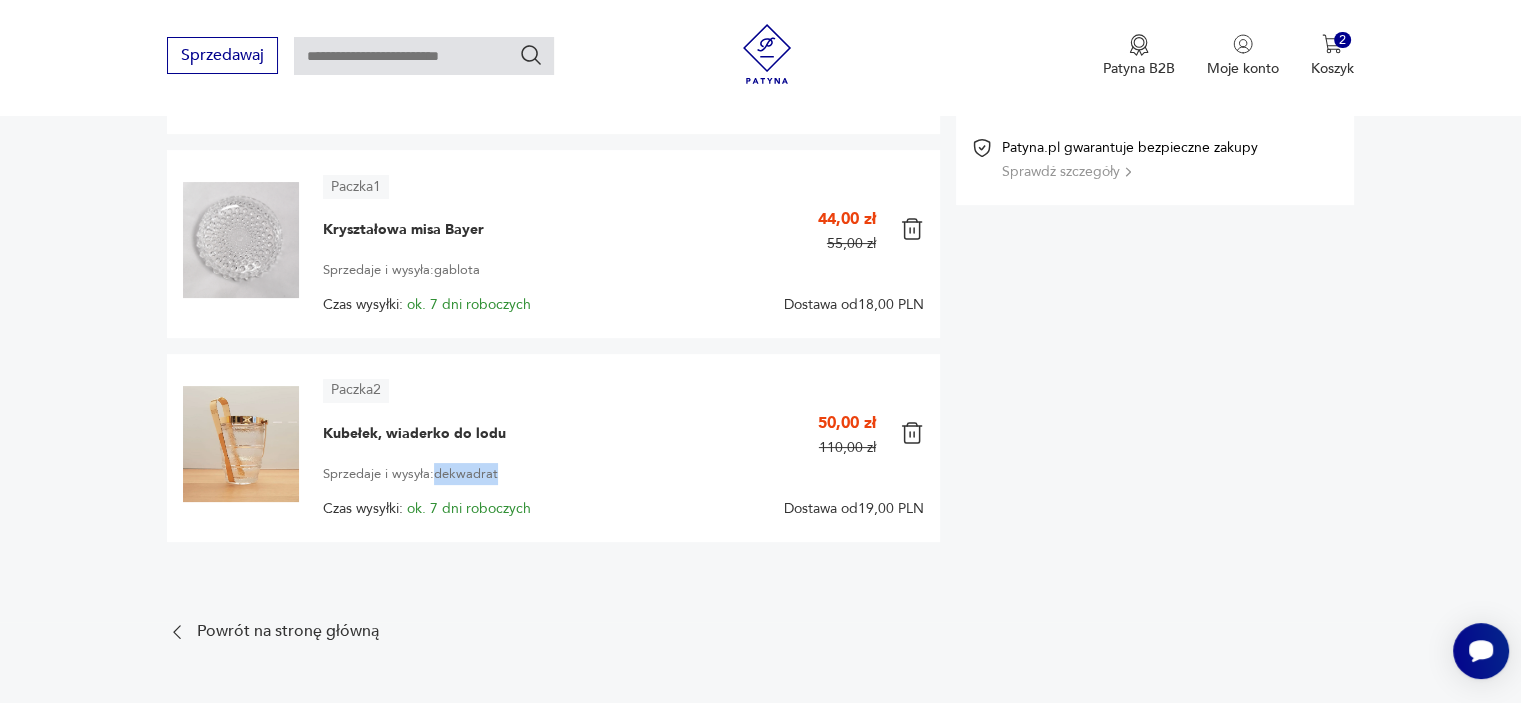 scroll, scrollTop: 280, scrollLeft: 0, axis: vertical 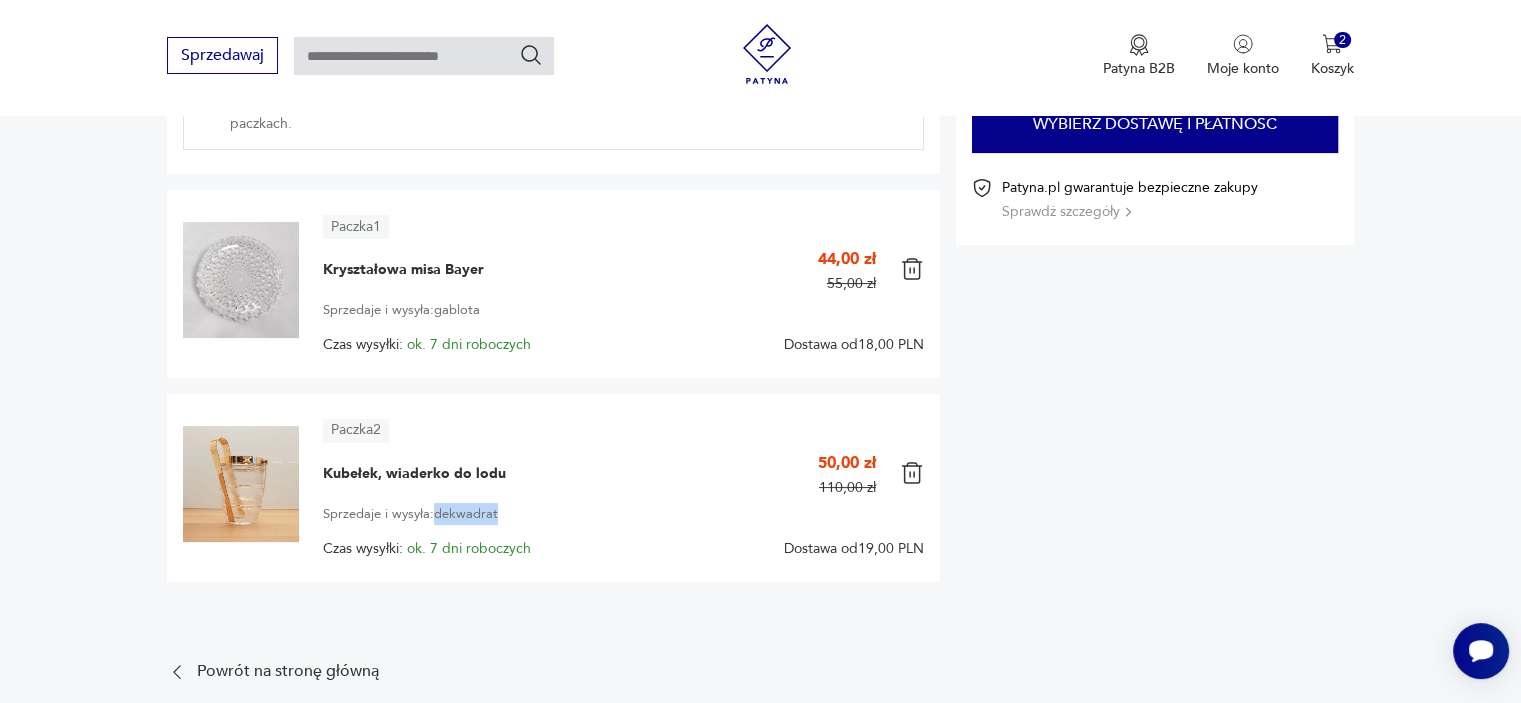 click at bounding box center (912, 473) 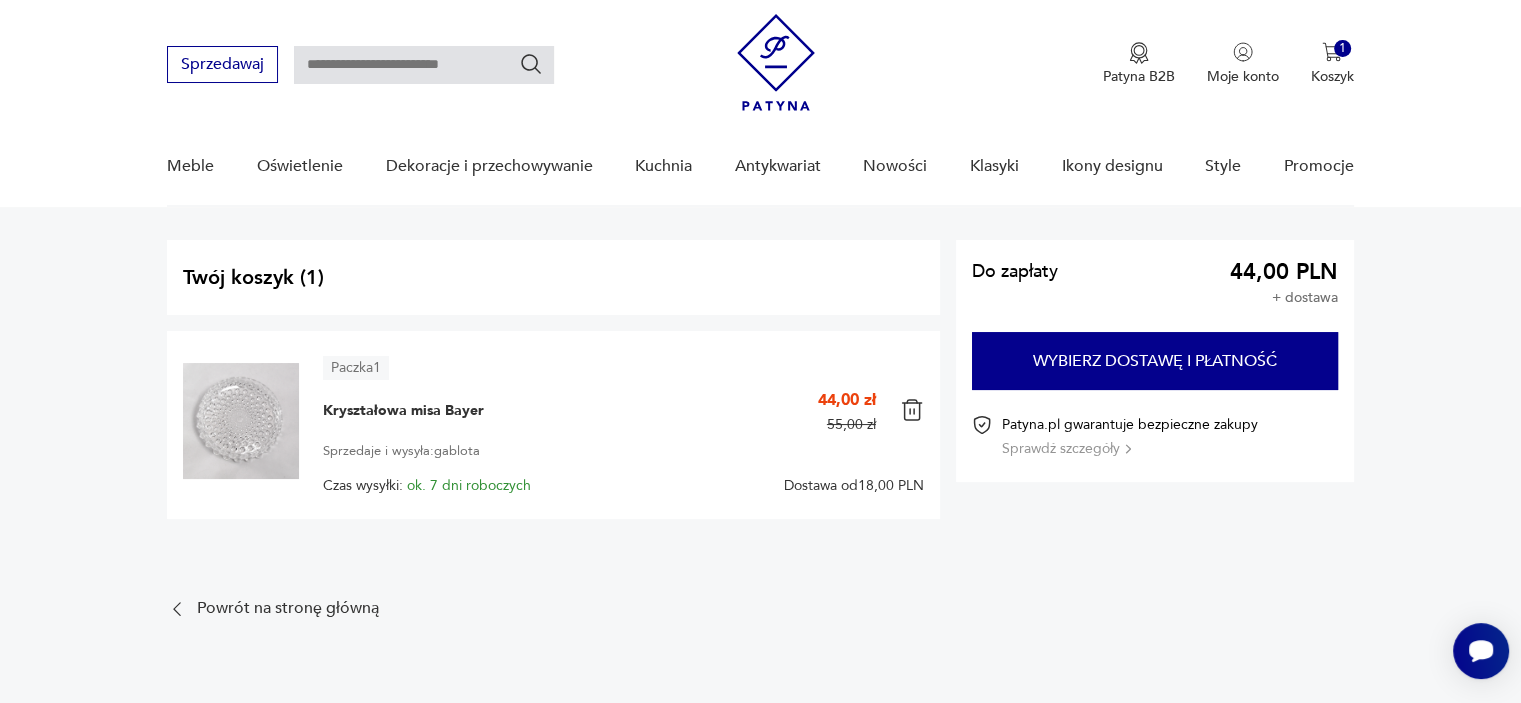 scroll, scrollTop: 0, scrollLeft: 0, axis: both 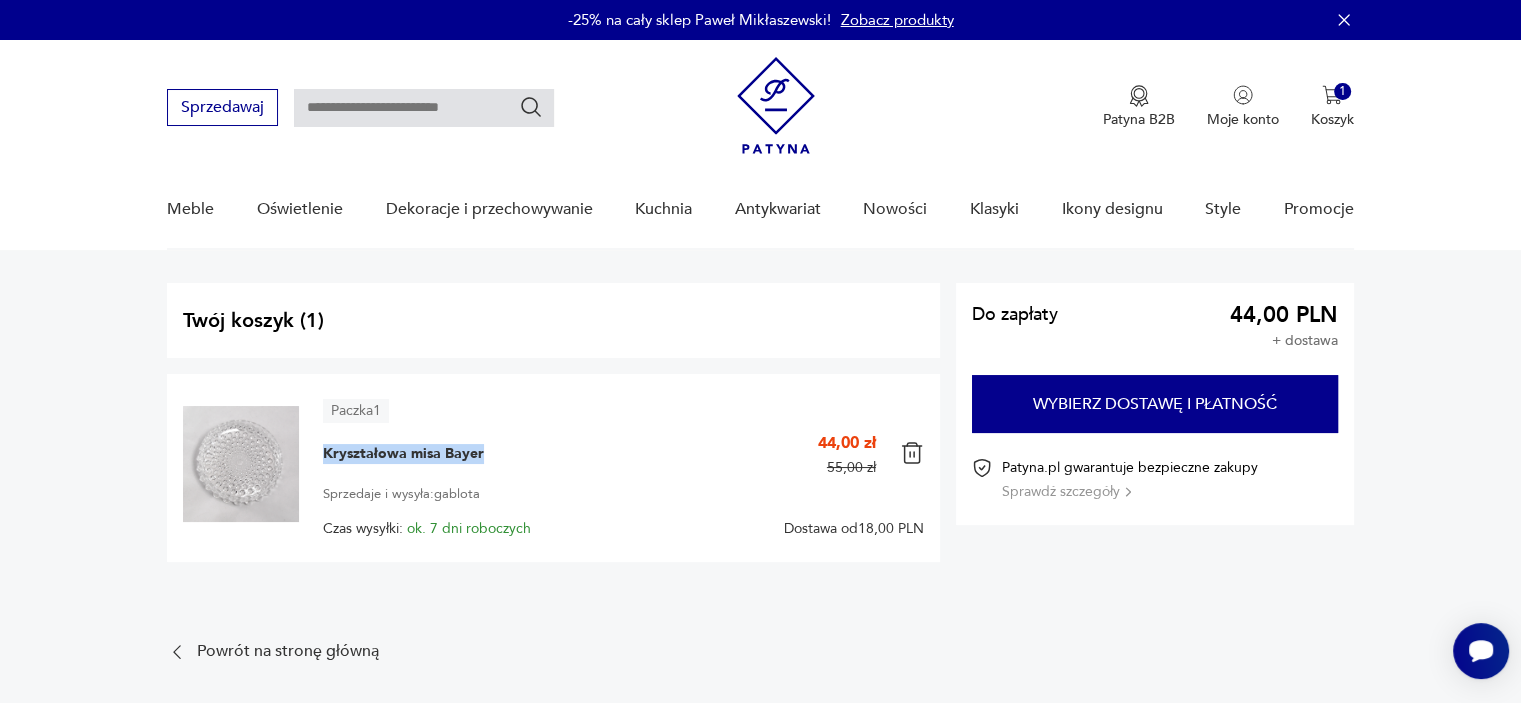 drag, startPoint x: 496, startPoint y: 455, endPoint x: 319, endPoint y: 451, distance: 177.0452 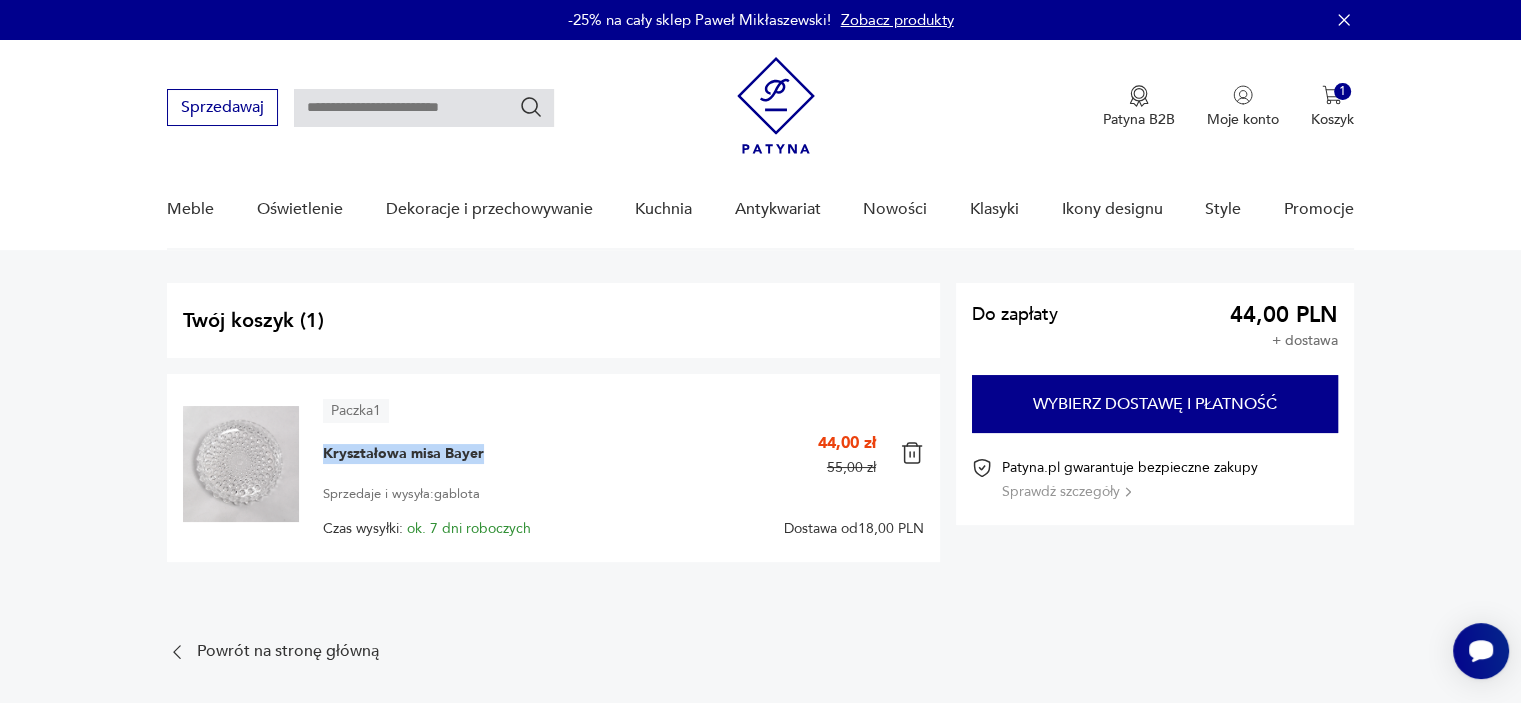 click on "Paczka  1 Kryształowa misa Bayer 1 44,00 zł 55,00 zł Sprzedaje i wysyła:  gablota Czas wysyłki:   ok. 7 dni roboczych Dostawa od  18,00 PLN" at bounding box center (553, 468) 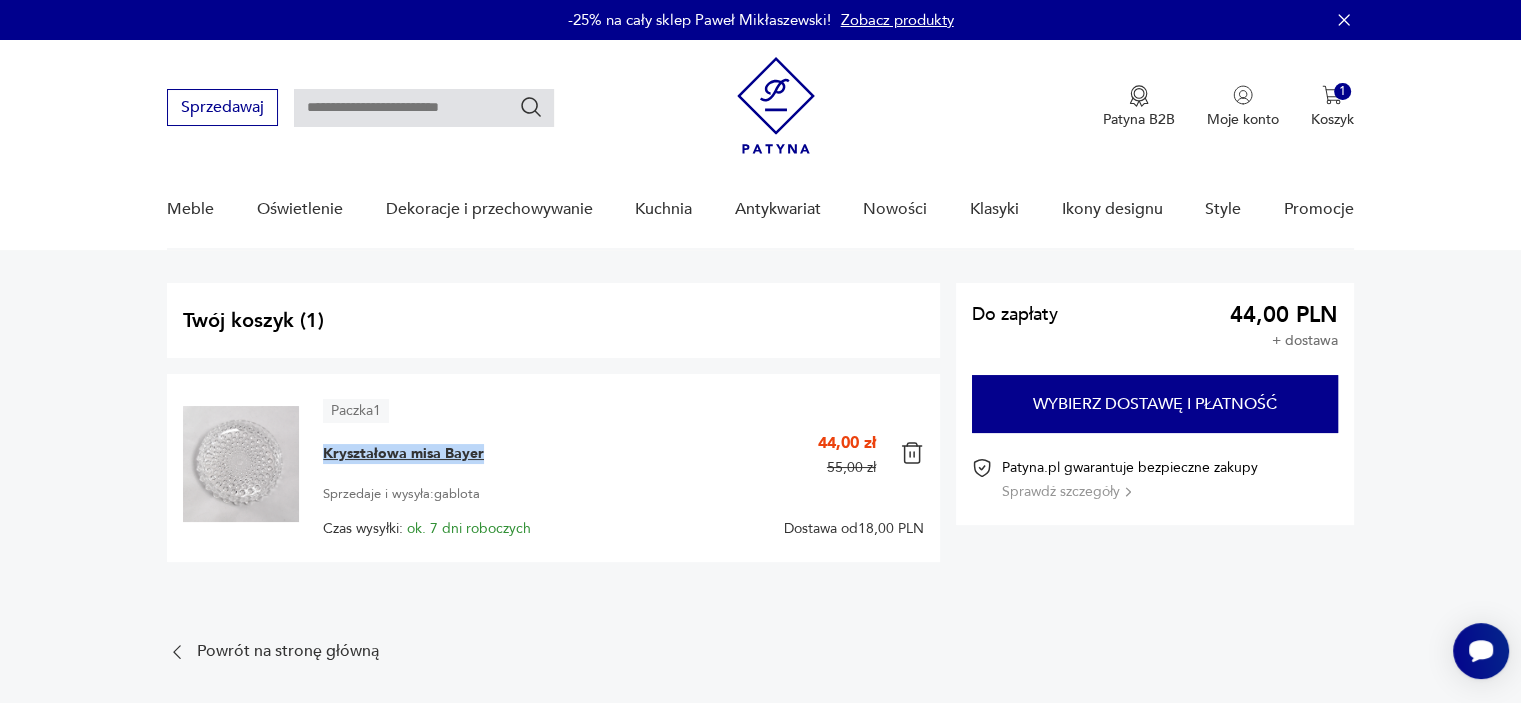 copy on "Kryształowa misa Bayer" 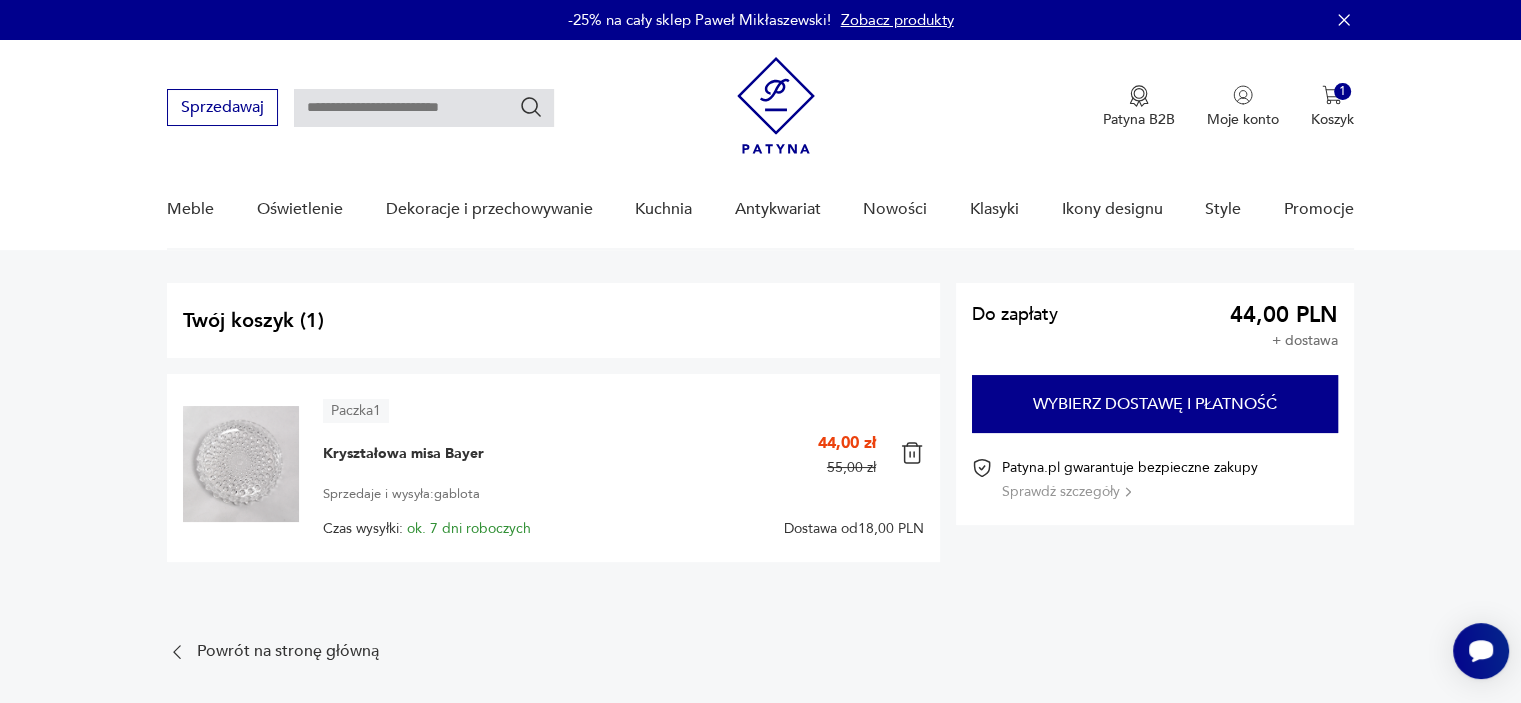 click on "Paczka  1 Kryształowa misa Bayer 1 44,00 zł 55,00 zł Sprzedaje i wysyła:  gablota Czas wysyłki:   ok. 7 dni roboczych Dostawa od  18,00 PLN" at bounding box center (553, 476) 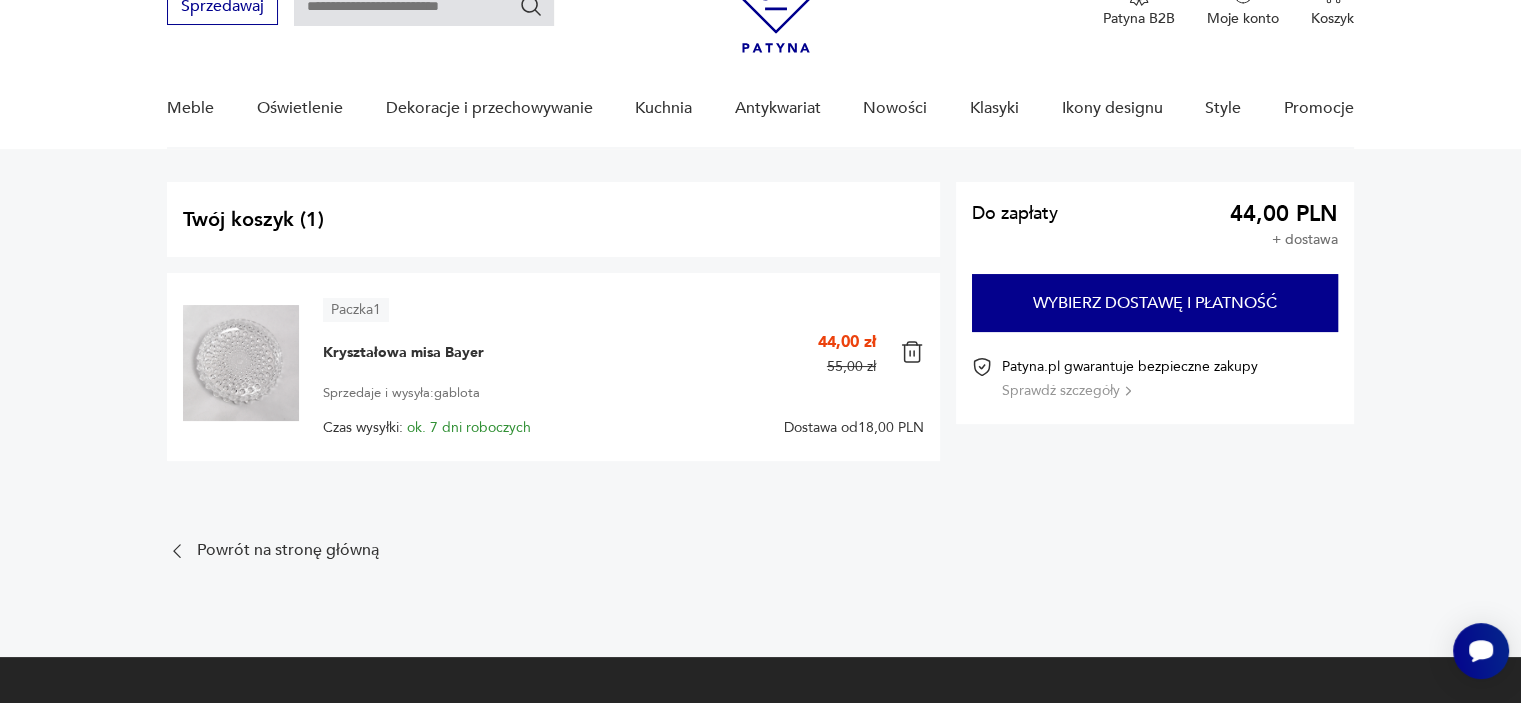 scroll, scrollTop: 160, scrollLeft: 0, axis: vertical 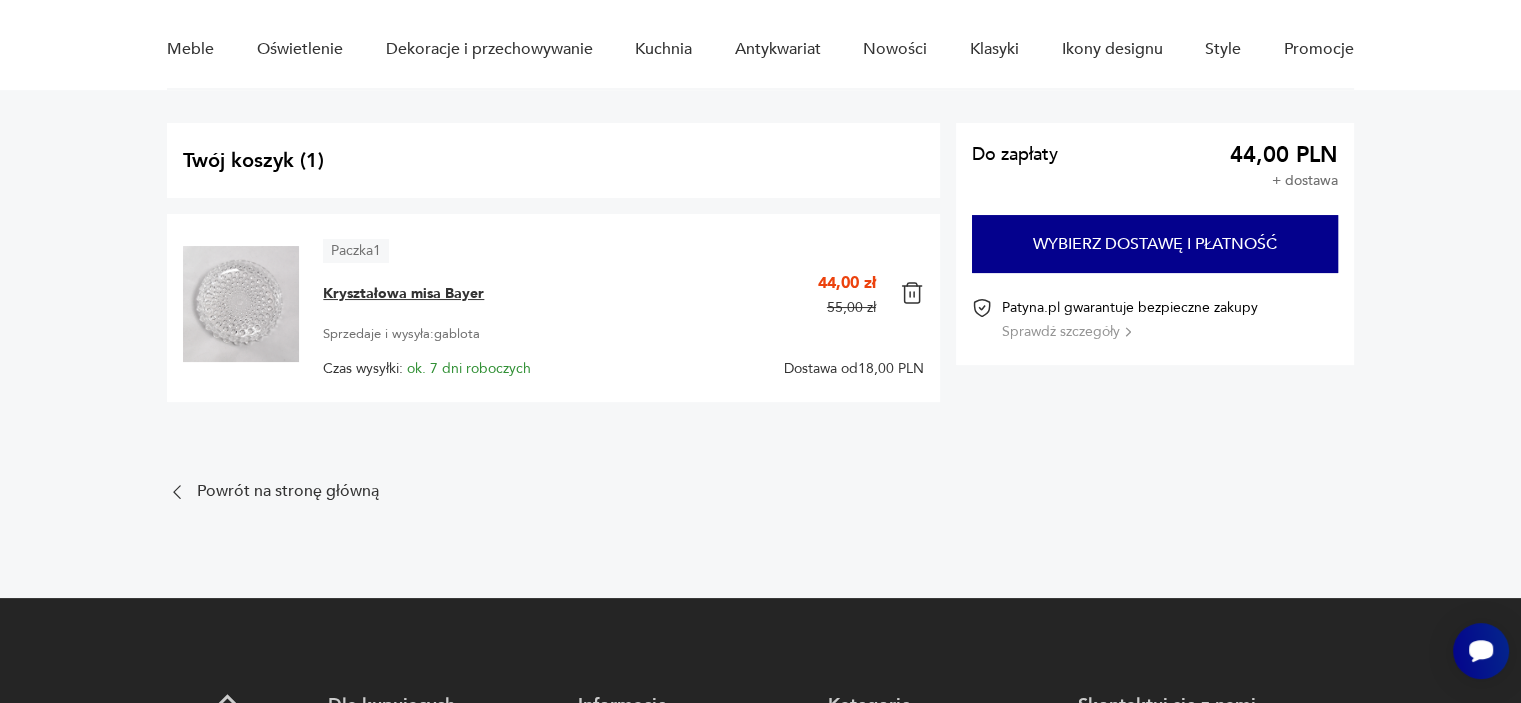 click on "Kryształowa misa Bayer" at bounding box center [403, 294] 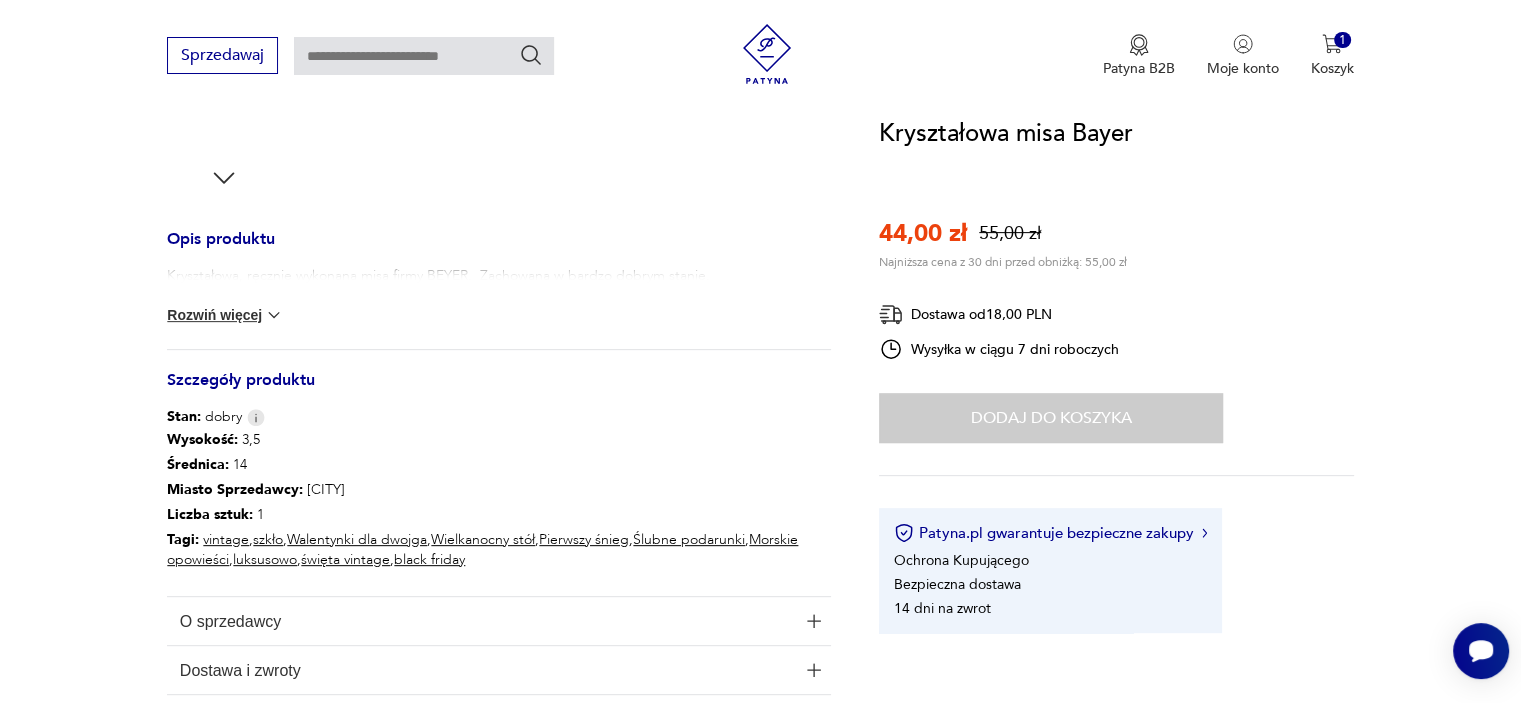 scroll, scrollTop: 720, scrollLeft: 0, axis: vertical 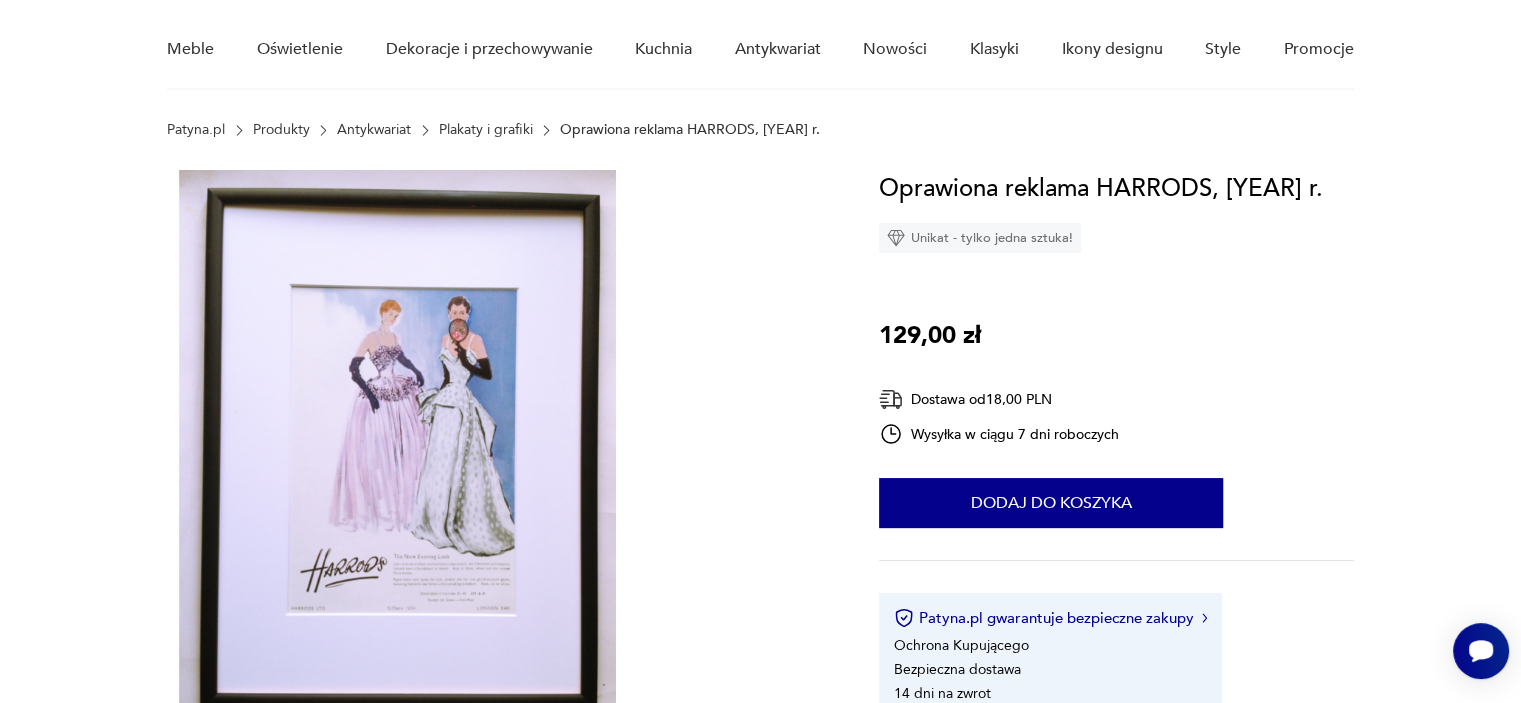 click at bounding box center (397, 451) 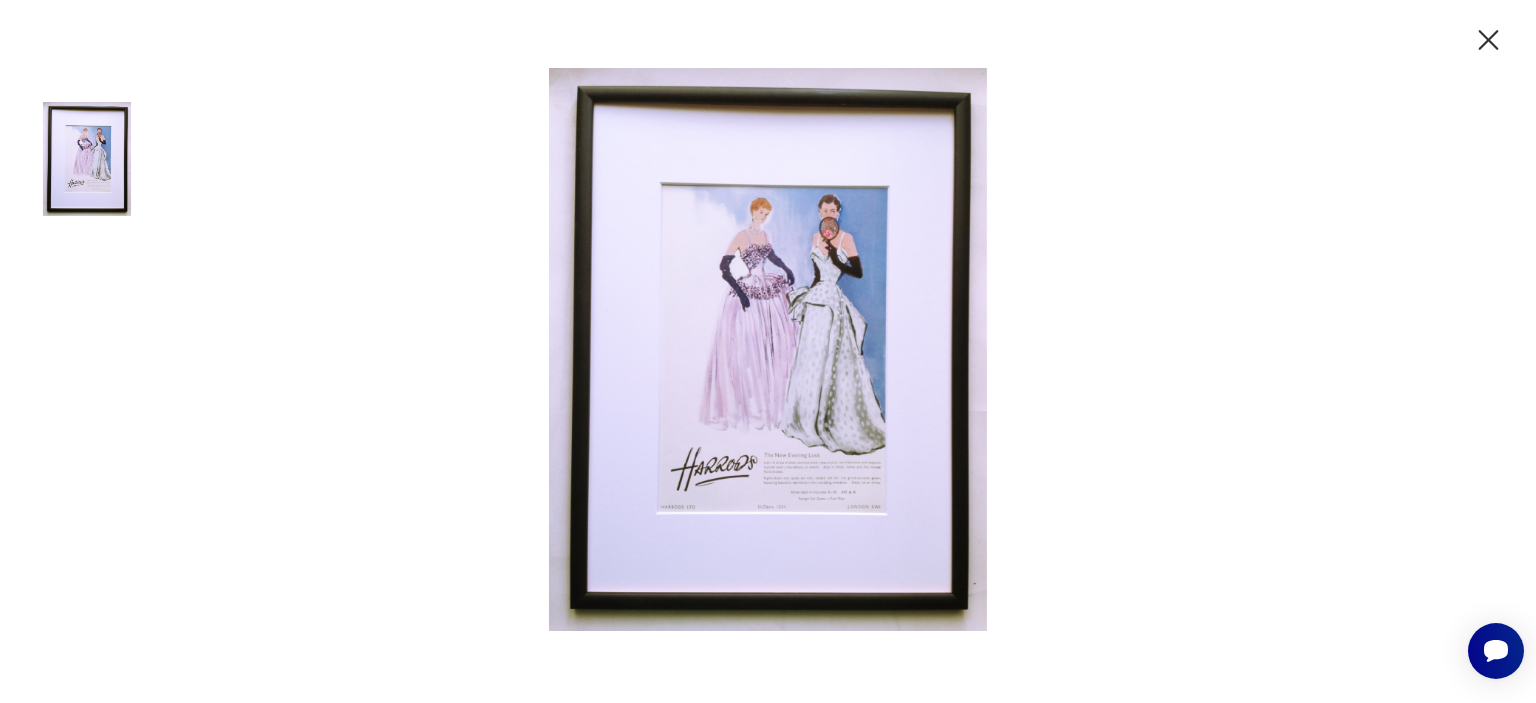 click 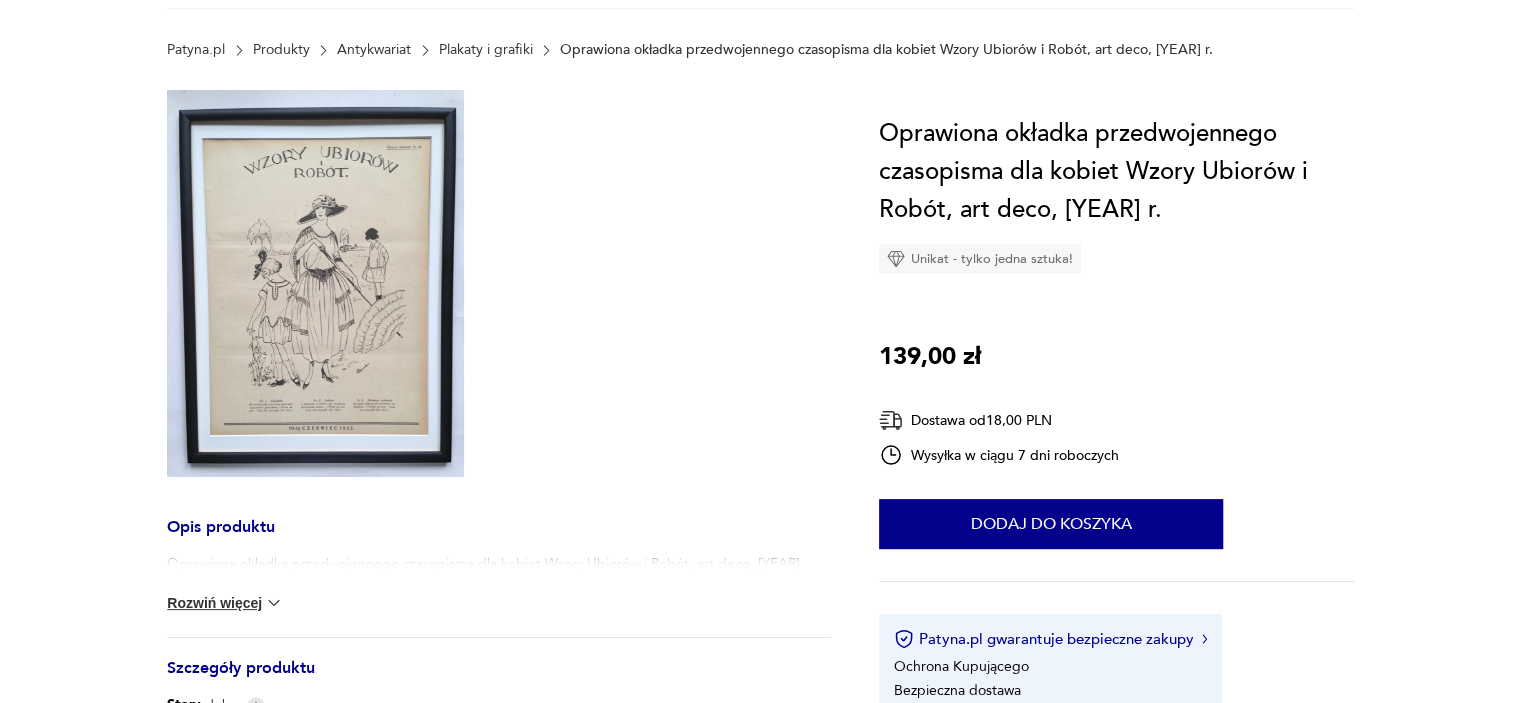 scroll, scrollTop: 240, scrollLeft: 0, axis: vertical 